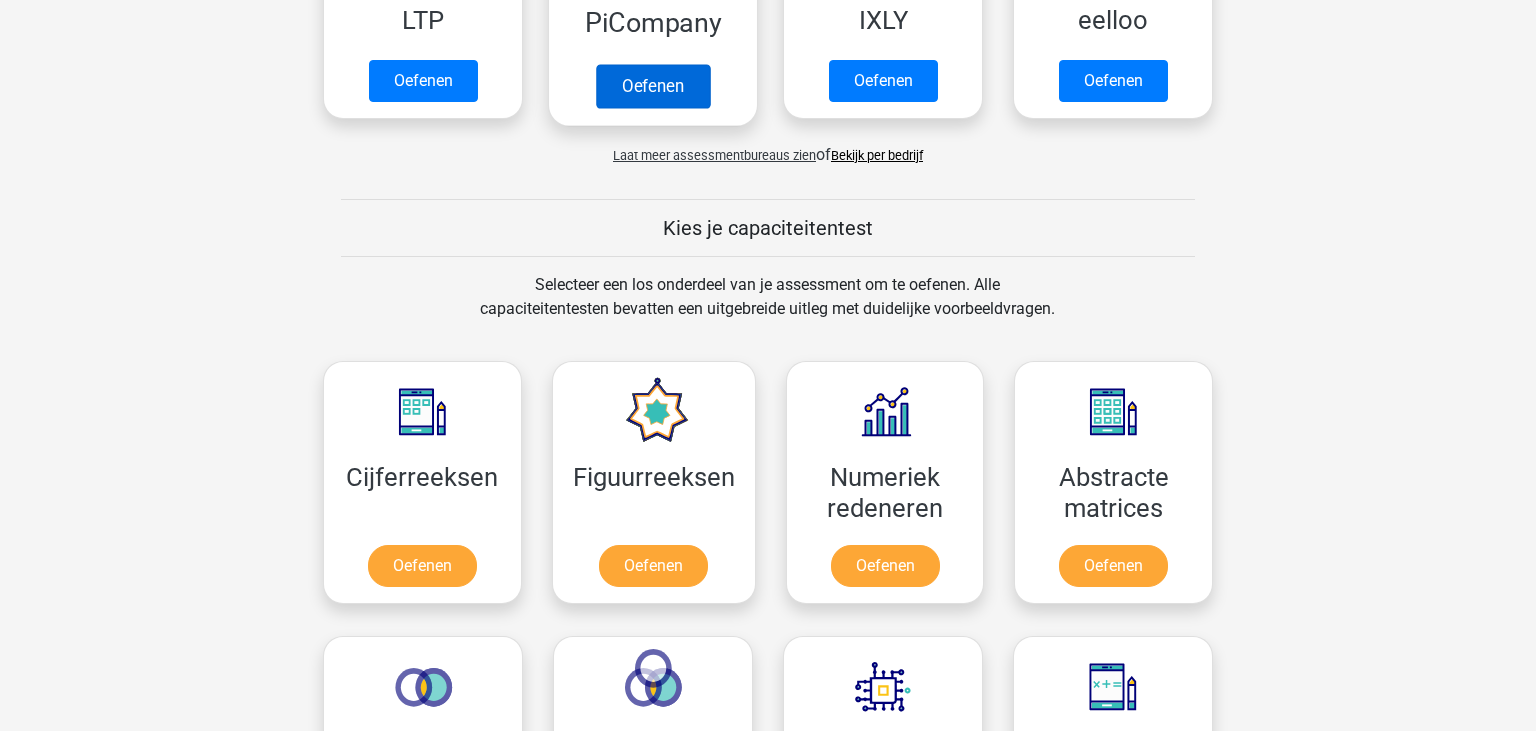 scroll, scrollTop: 578, scrollLeft: 0, axis: vertical 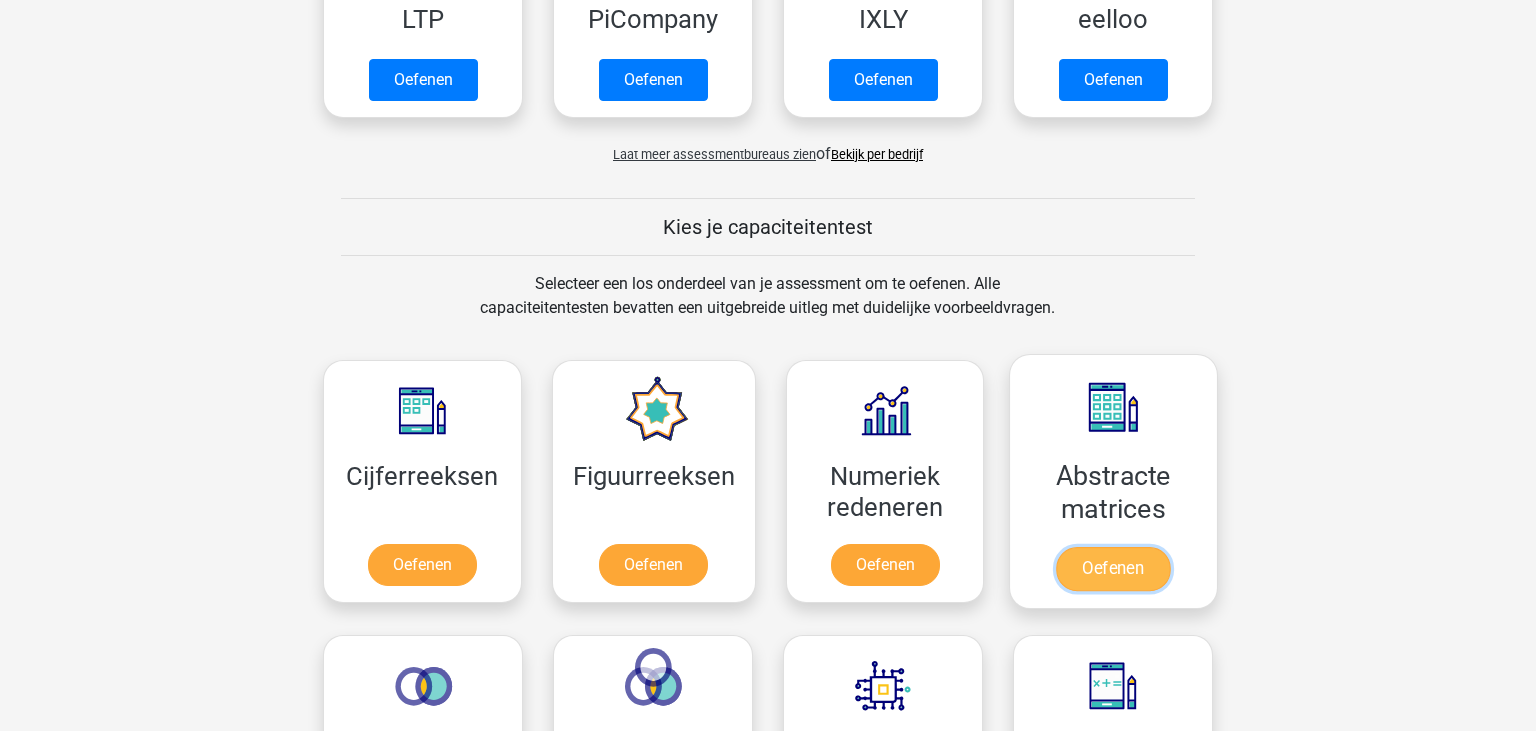 click on "Oefenen" at bounding box center [1113, 569] 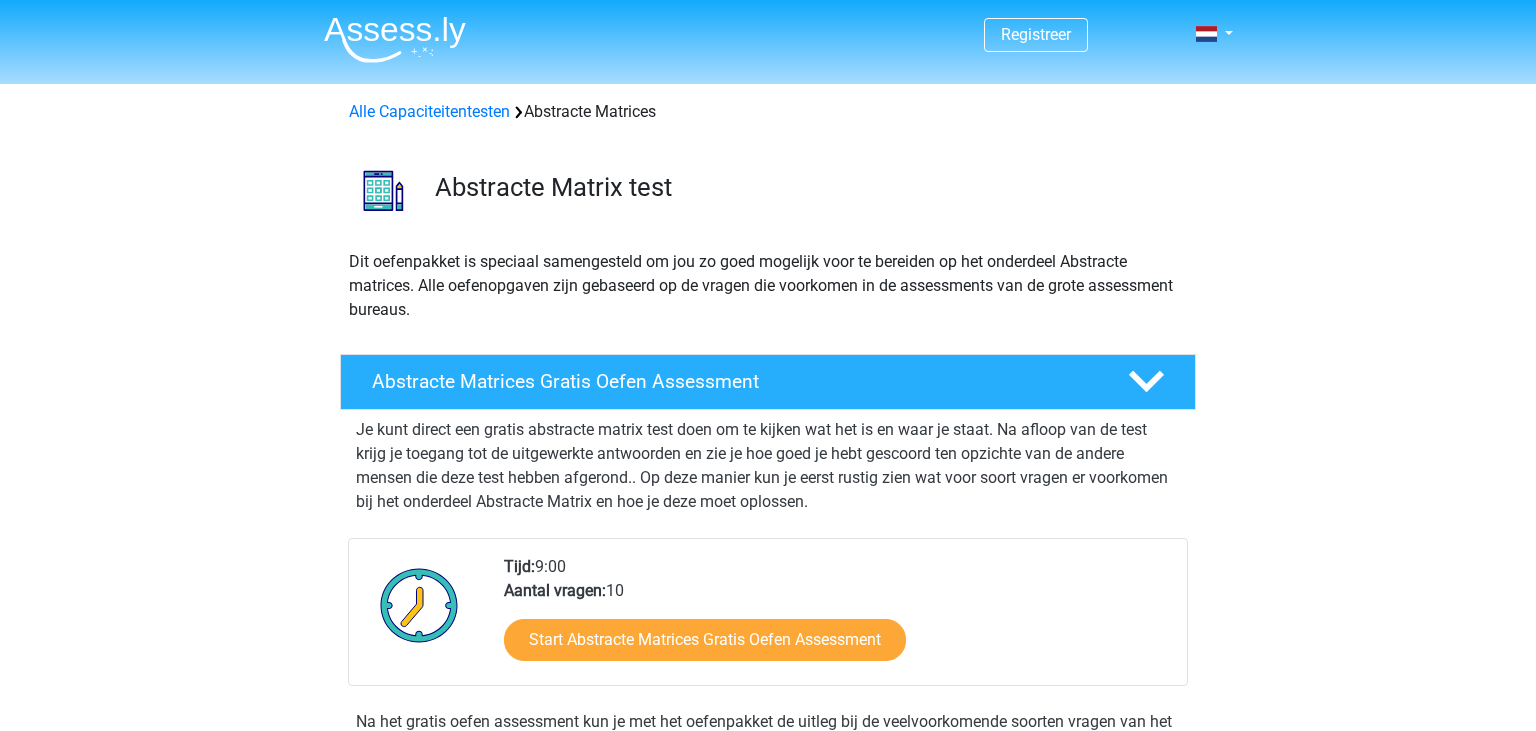 scroll, scrollTop: 303, scrollLeft: 0, axis: vertical 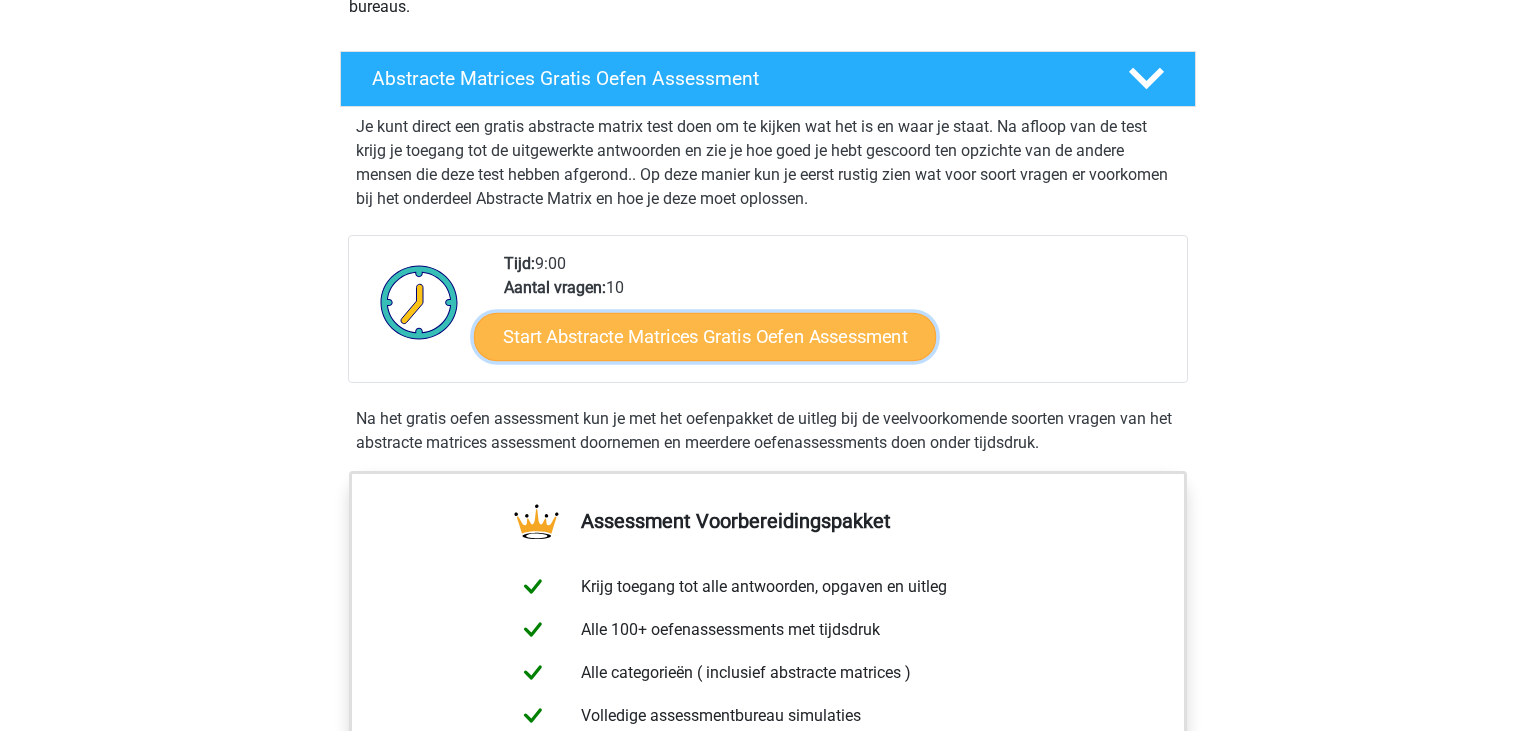 click on "Start Abstracte Matrices
Gratis Oefen Assessment" at bounding box center [705, 336] 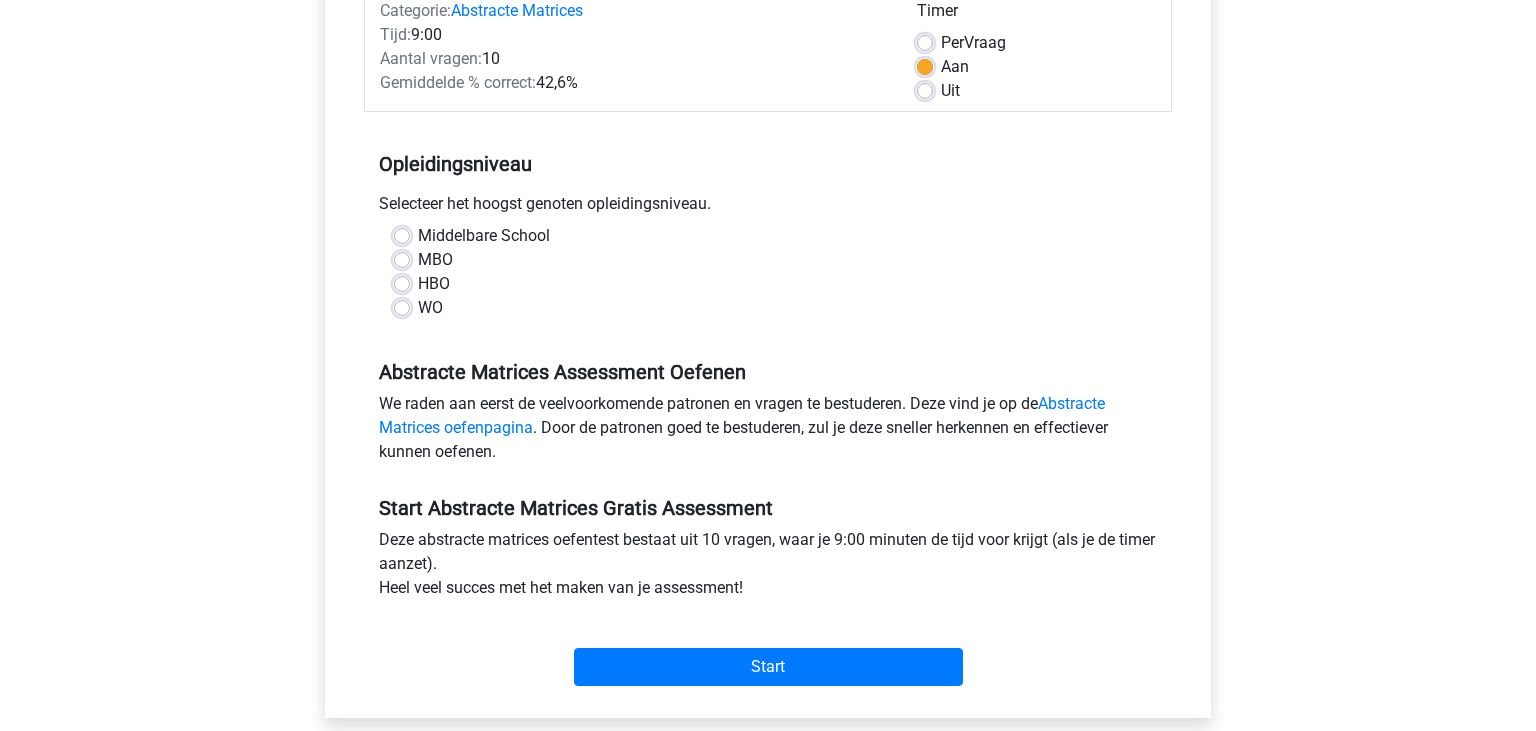 scroll, scrollTop: 208, scrollLeft: 0, axis: vertical 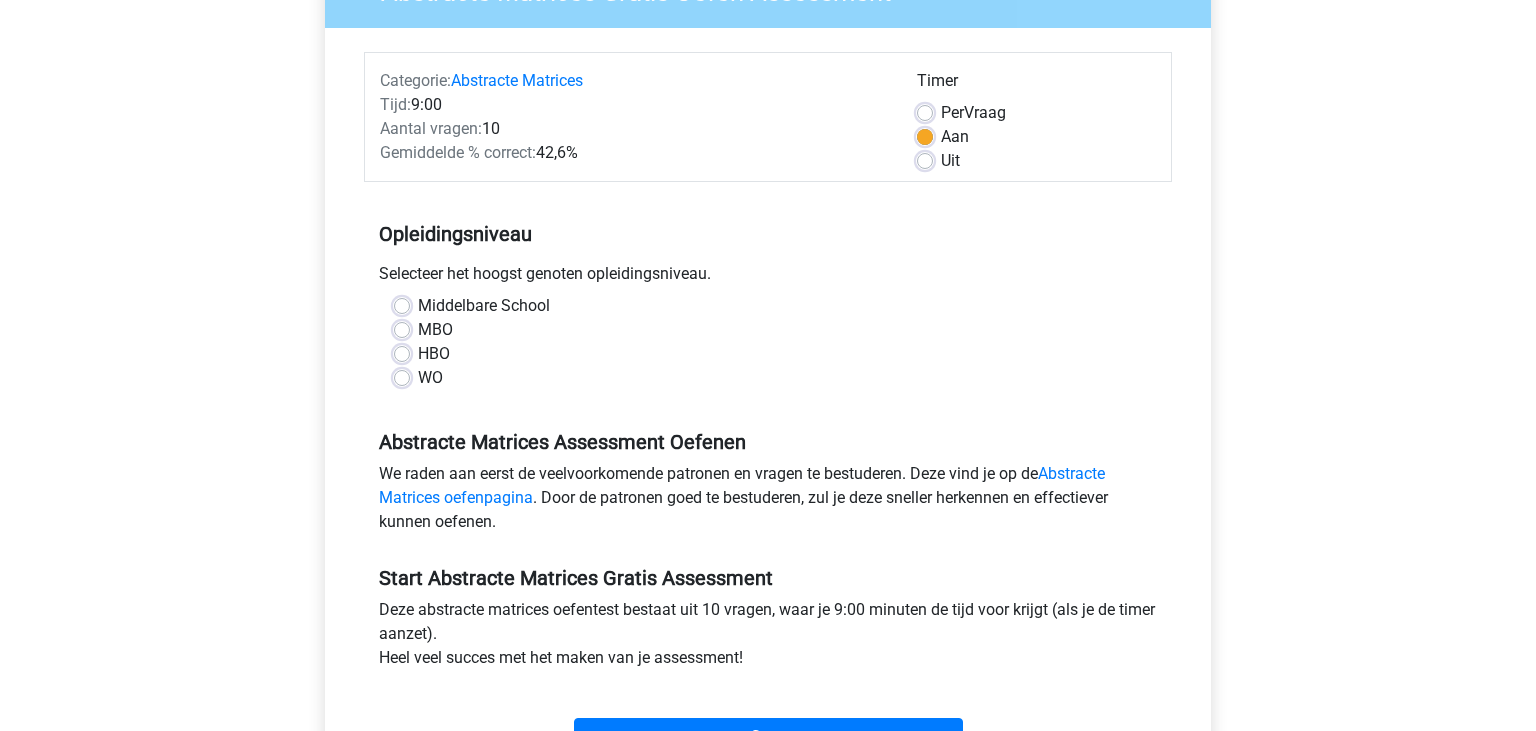 click on "Middelbare School" at bounding box center [484, 306] 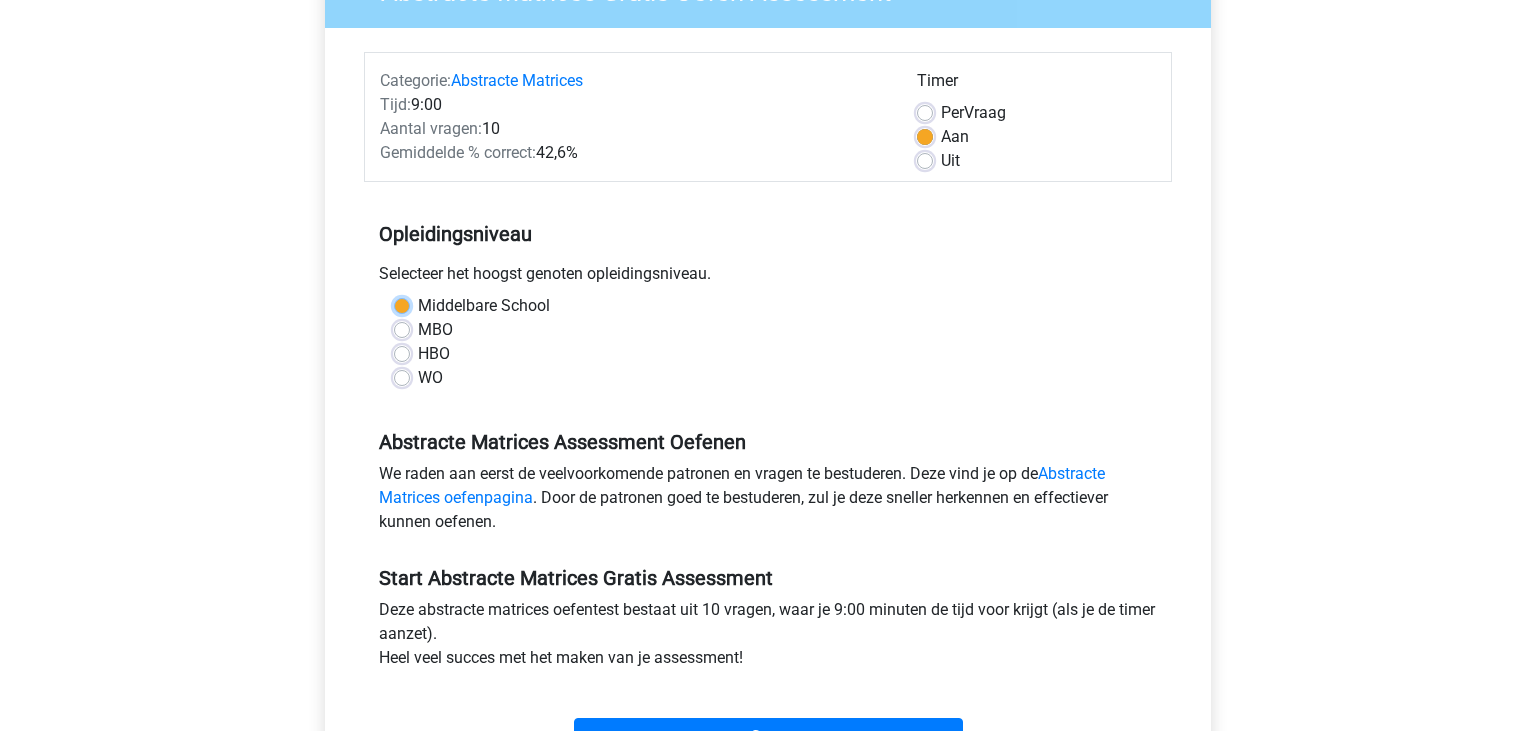 click on "Middelbare School" at bounding box center (402, 304) 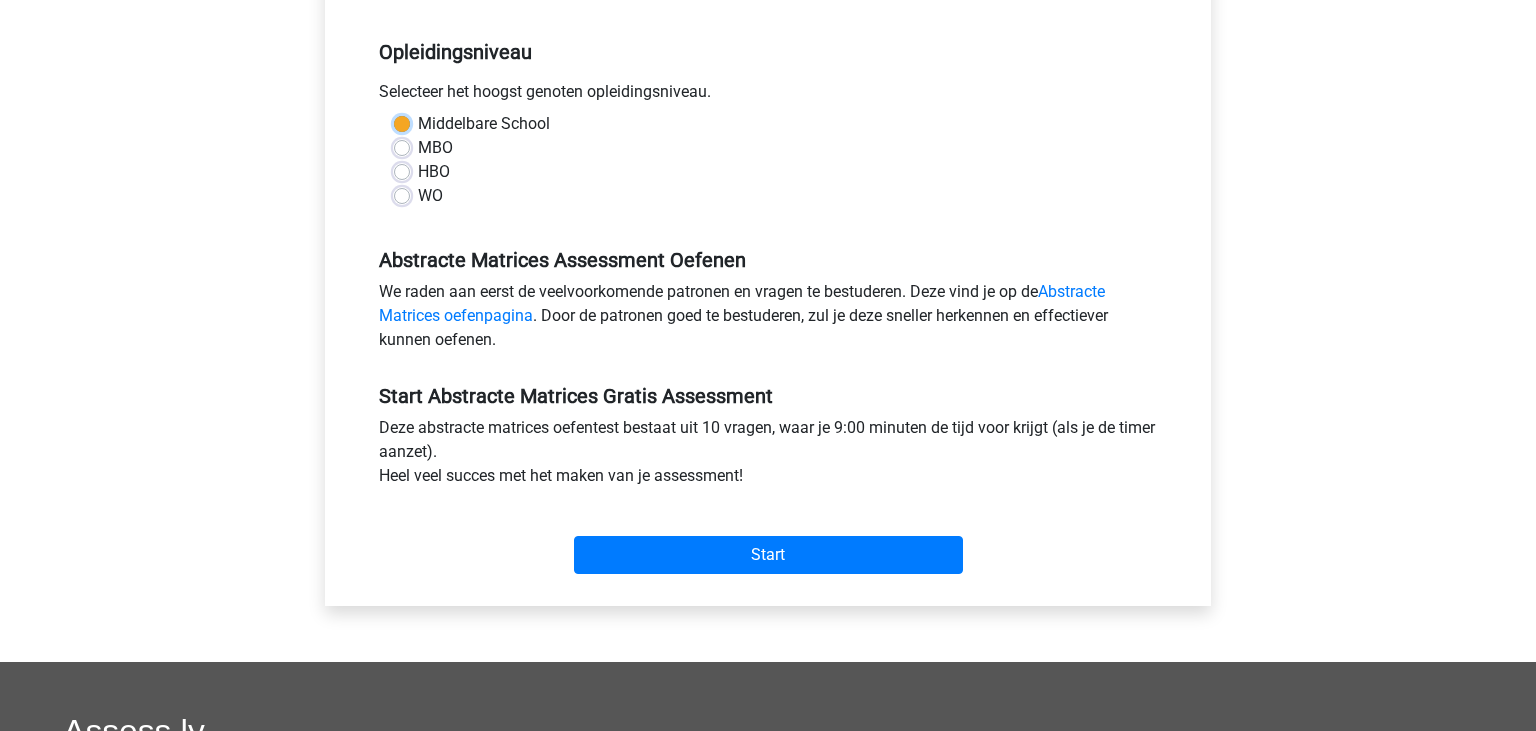 scroll, scrollTop: 392, scrollLeft: 0, axis: vertical 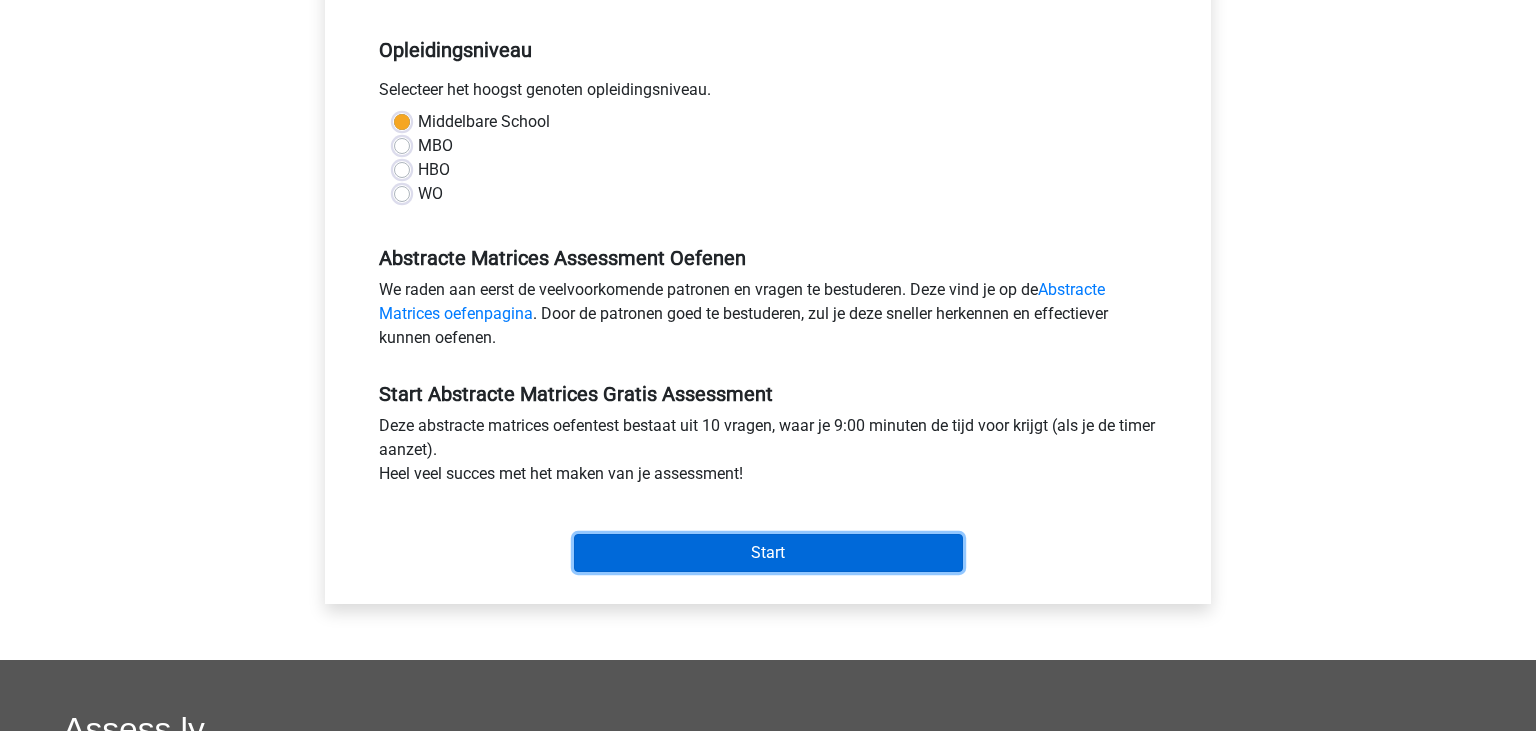 click on "Start" at bounding box center [768, 553] 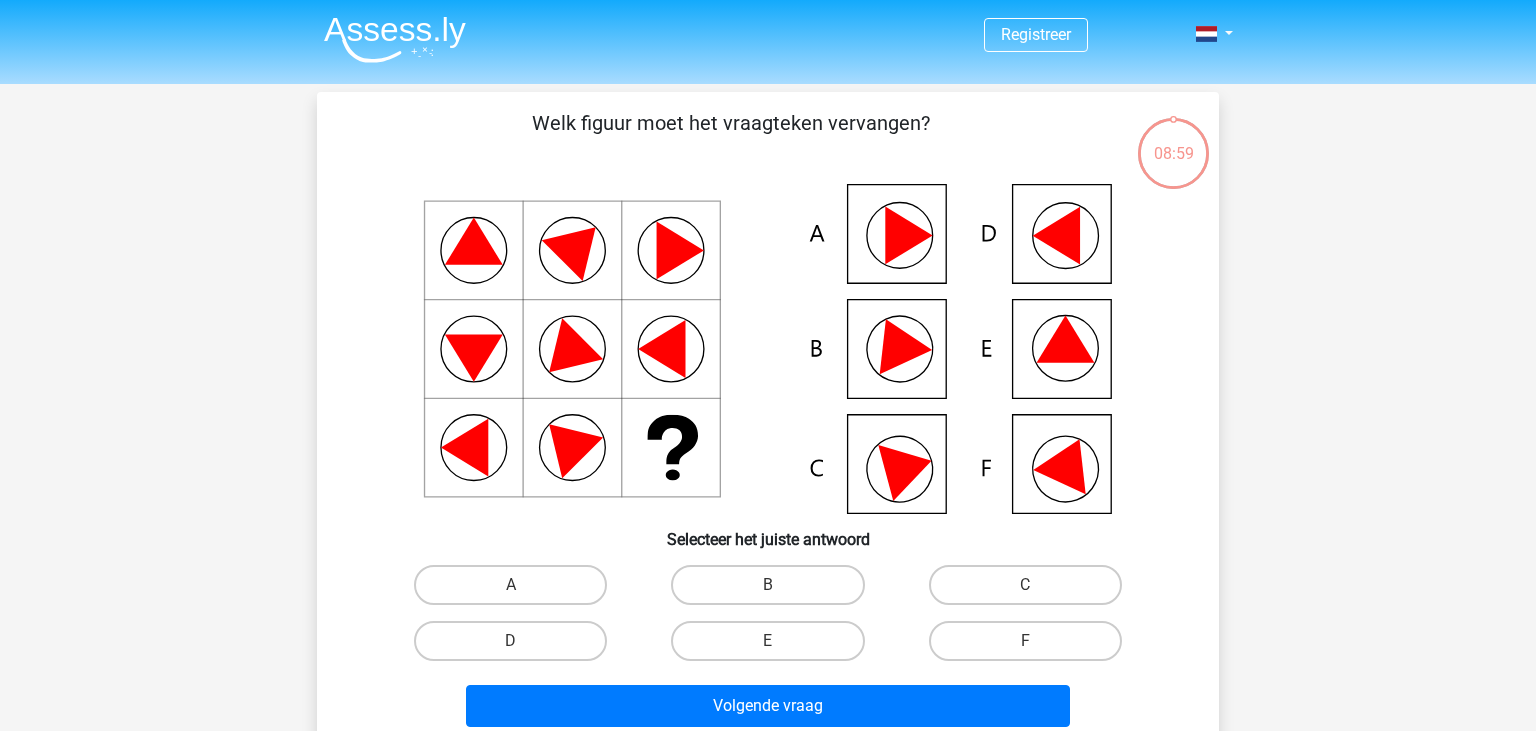 scroll, scrollTop: 40, scrollLeft: 0, axis: vertical 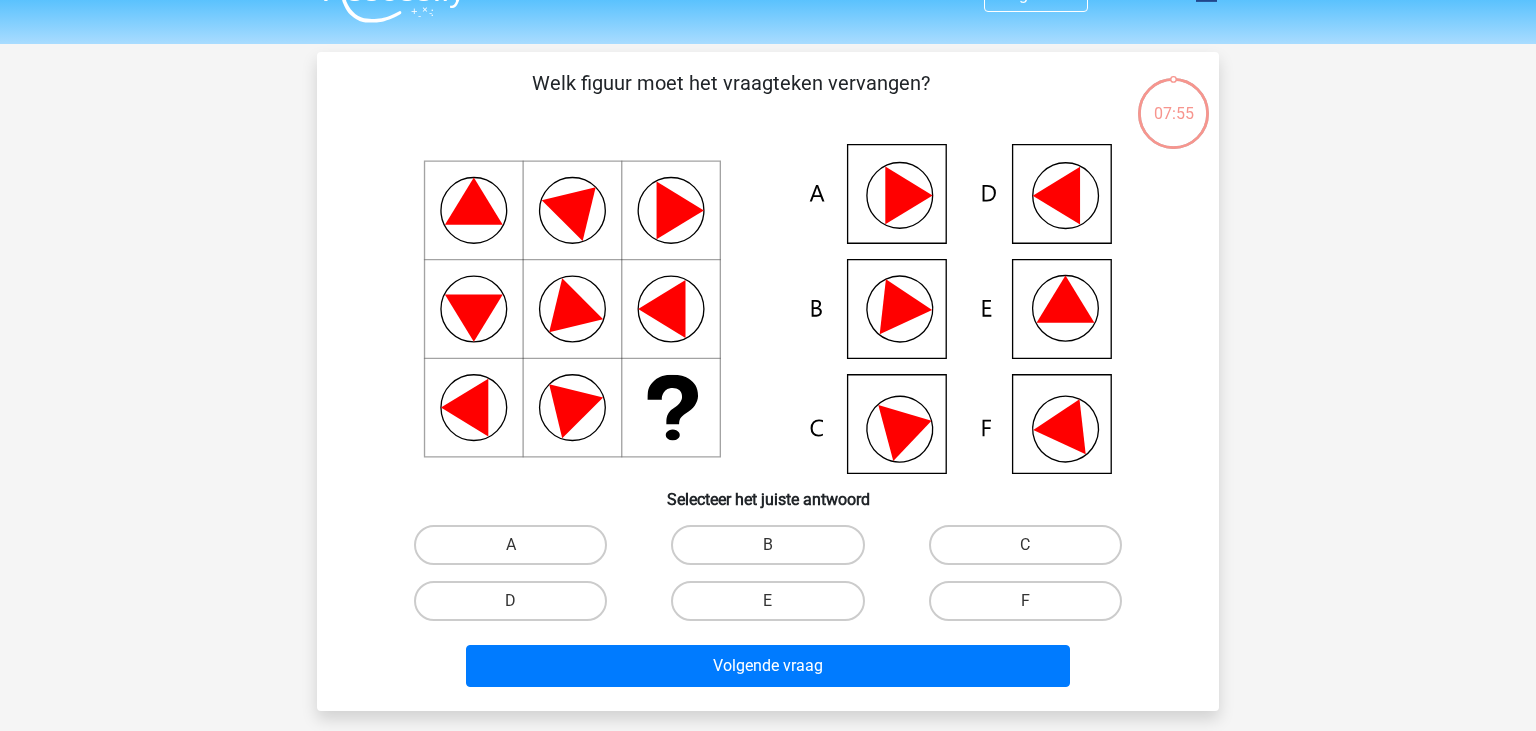 click 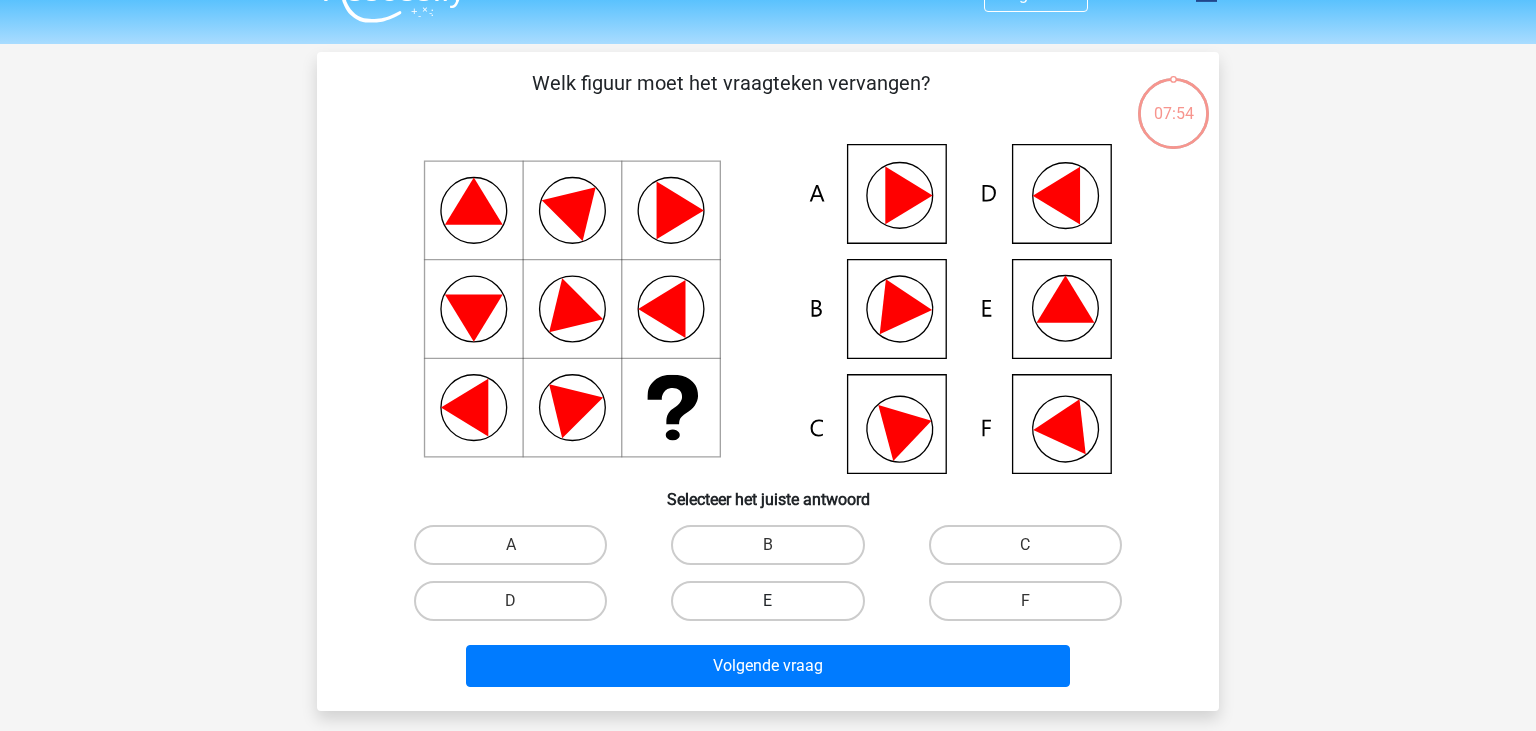 click on "E" at bounding box center (767, 601) 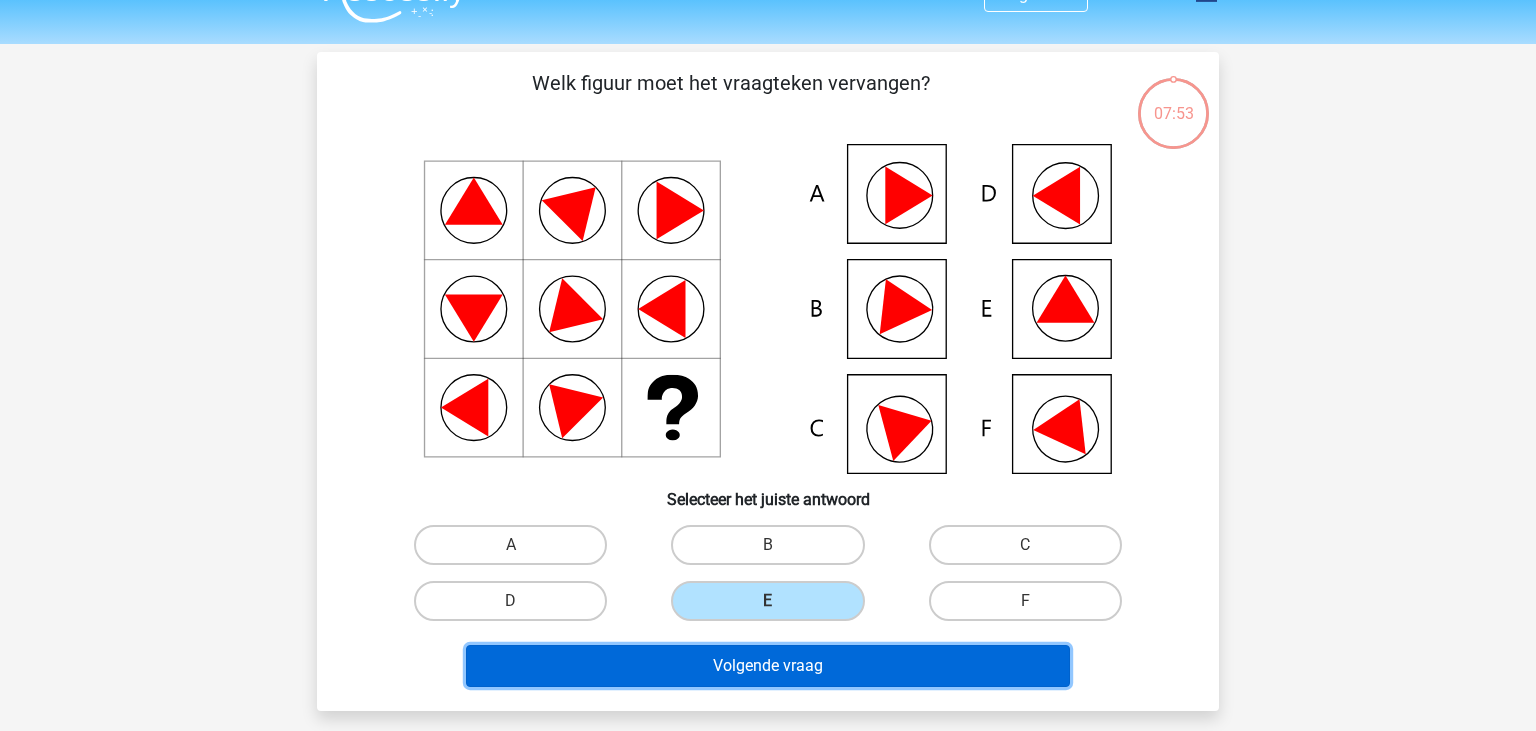 click on "Volgende vraag" at bounding box center [768, 666] 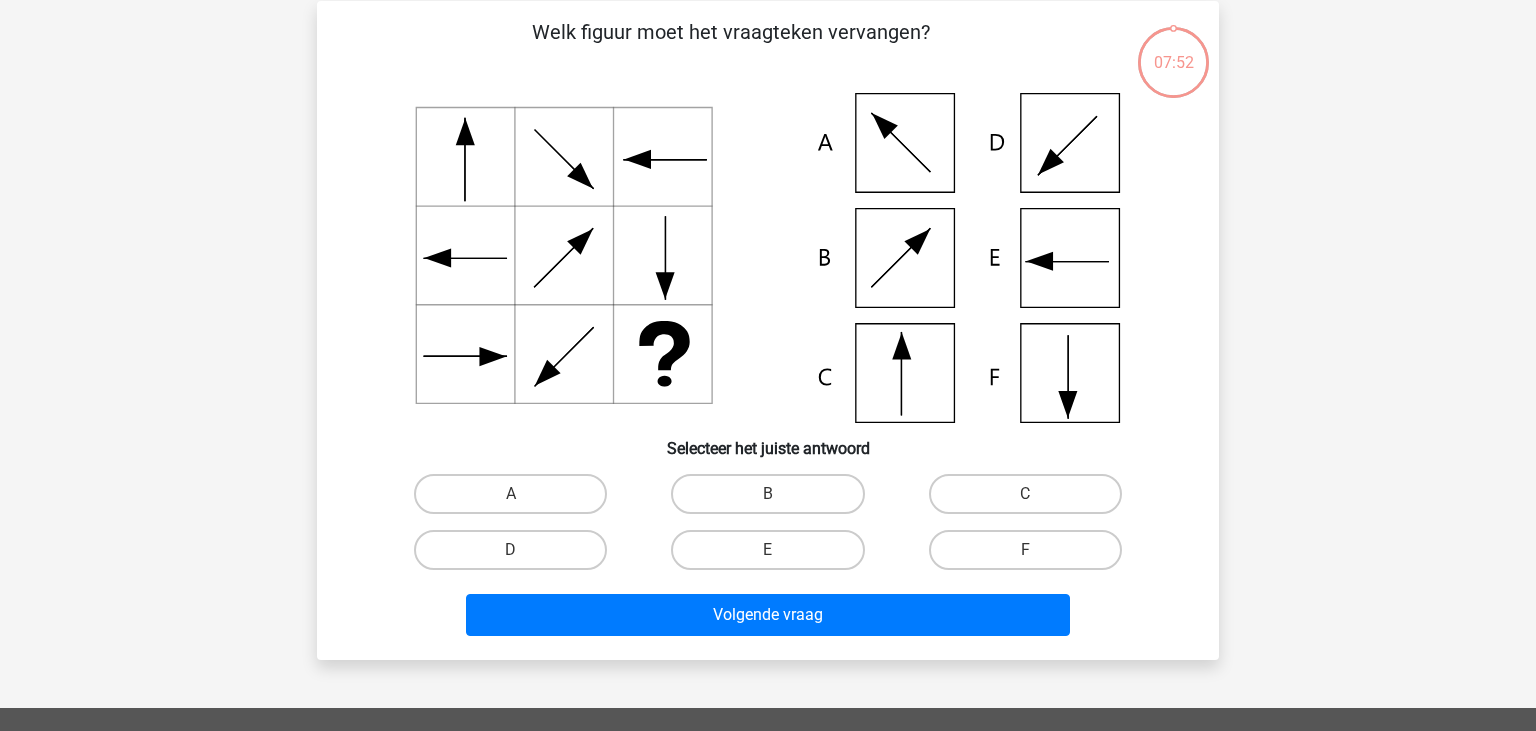 scroll, scrollTop: 92, scrollLeft: 0, axis: vertical 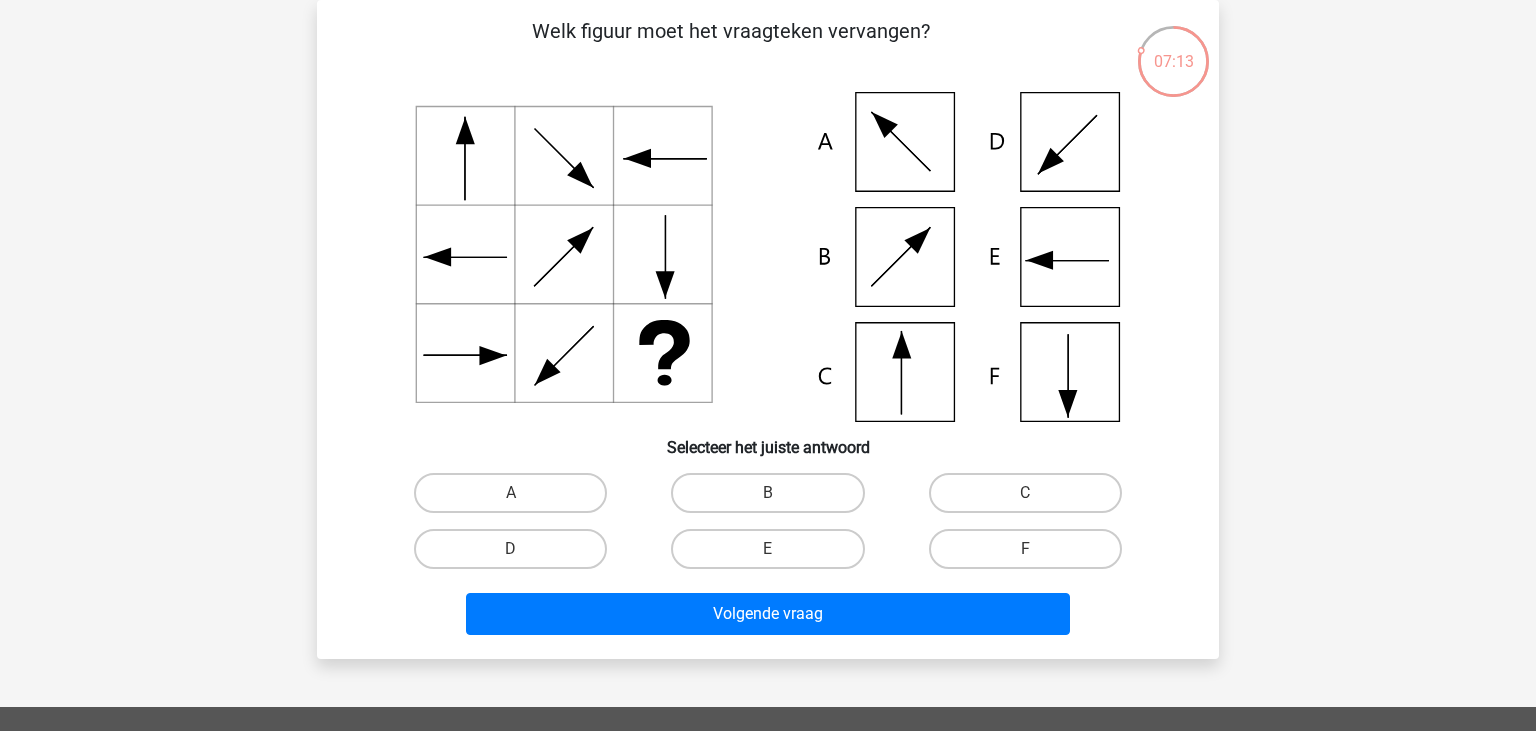 click 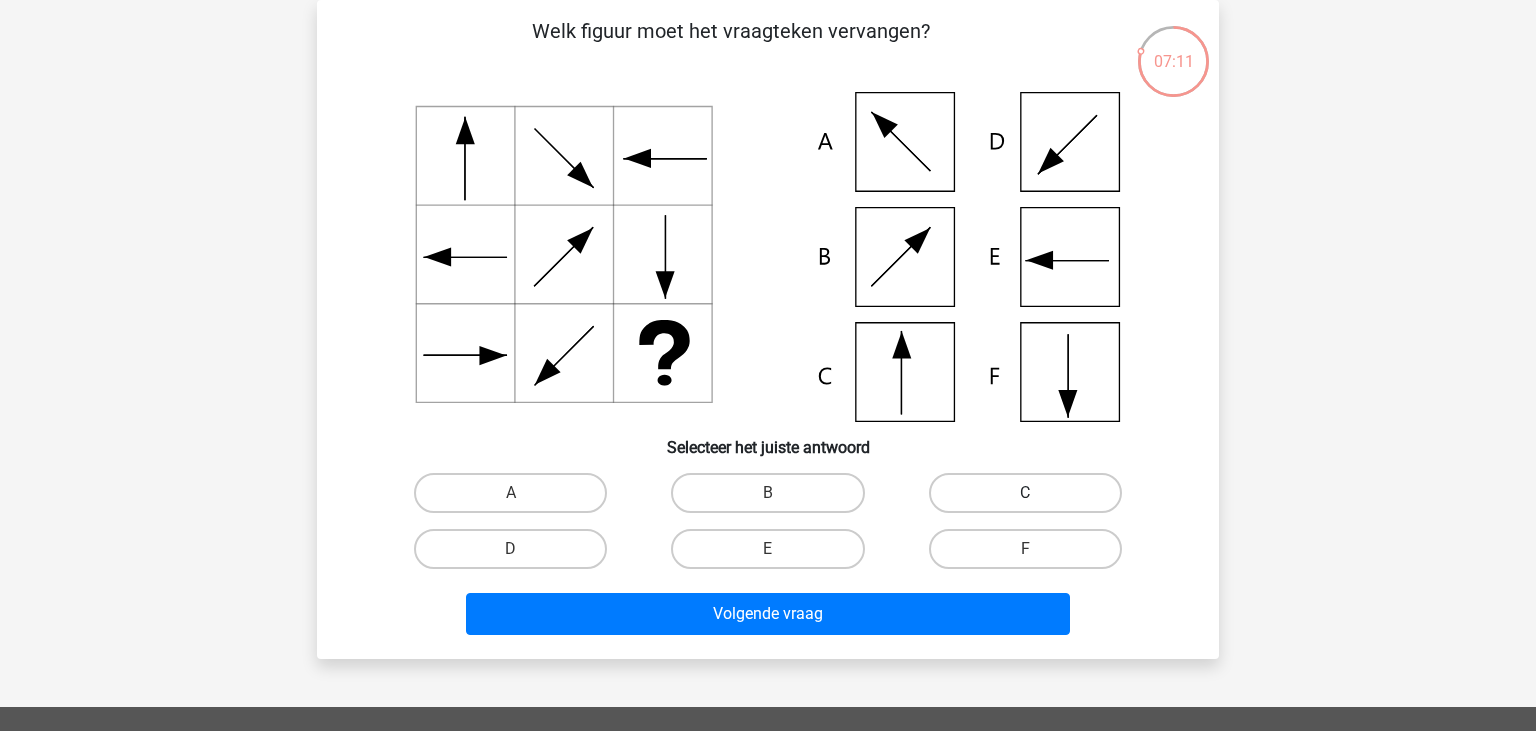click on "C" at bounding box center [1025, 493] 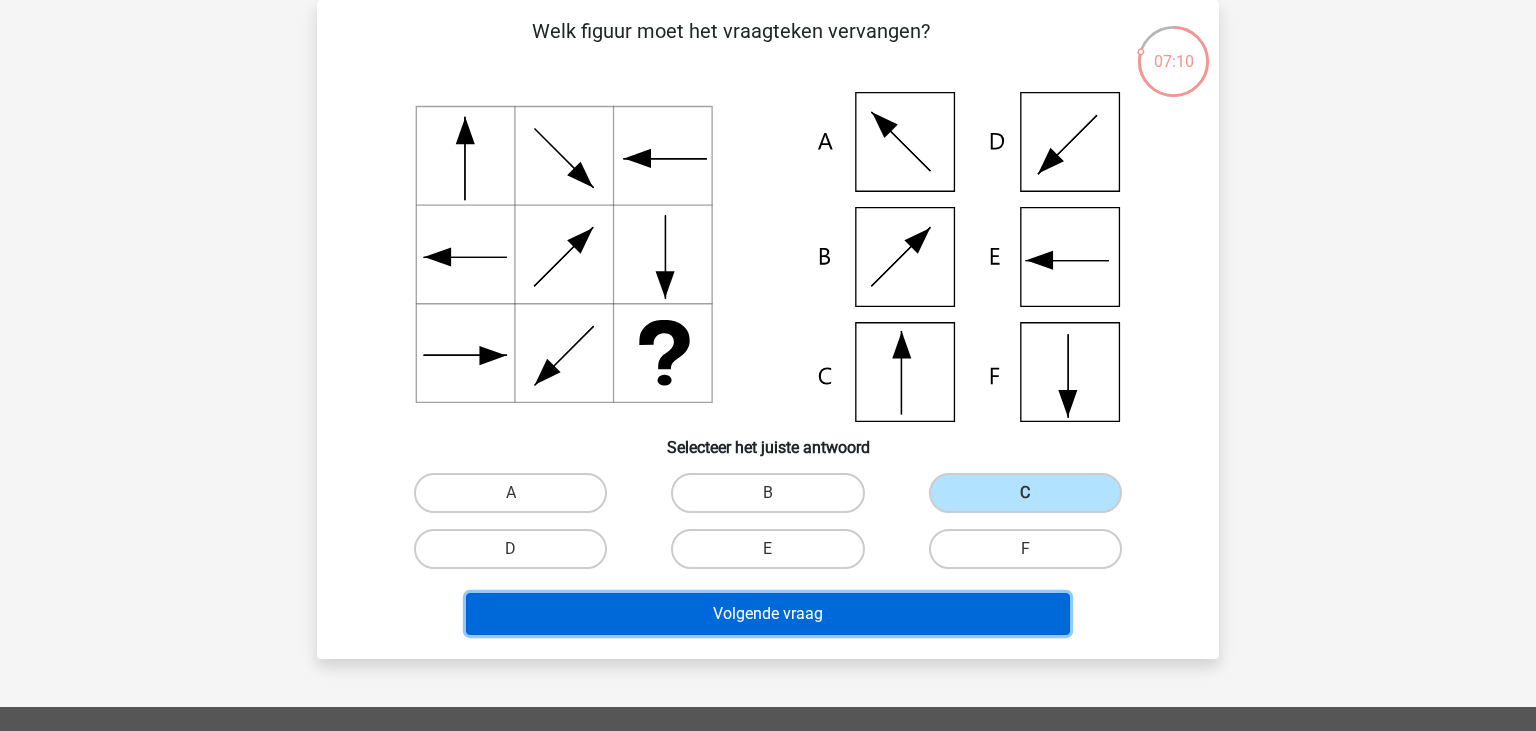 click on "Volgende vraag" at bounding box center (768, 614) 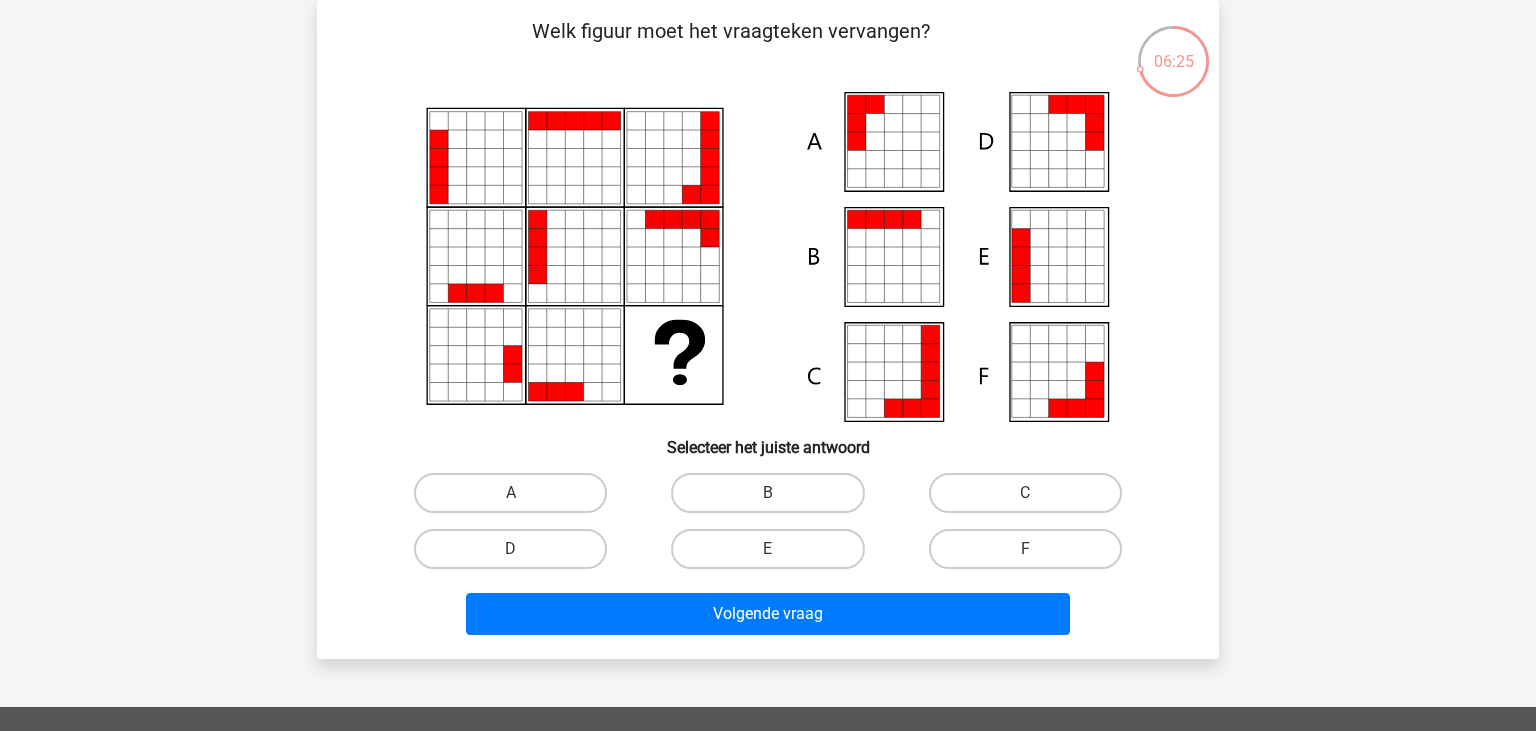 click 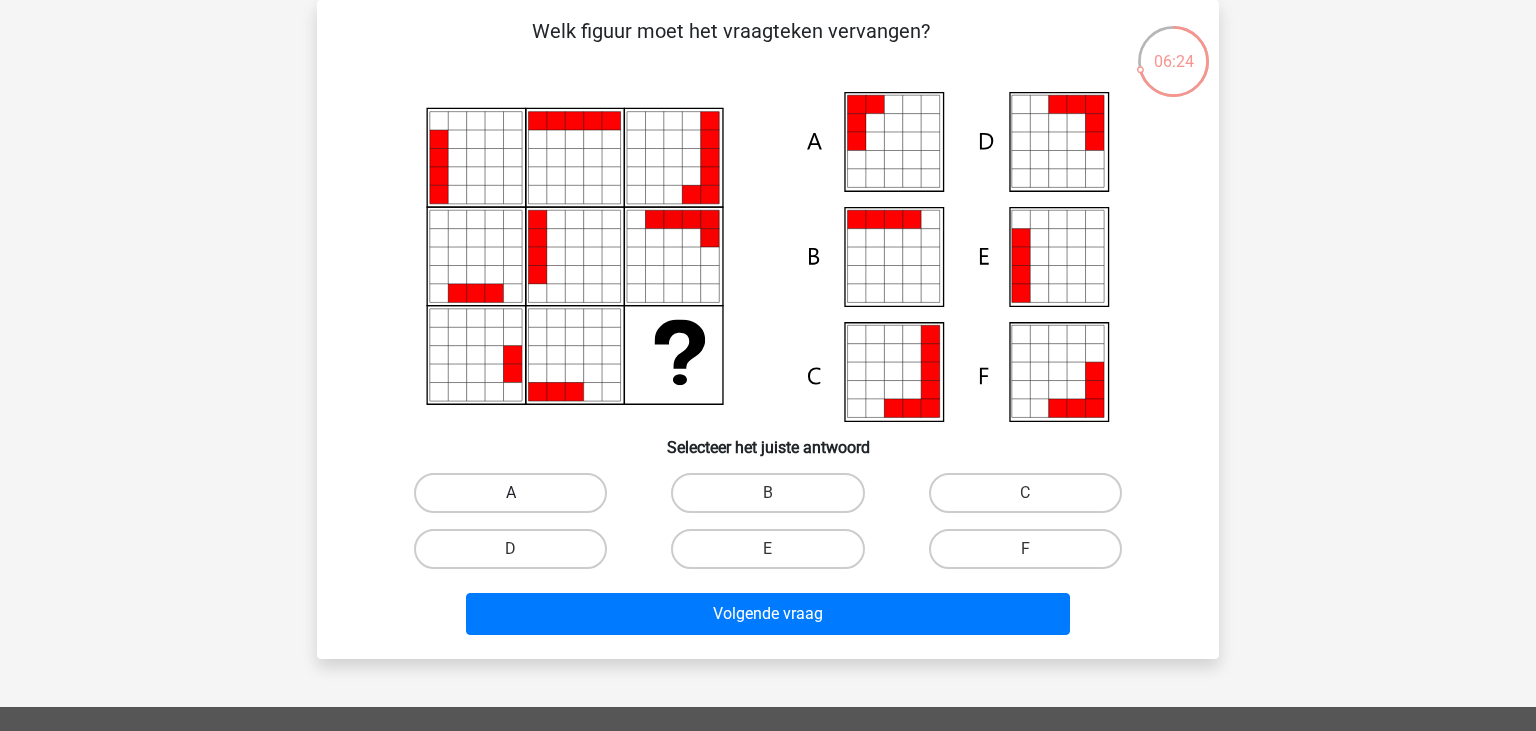 click on "A" at bounding box center (510, 493) 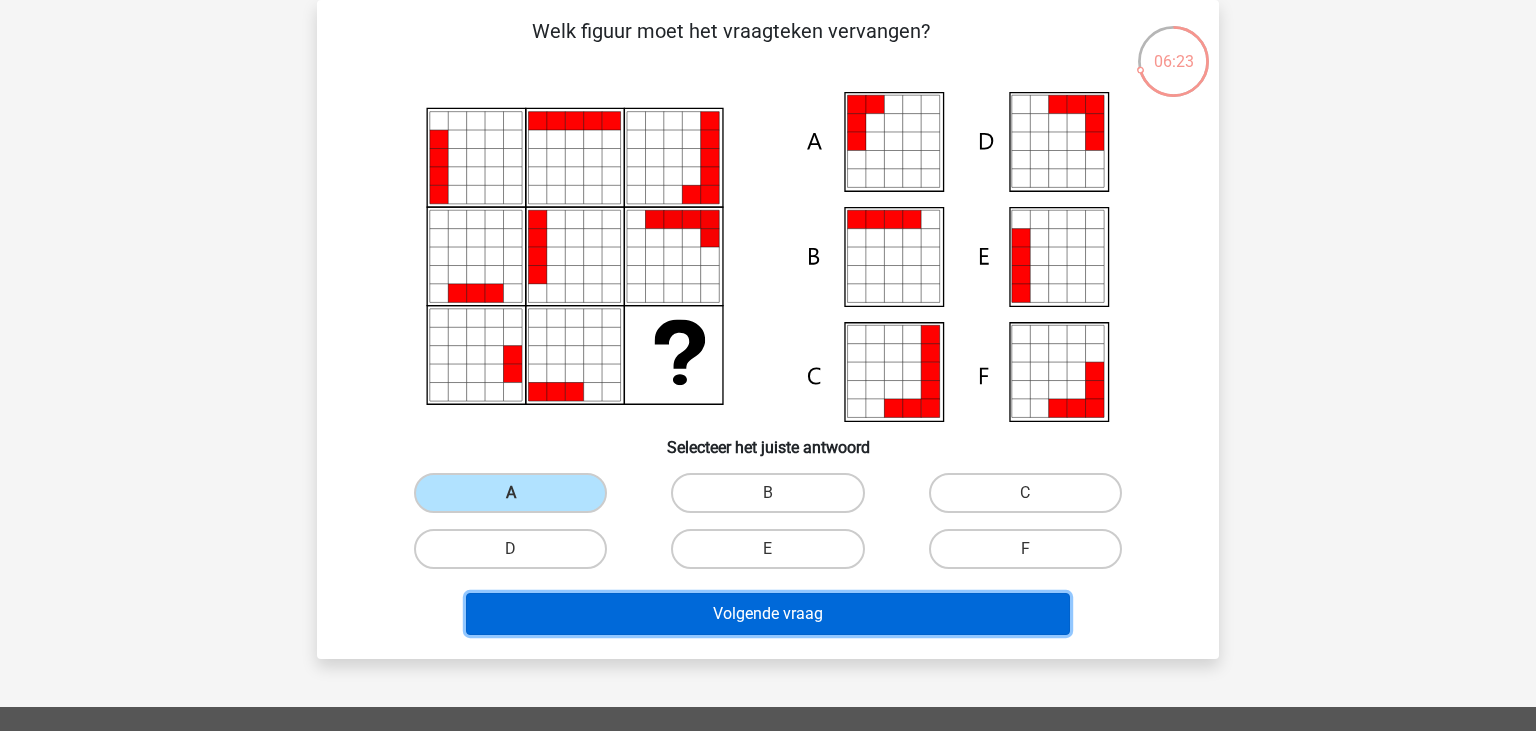click on "Volgende vraag" at bounding box center (768, 614) 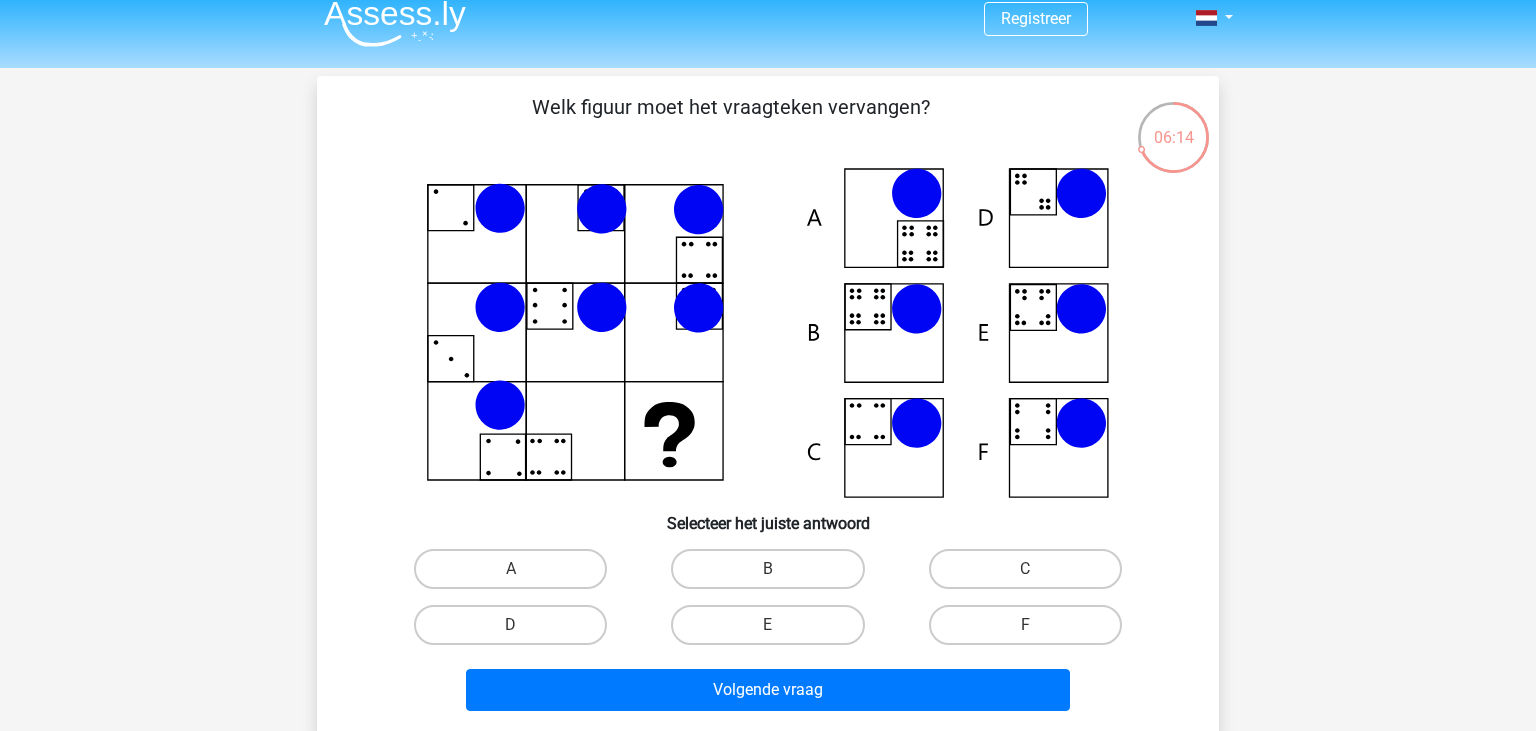 scroll, scrollTop: 18, scrollLeft: 0, axis: vertical 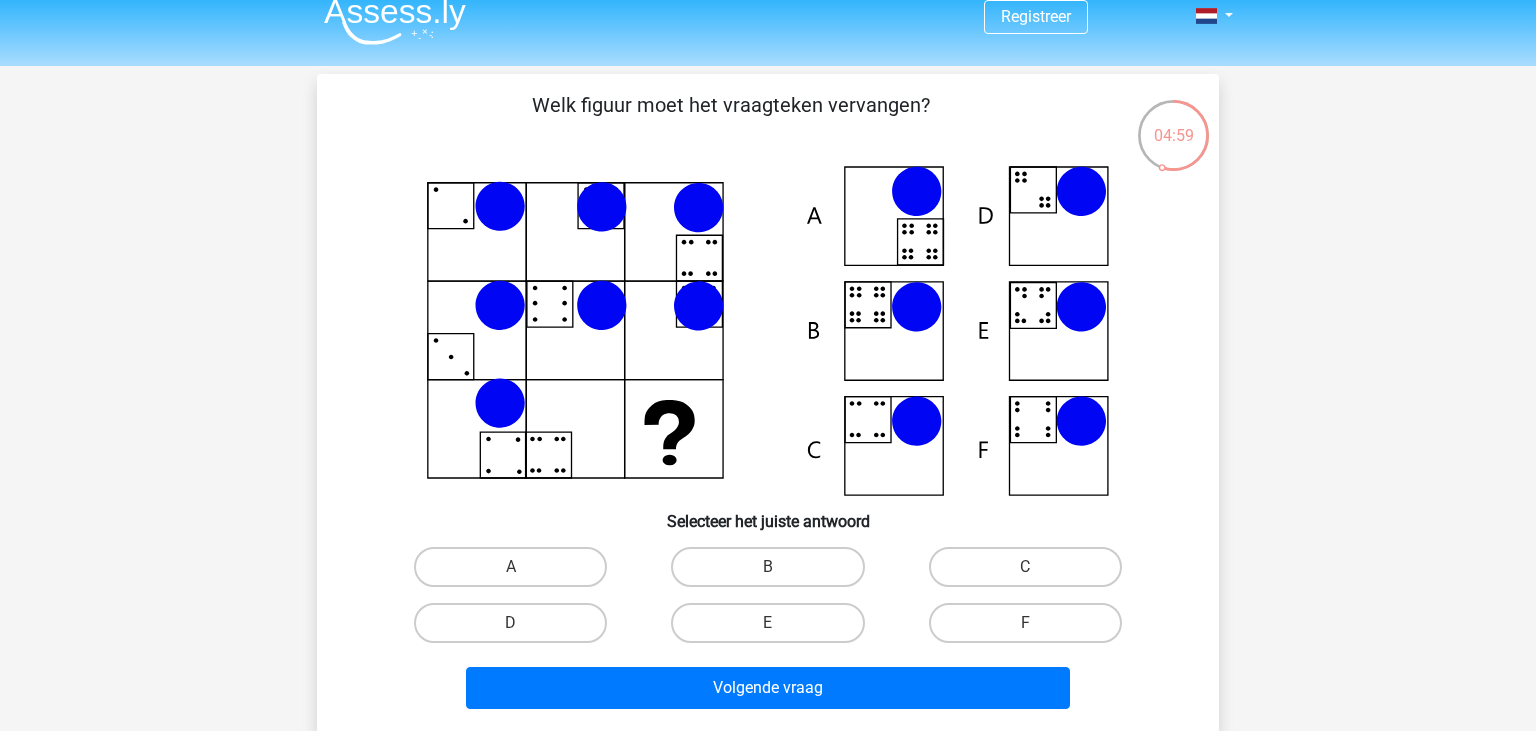 click 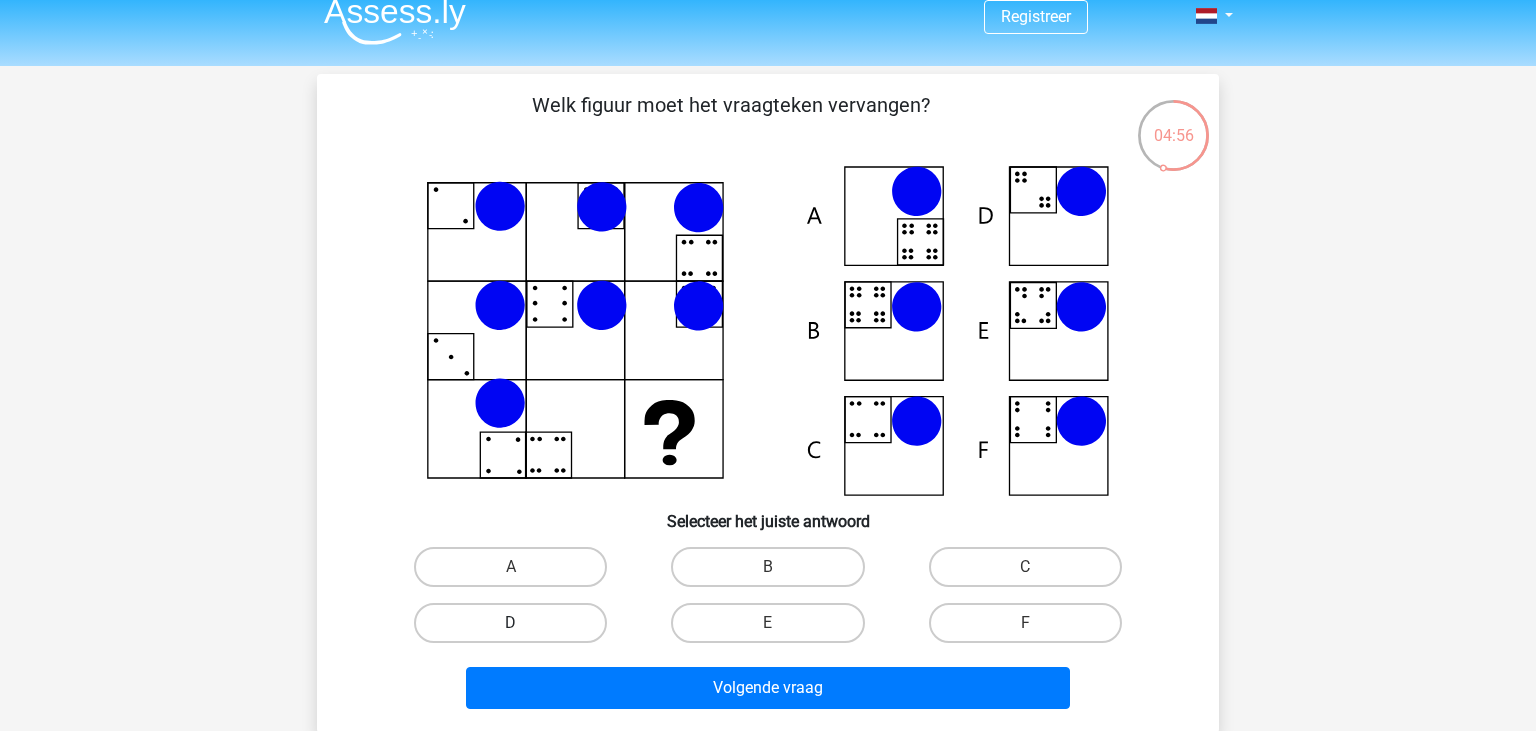 click on "D" at bounding box center (510, 623) 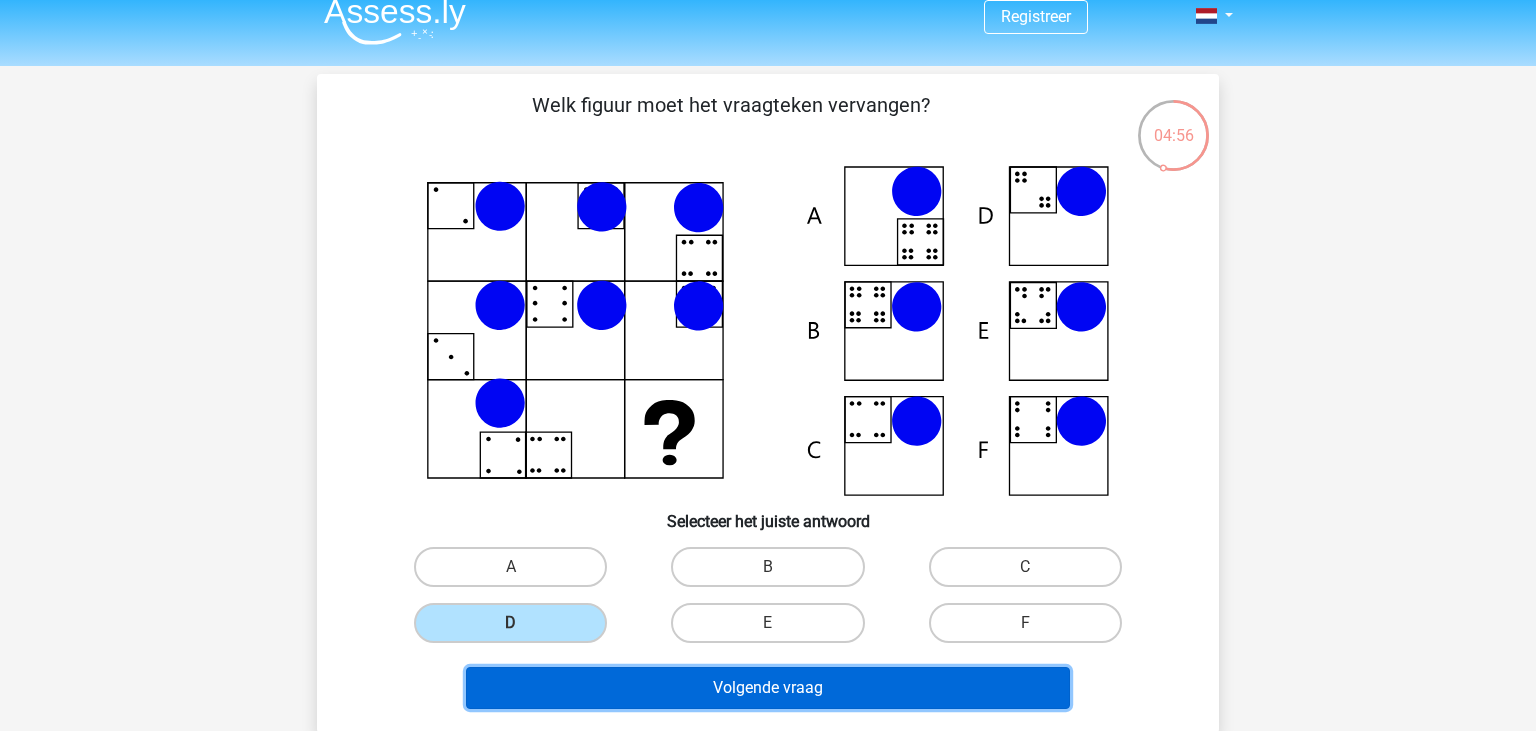 click on "Volgende vraag" at bounding box center (768, 688) 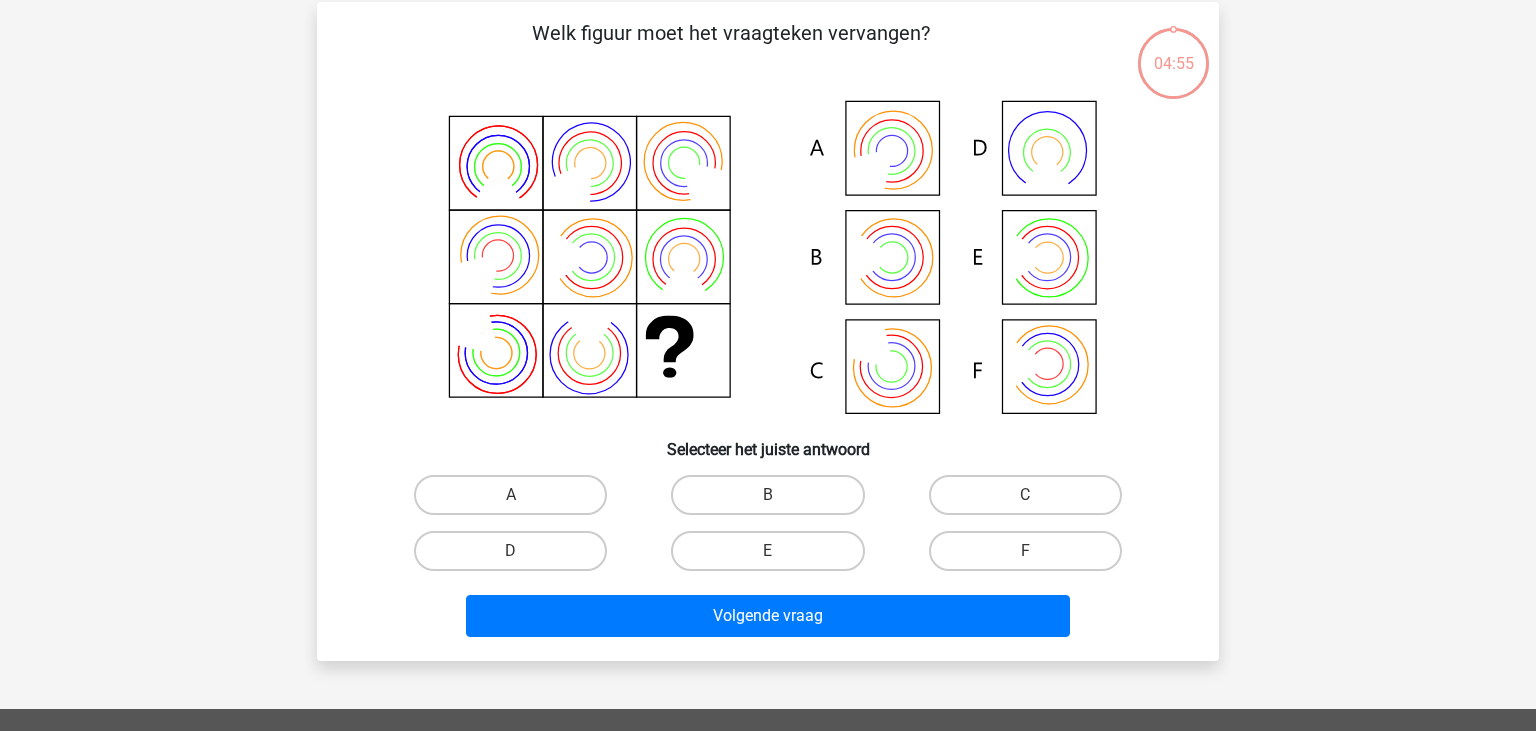 scroll, scrollTop: 92, scrollLeft: 0, axis: vertical 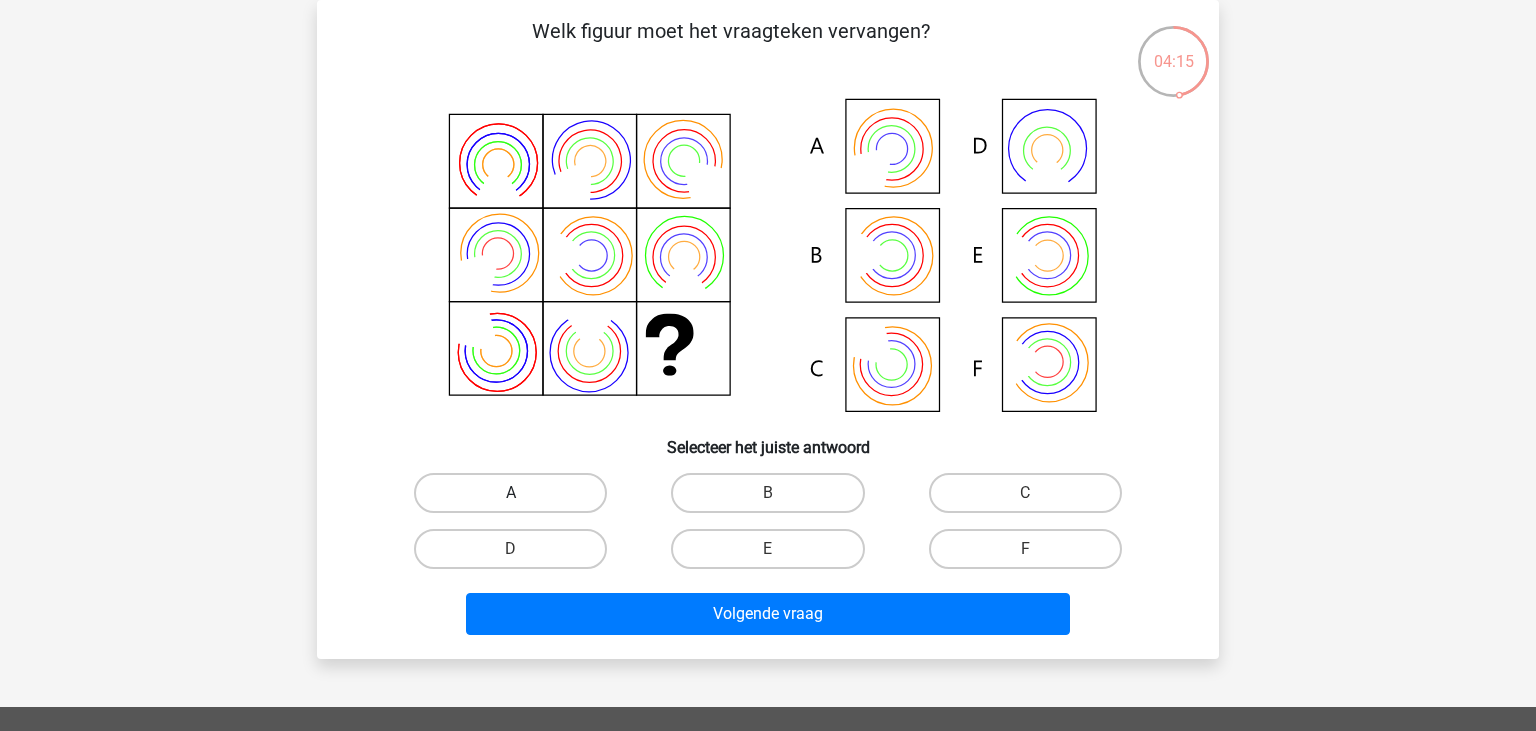 click on "A" at bounding box center [510, 493] 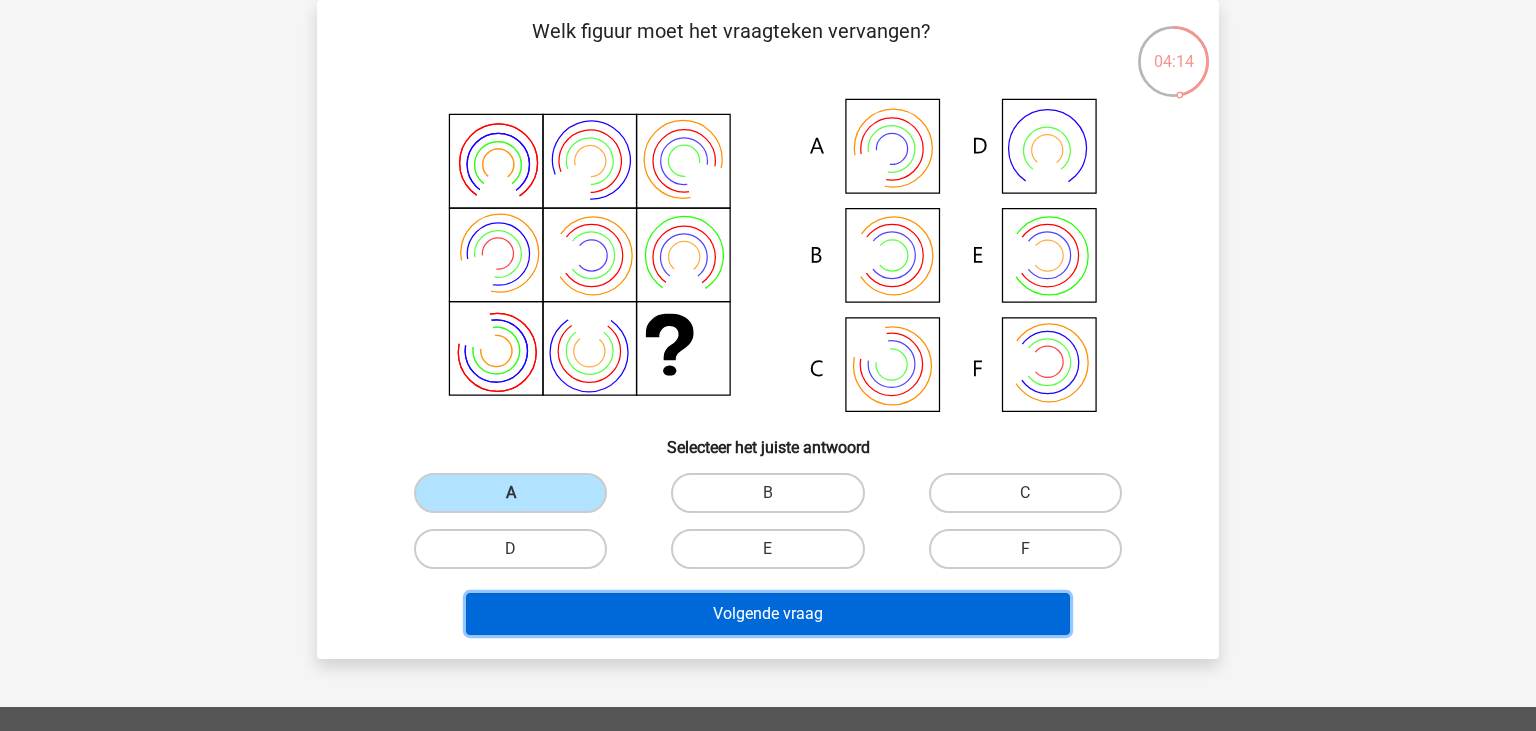 click on "Volgende vraag" at bounding box center (768, 614) 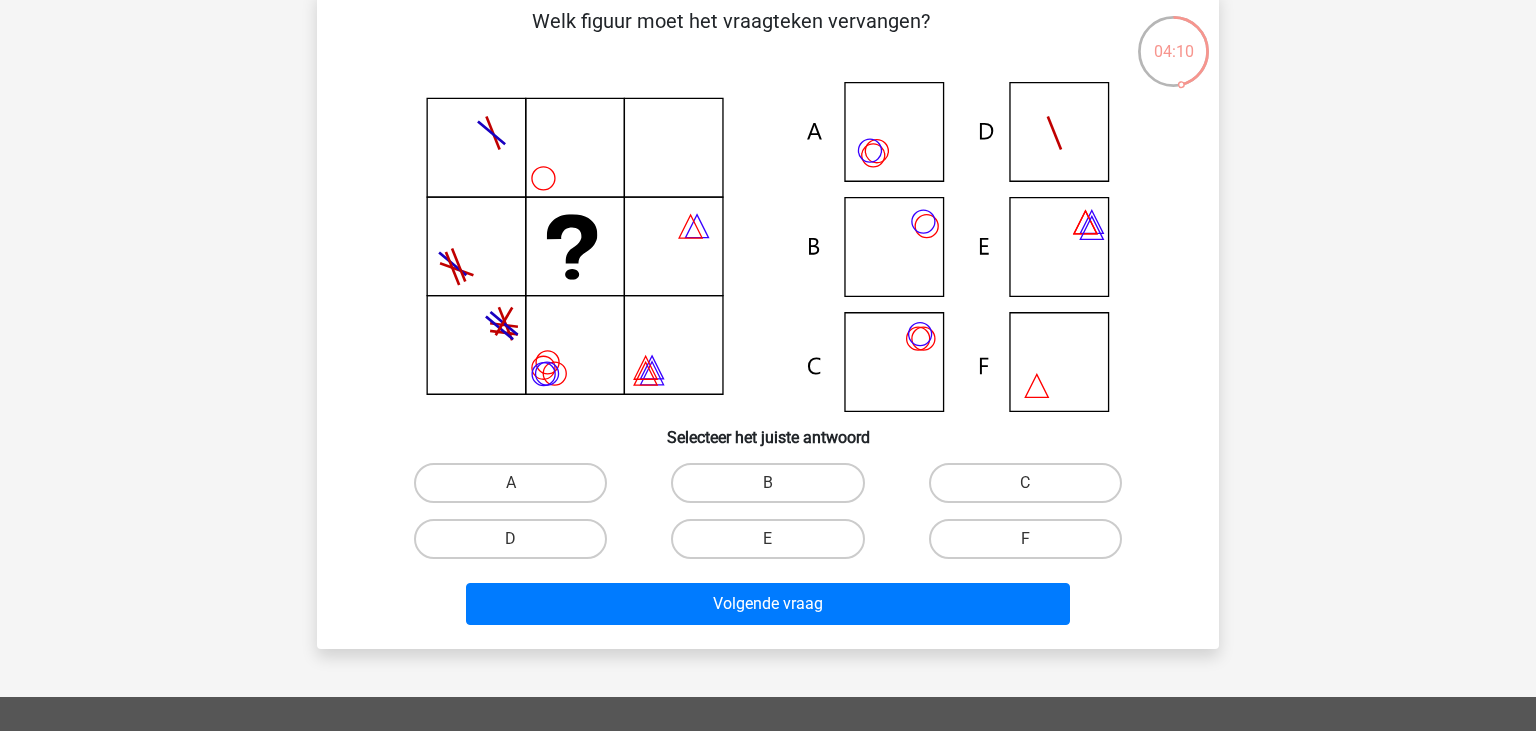 scroll, scrollTop: 101, scrollLeft: 0, axis: vertical 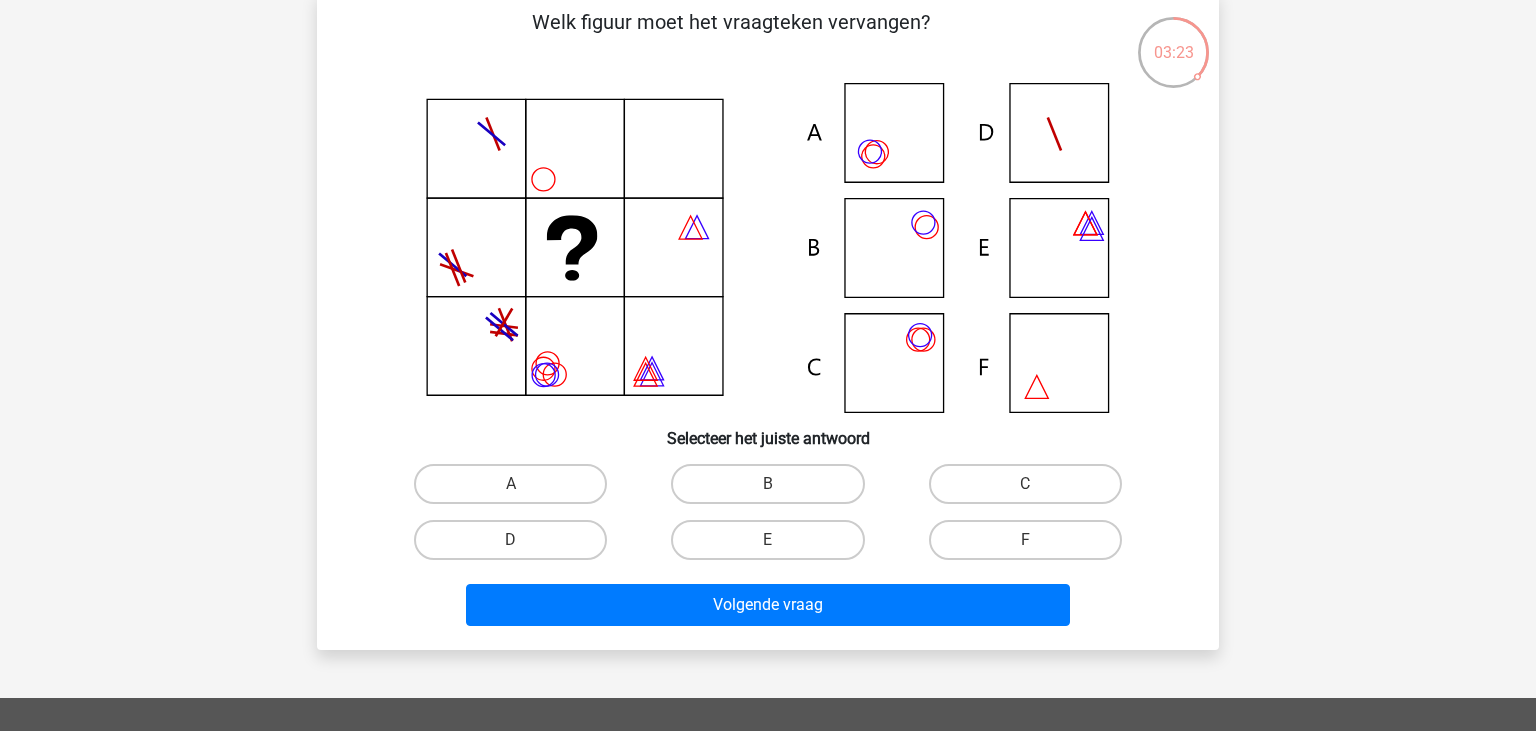 click 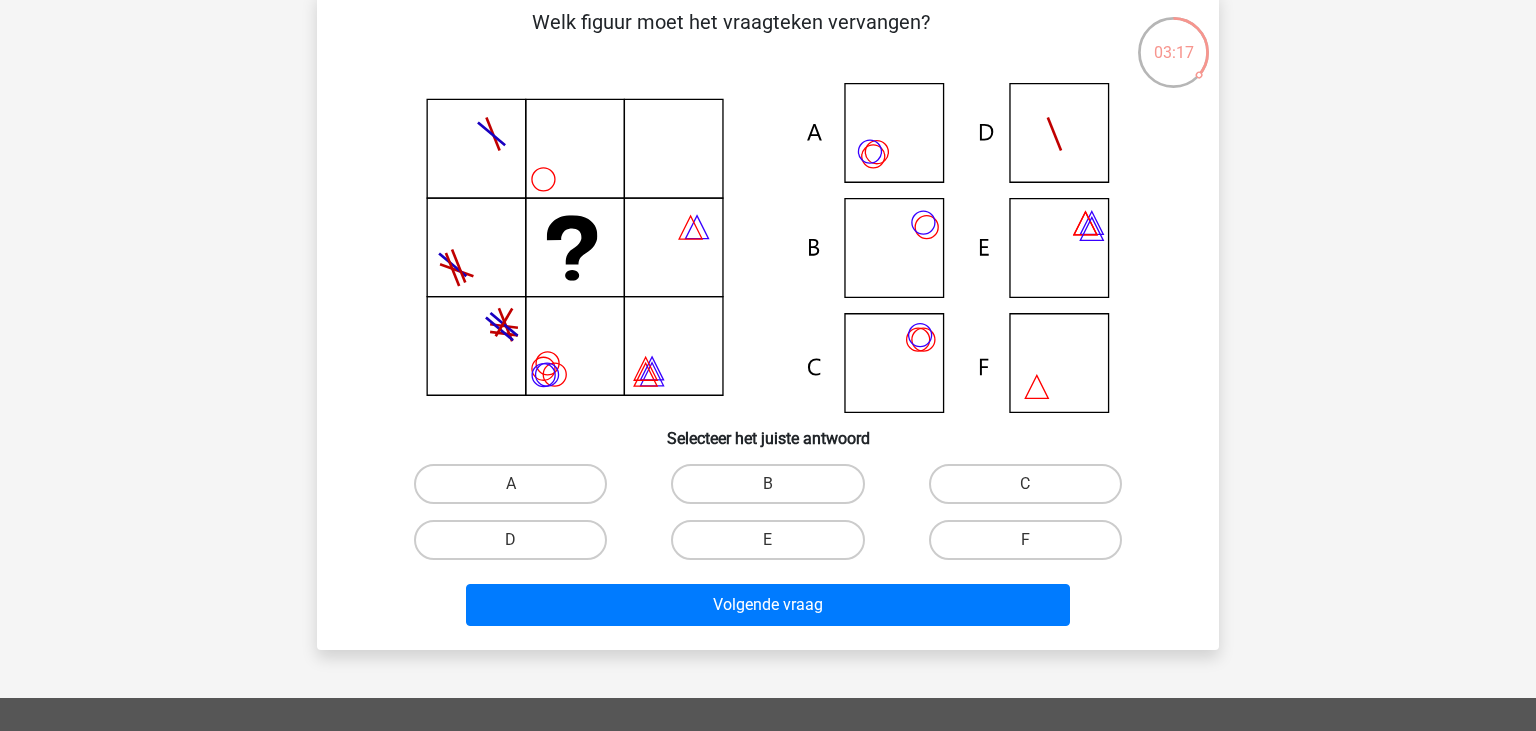 click on "B" at bounding box center (774, 490) 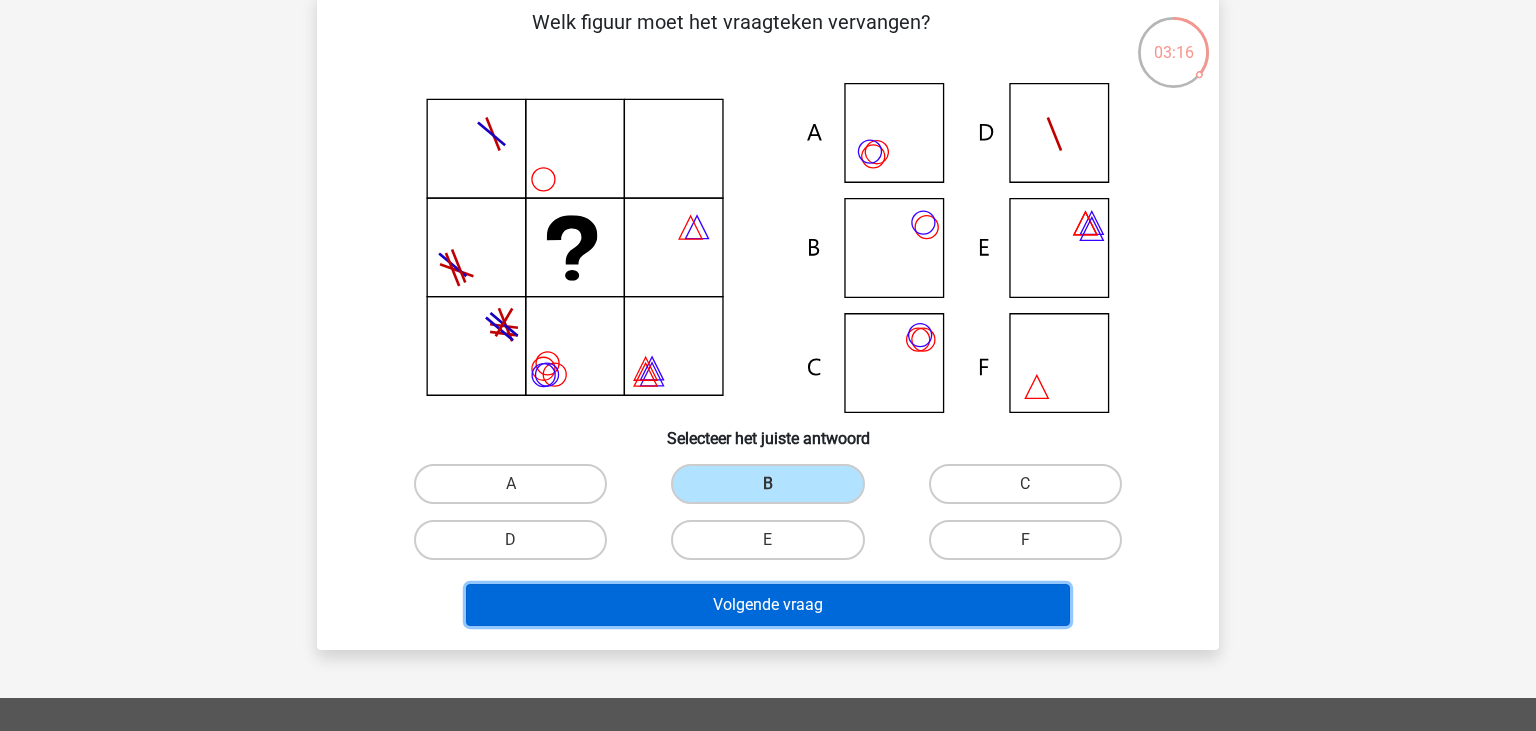 click on "Volgende vraag" at bounding box center [768, 605] 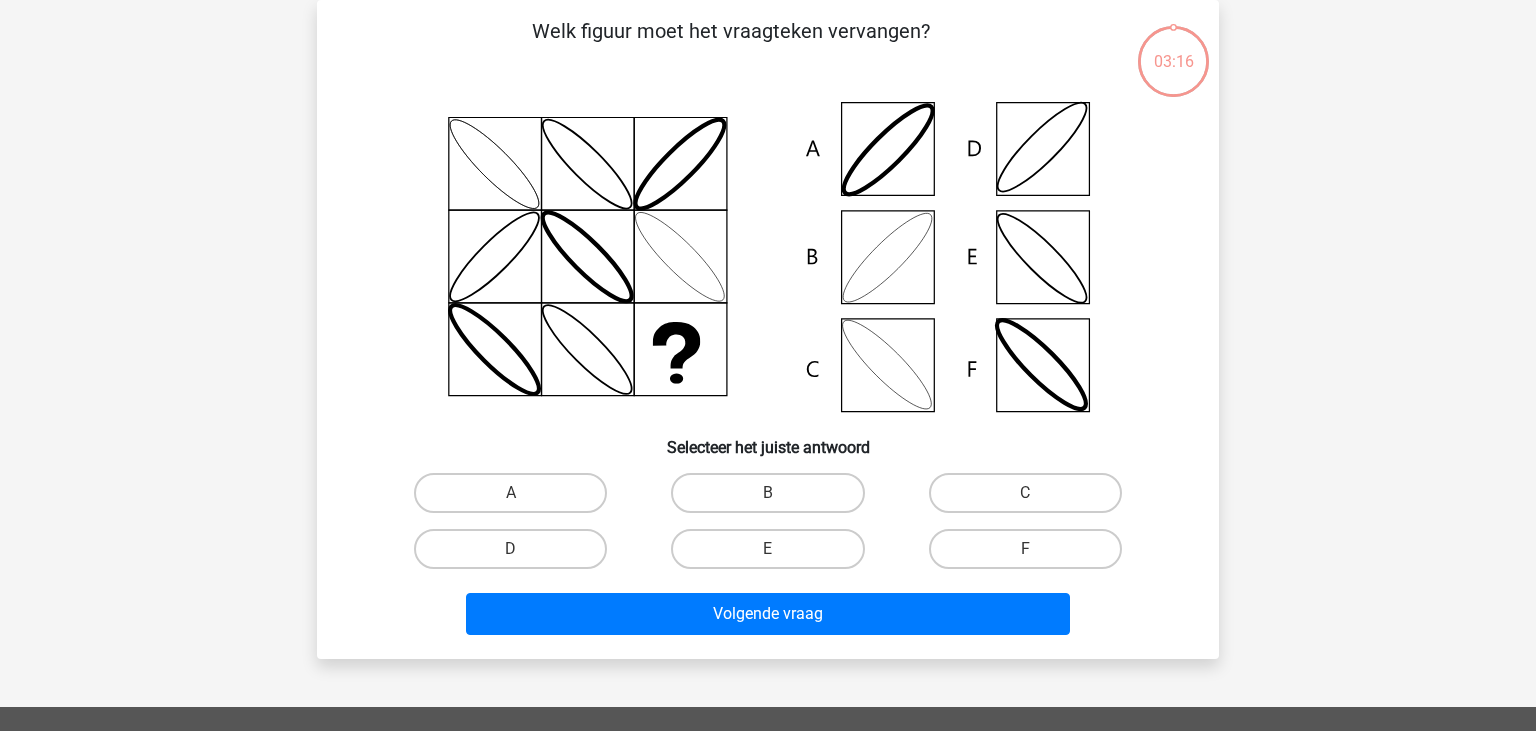 scroll, scrollTop: 92, scrollLeft: 0, axis: vertical 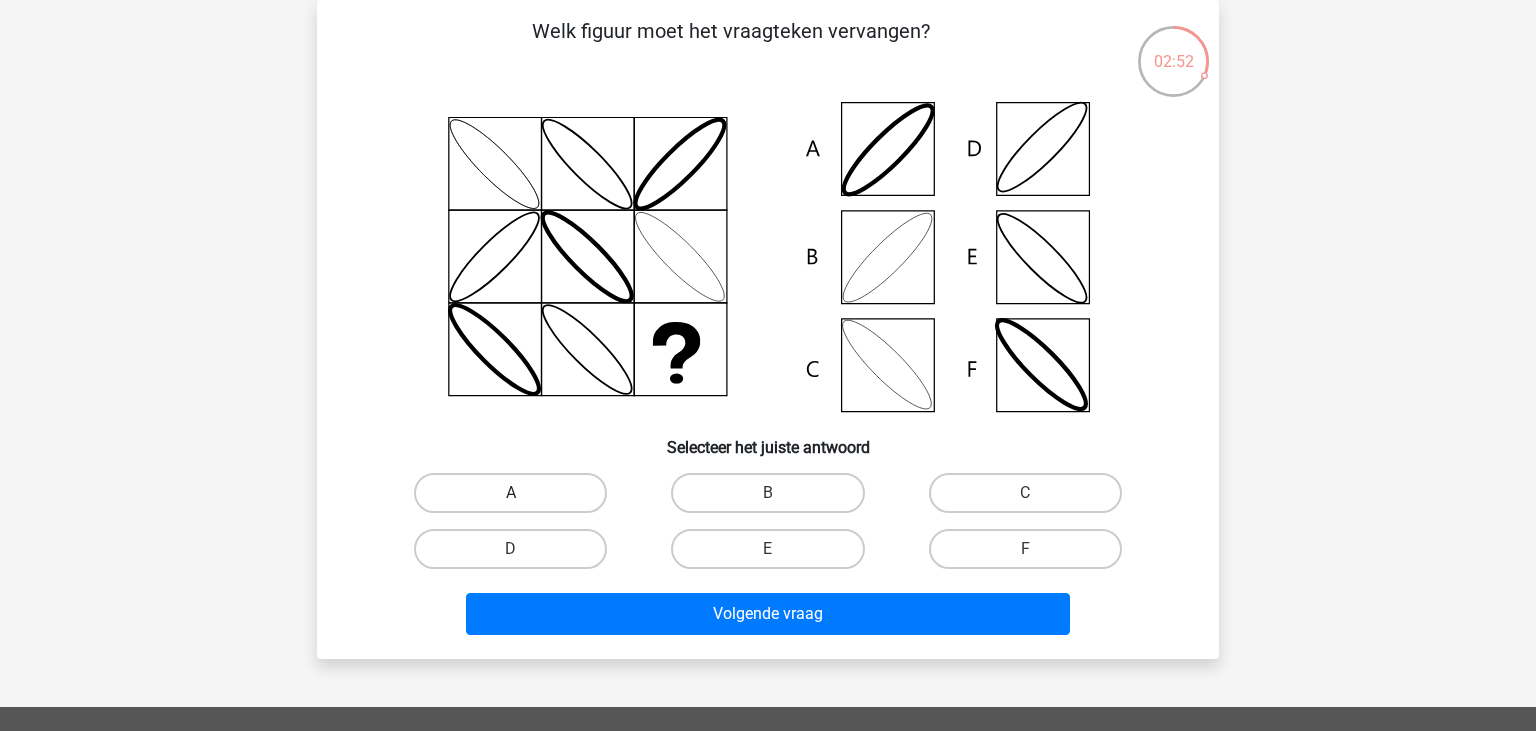 click on "A" at bounding box center (510, 493) 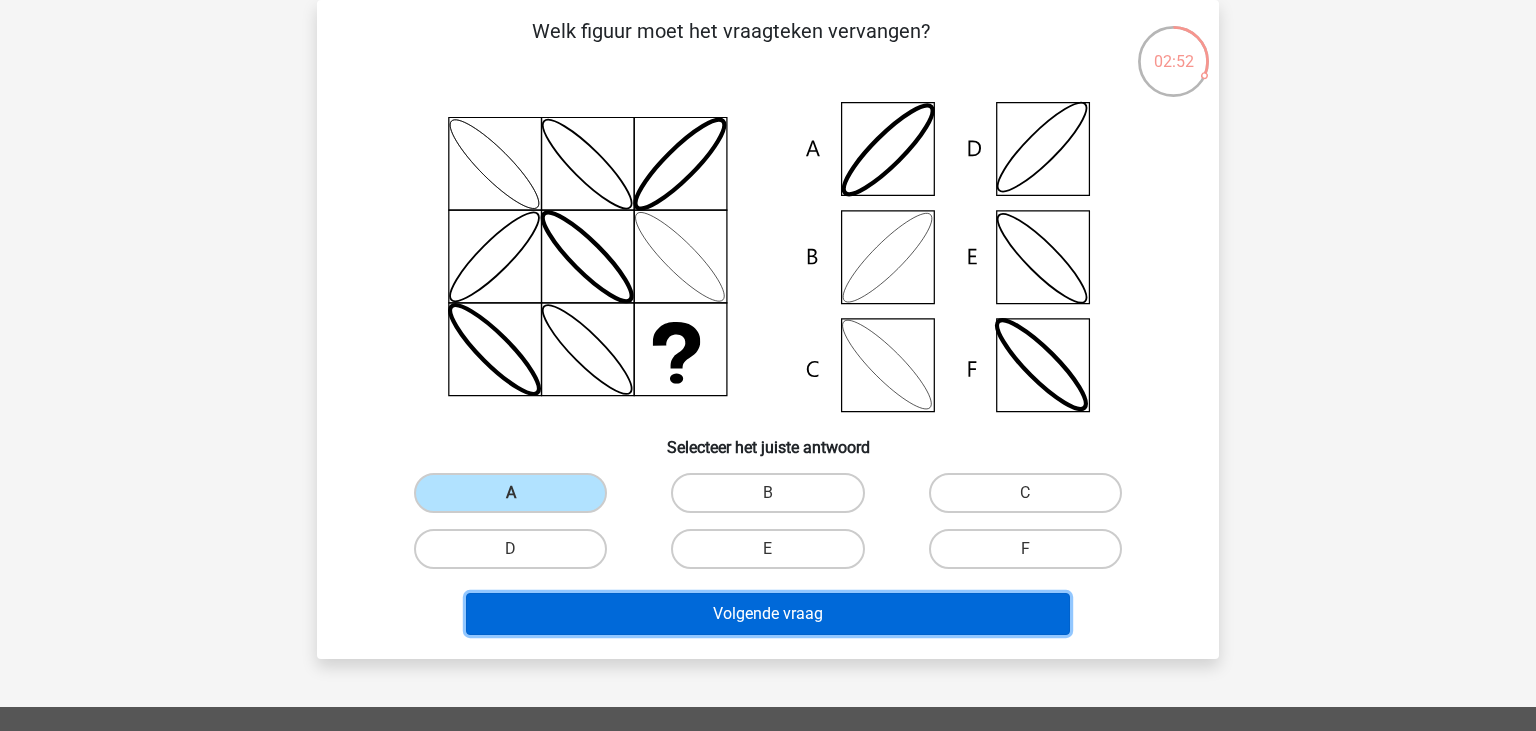 click on "Volgende vraag" at bounding box center (768, 614) 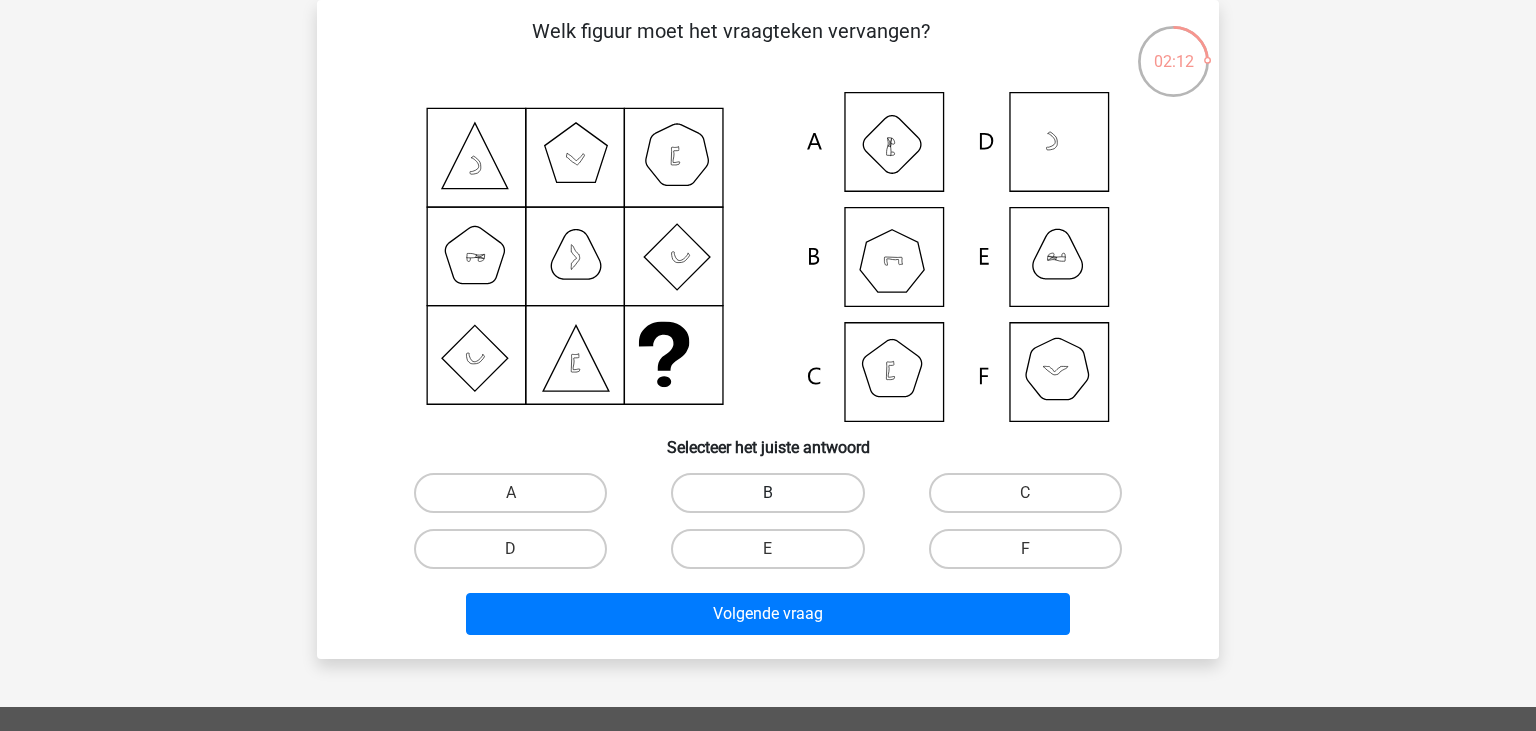 click on "B" at bounding box center [767, 493] 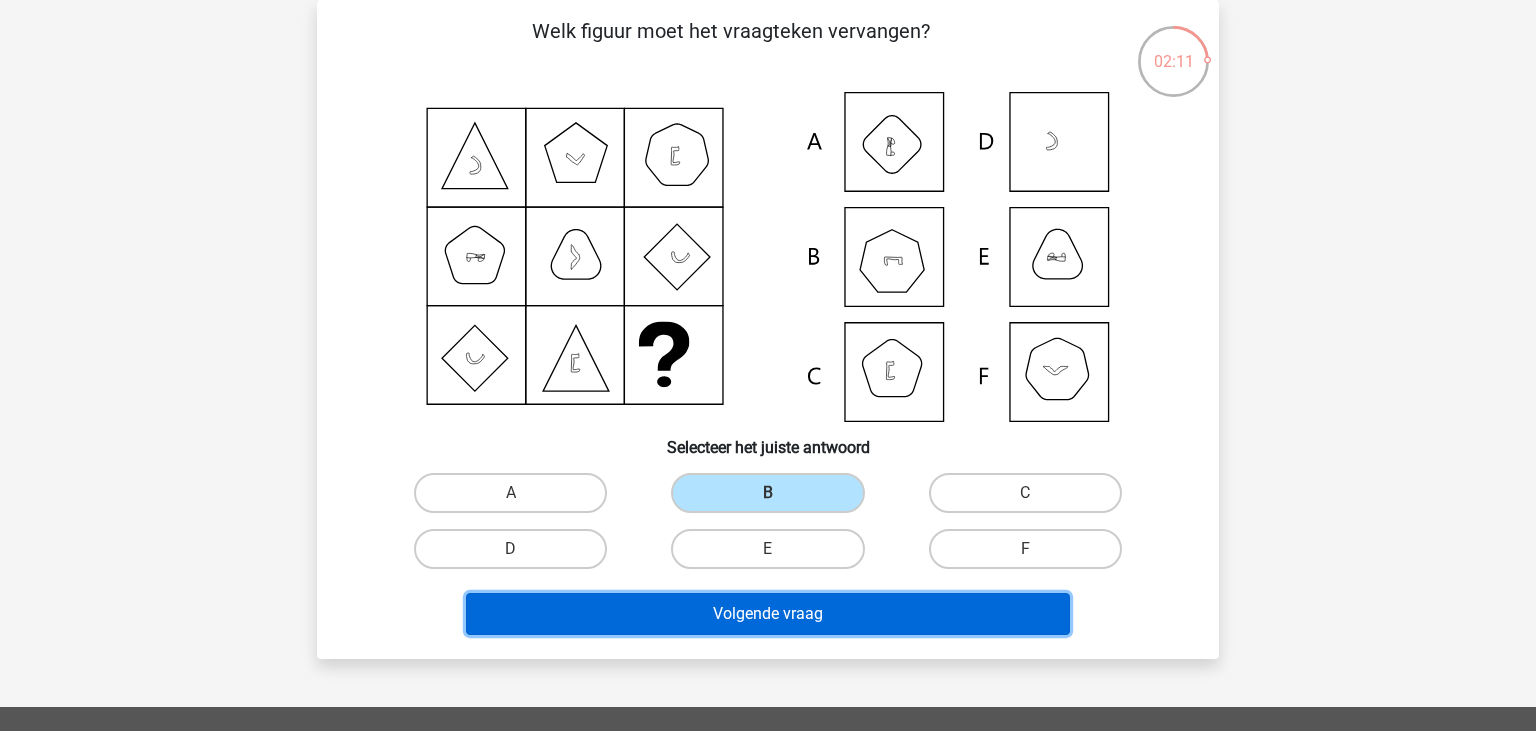 click on "Volgende vraag" at bounding box center (768, 614) 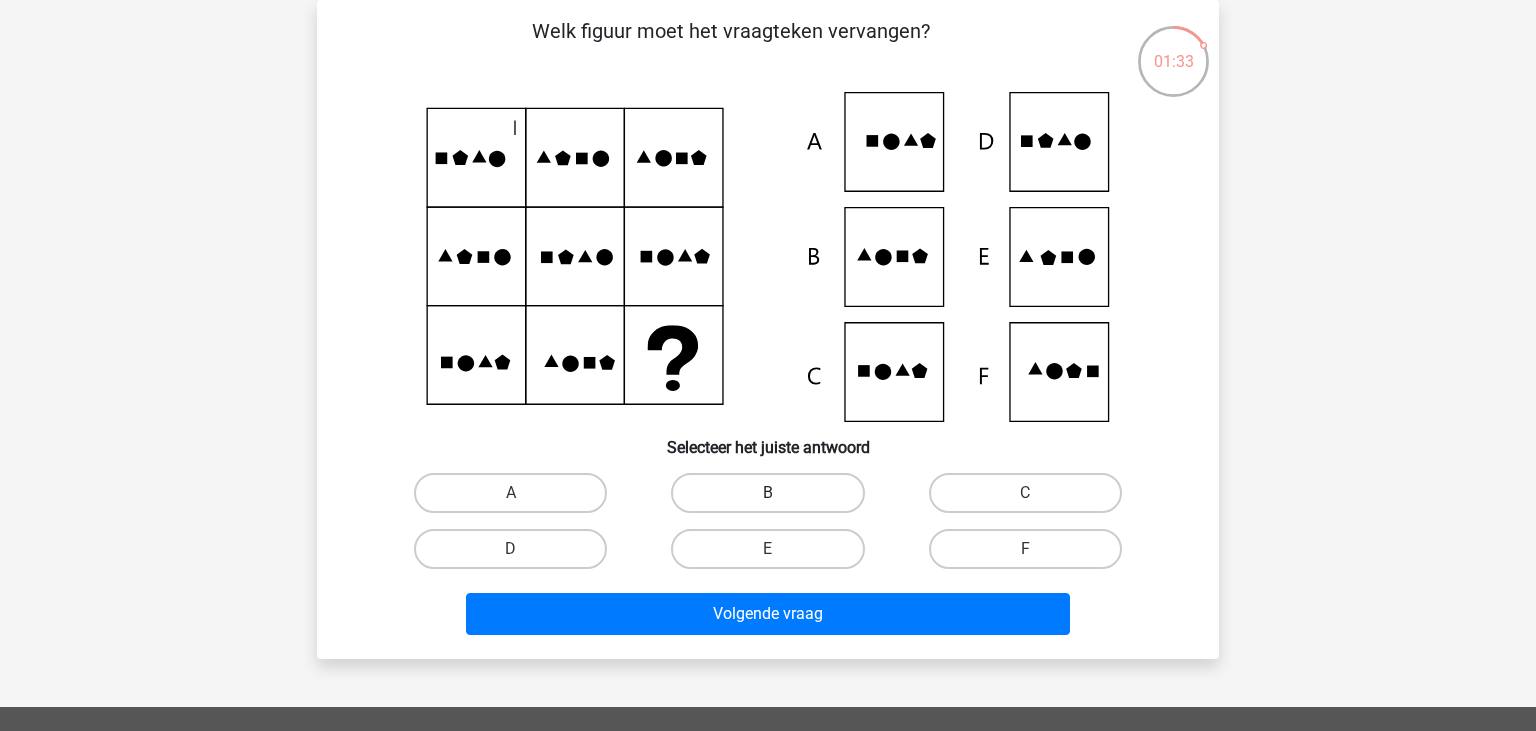 drag, startPoint x: 1073, startPoint y: 247, endPoint x: 729, endPoint y: 491, distance: 421.74875 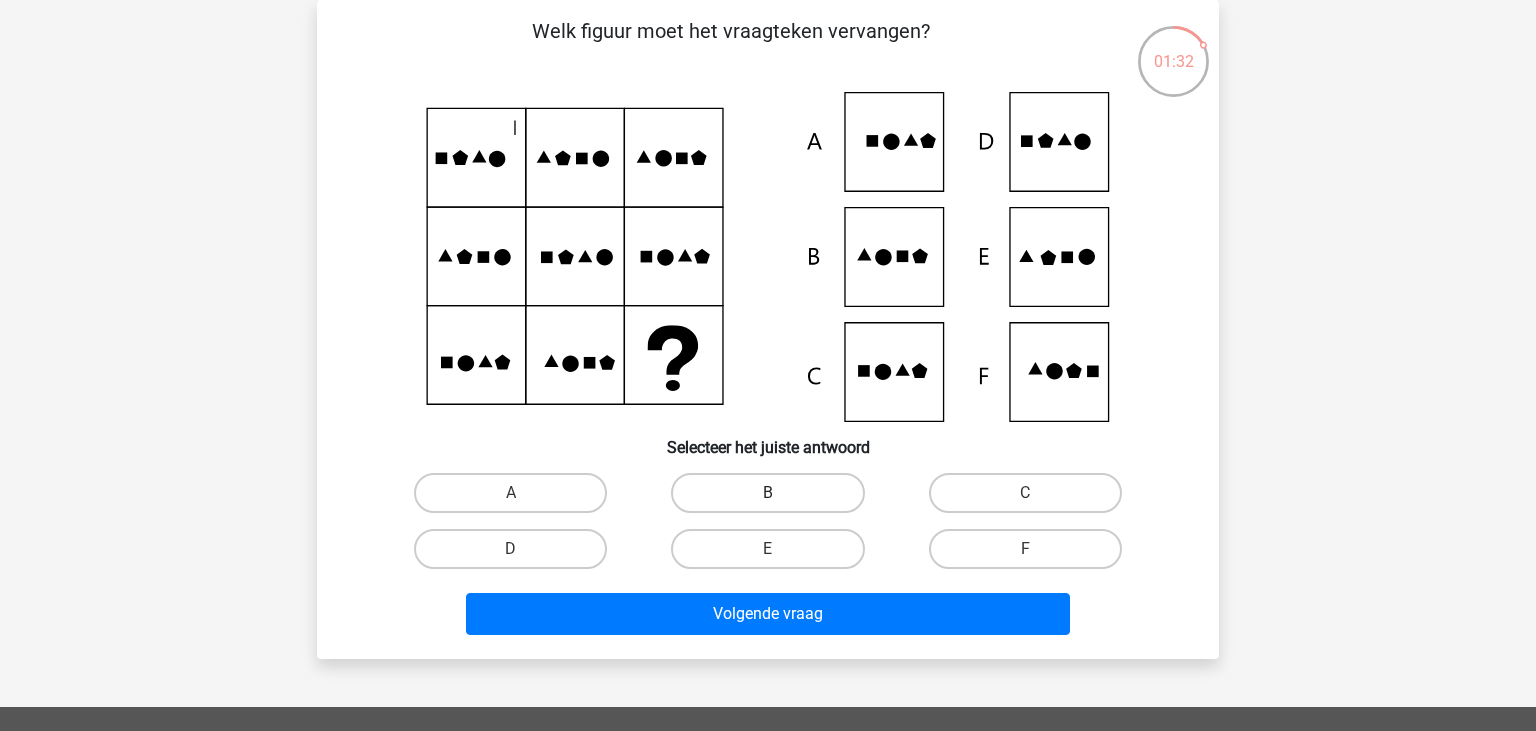 click on "B" at bounding box center [767, 493] 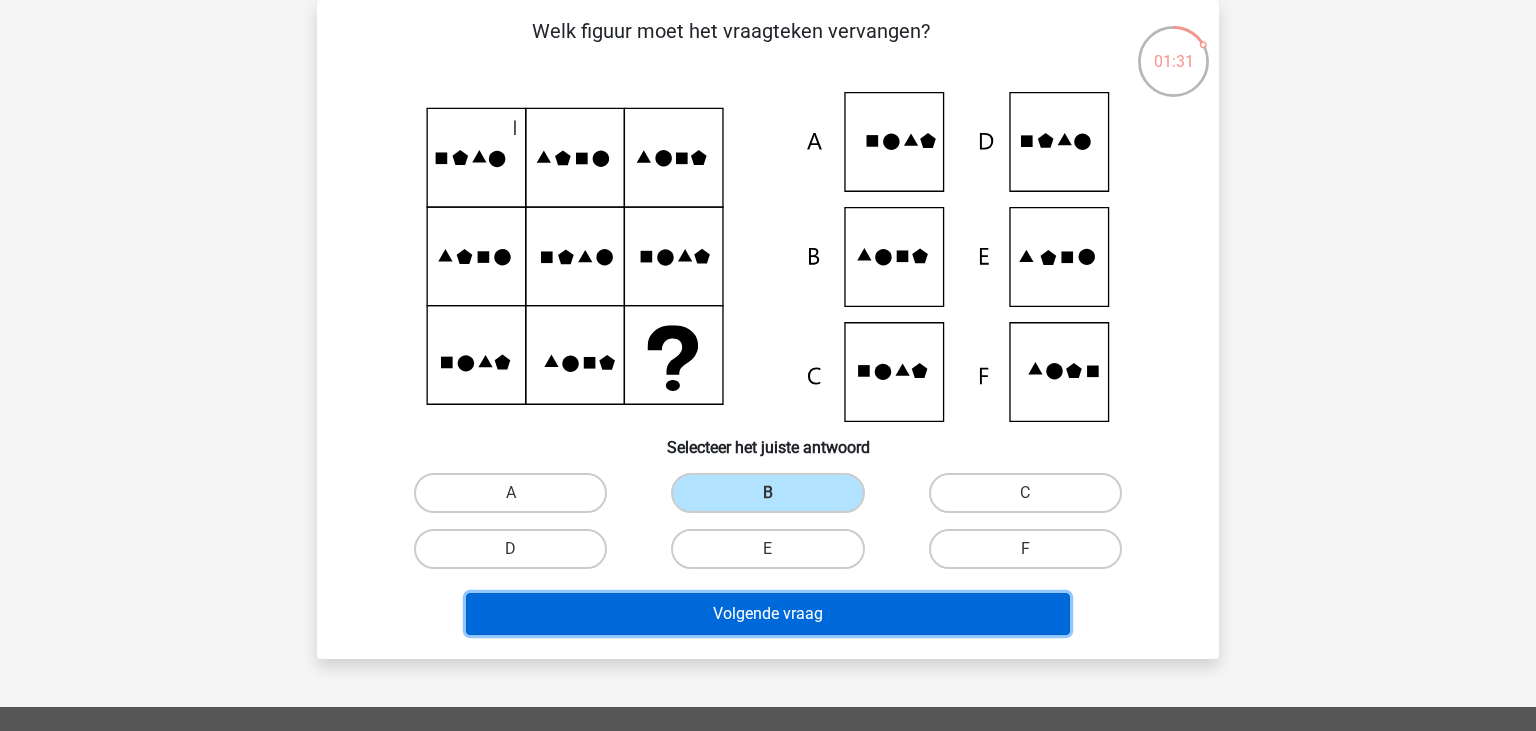click on "Volgende vraag" at bounding box center (768, 614) 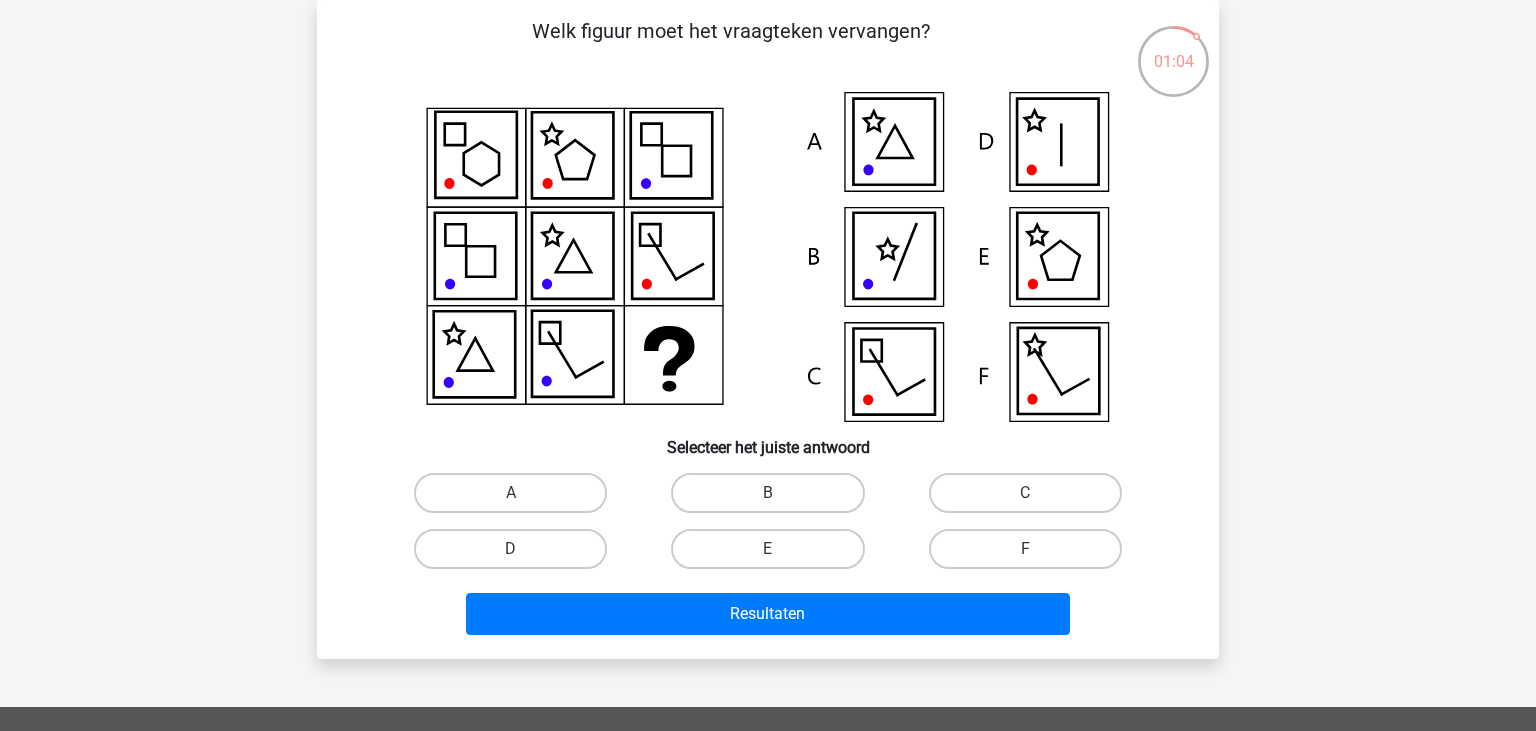 click 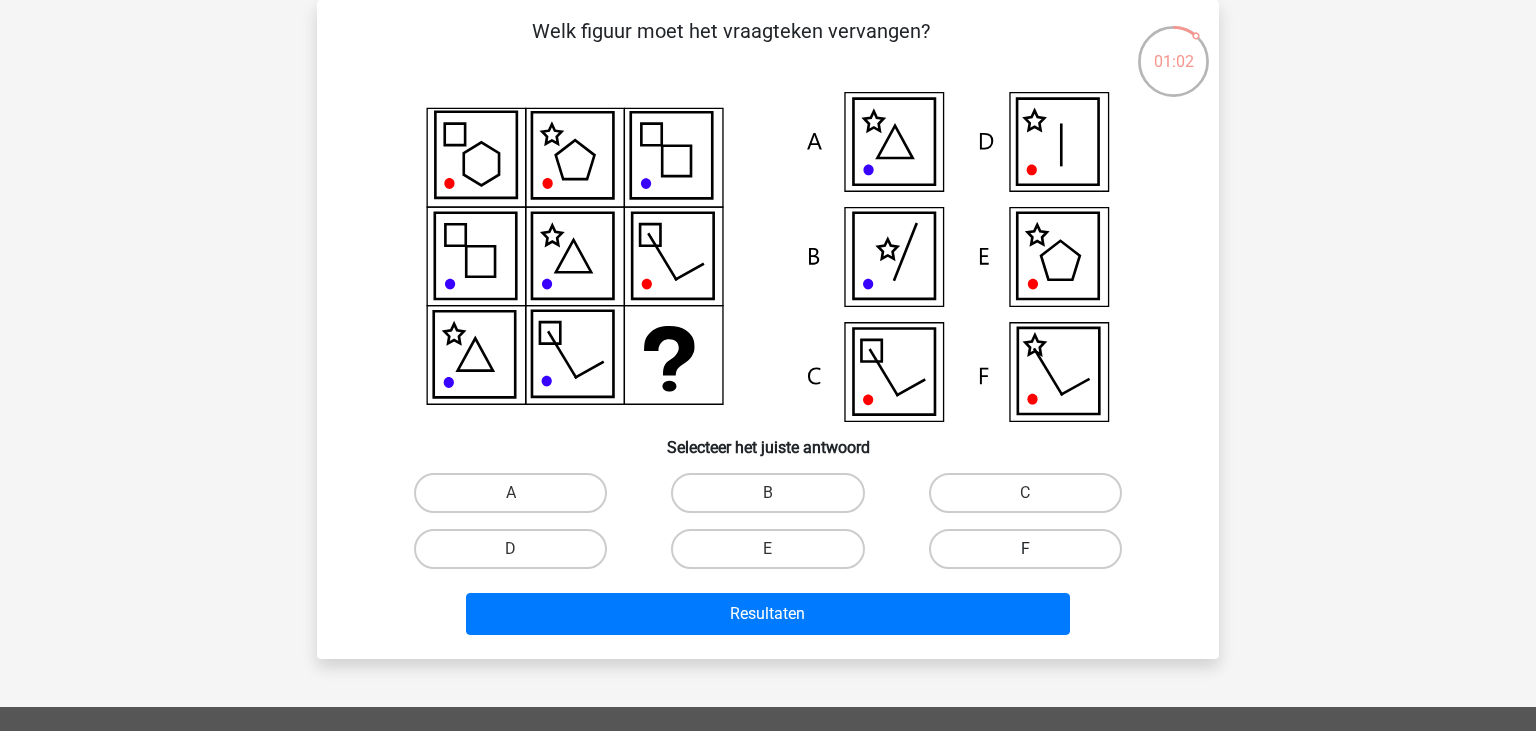 click on "F" at bounding box center [1025, 549] 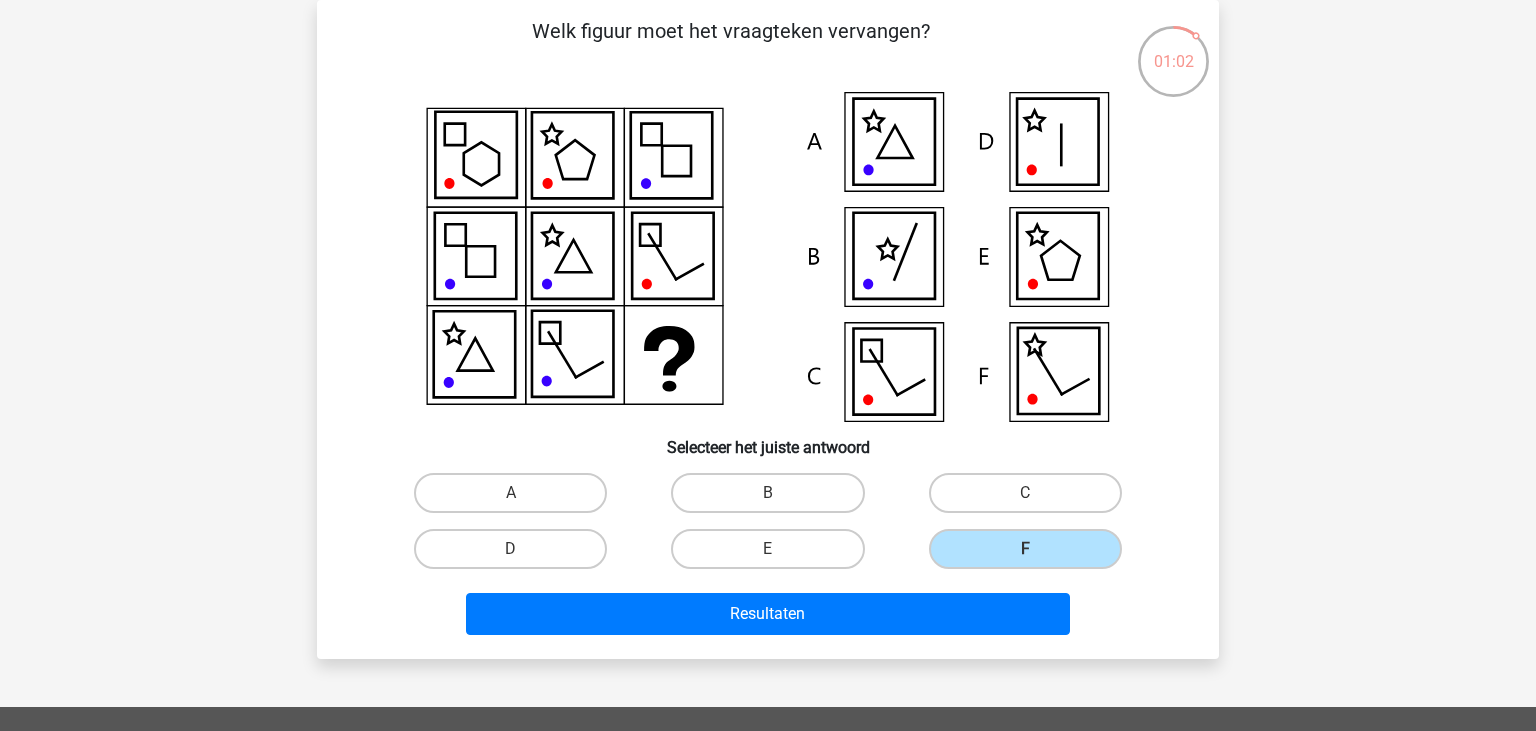 click on "Resultaten" at bounding box center [768, 618] 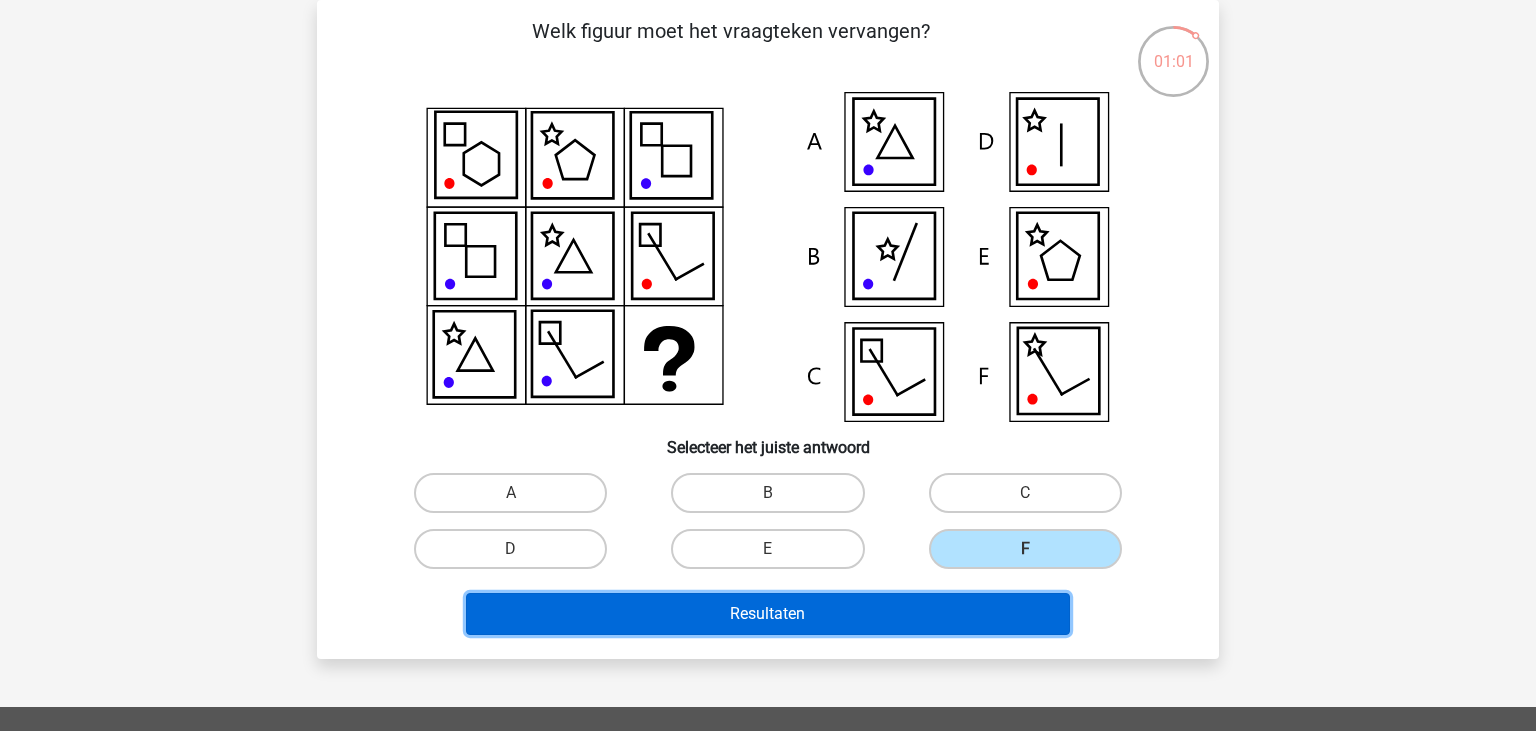 click on "Resultaten" at bounding box center [768, 614] 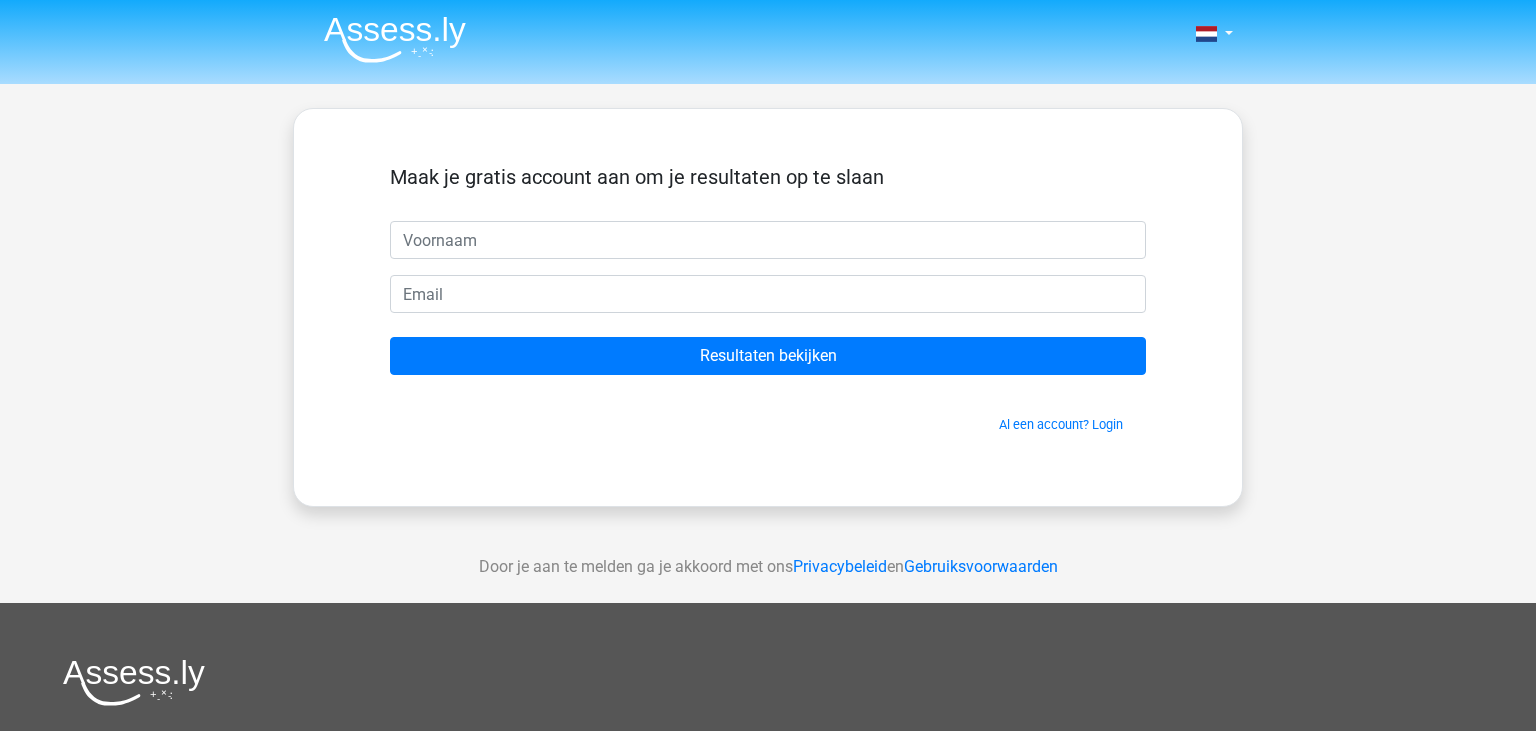 scroll, scrollTop: 0, scrollLeft: 0, axis: both 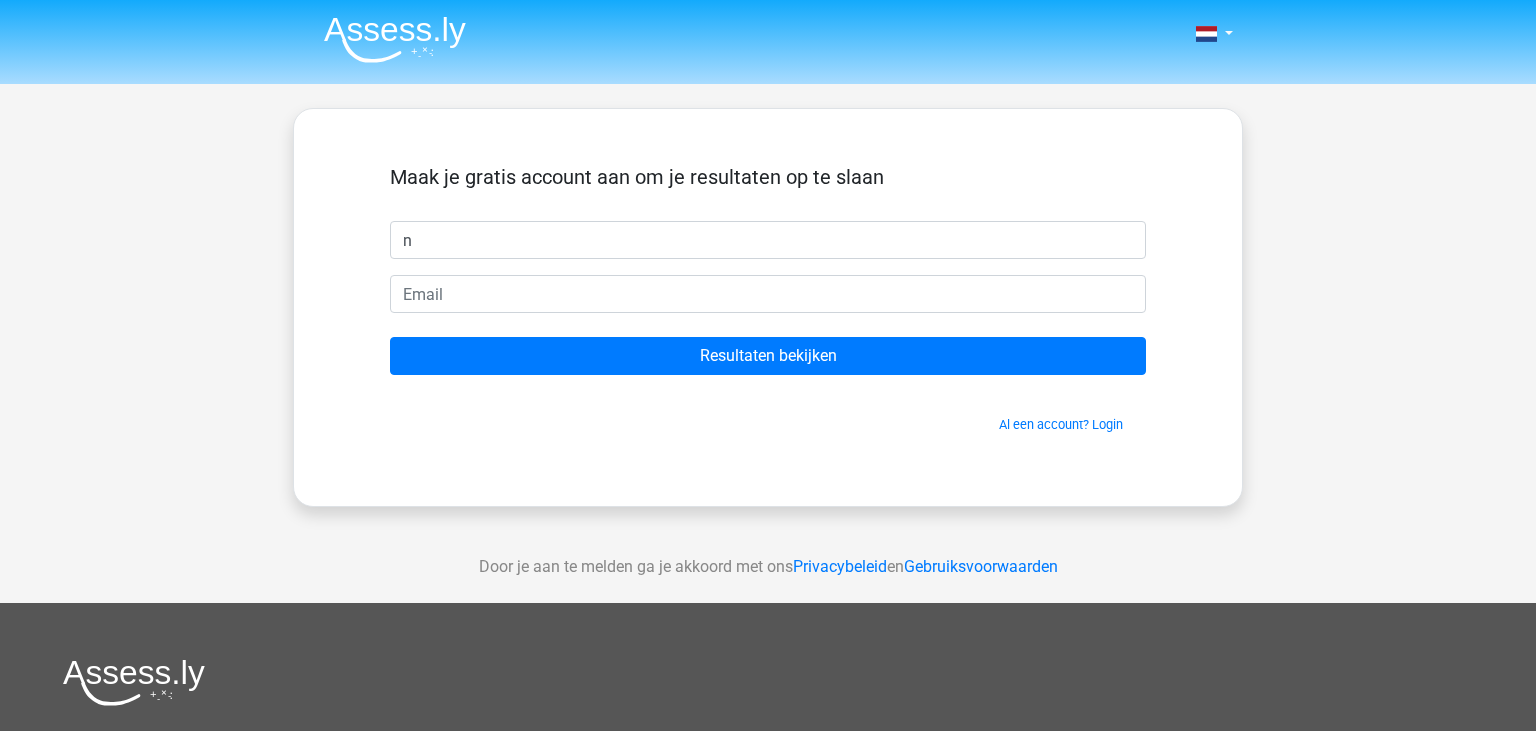 type on "n" 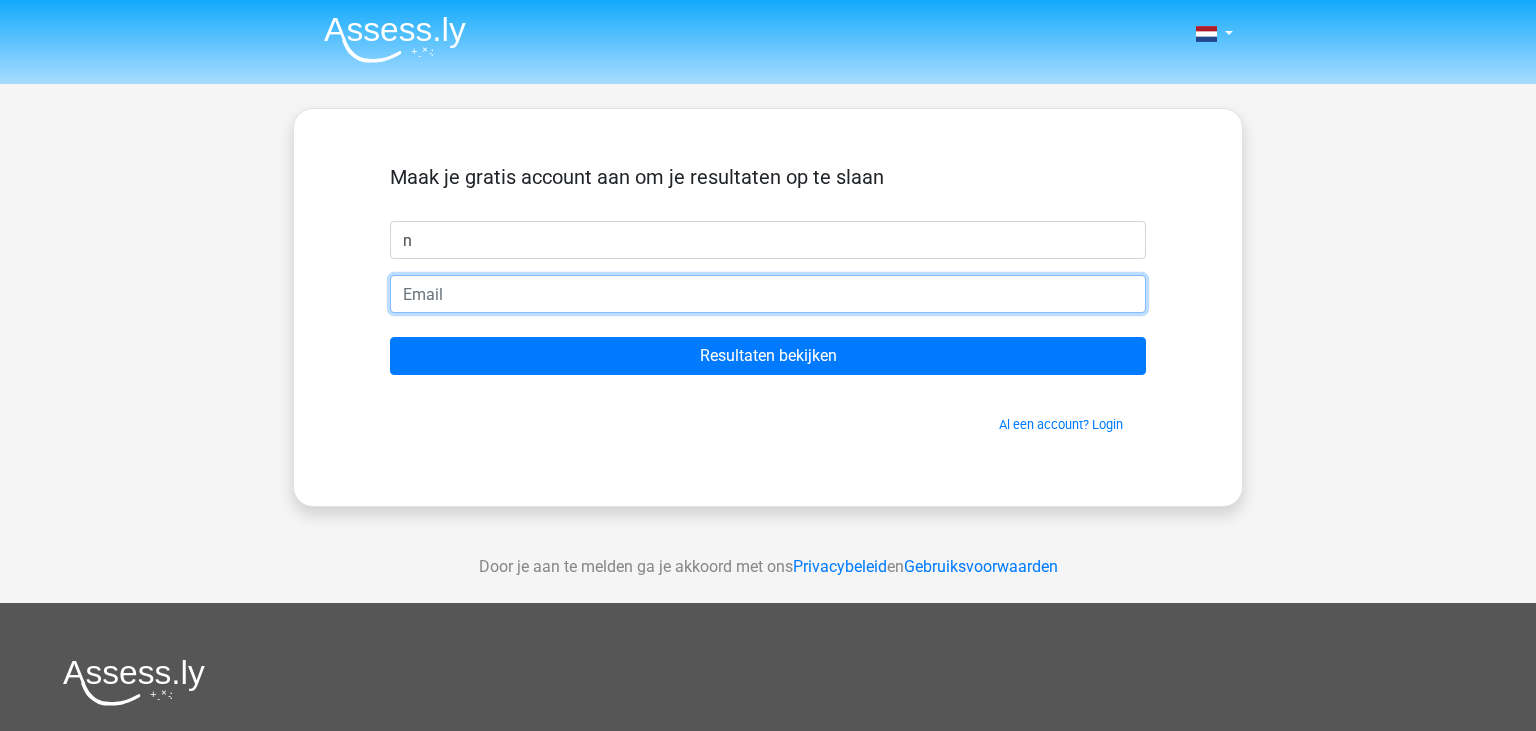click at bounding box center [768, 294] 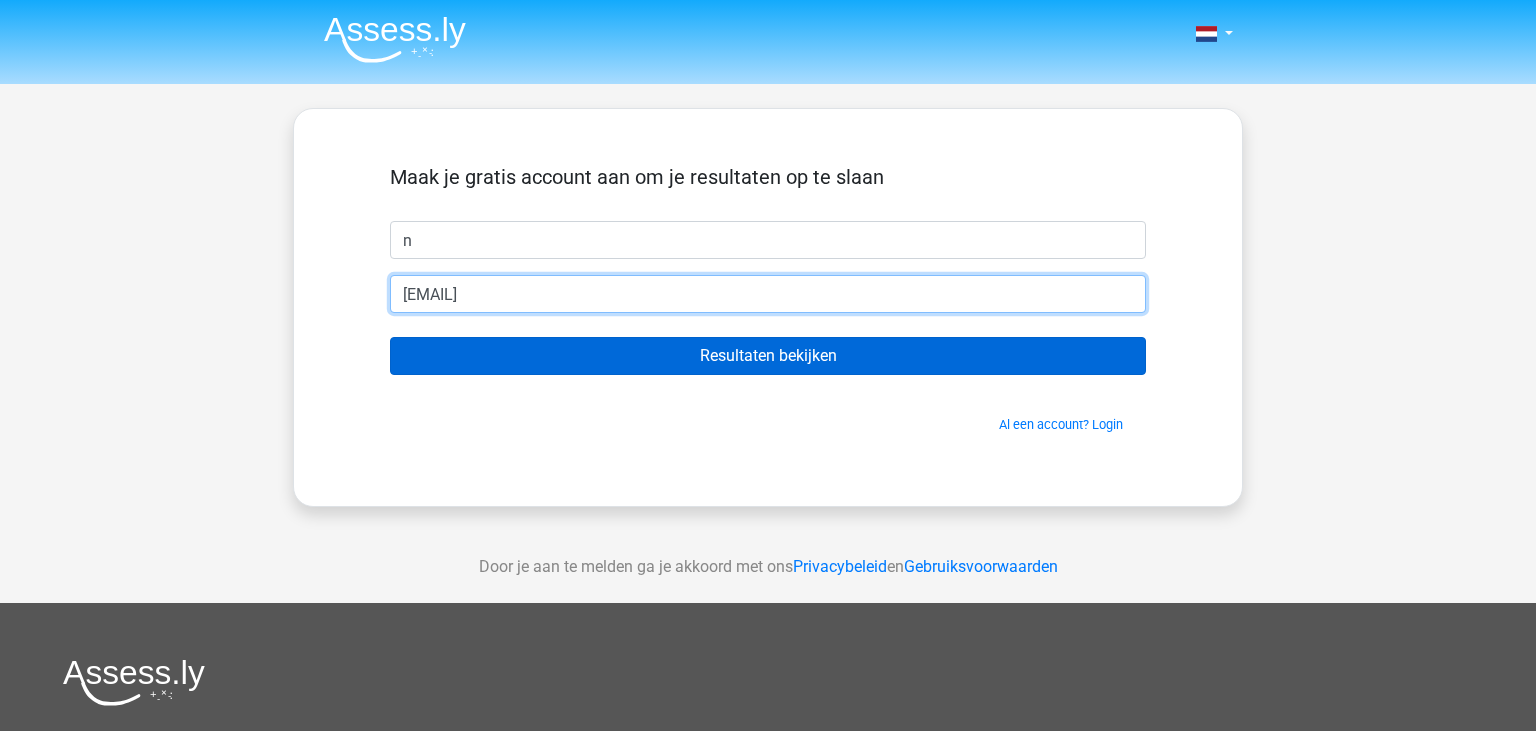 type on "malekzadasohrab@gmail.com" 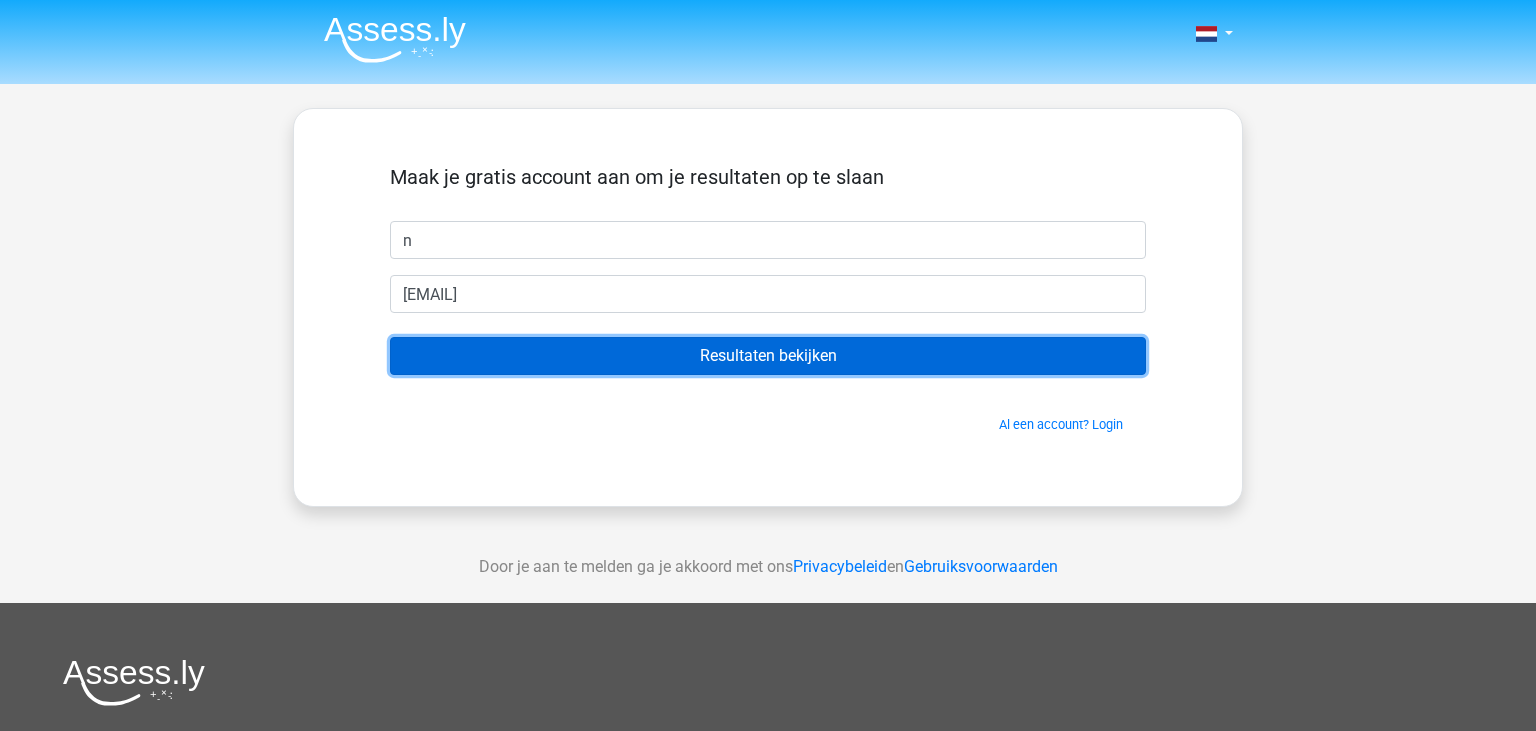 click on "Resultaten bekijken" at bounding box center [768, 356] 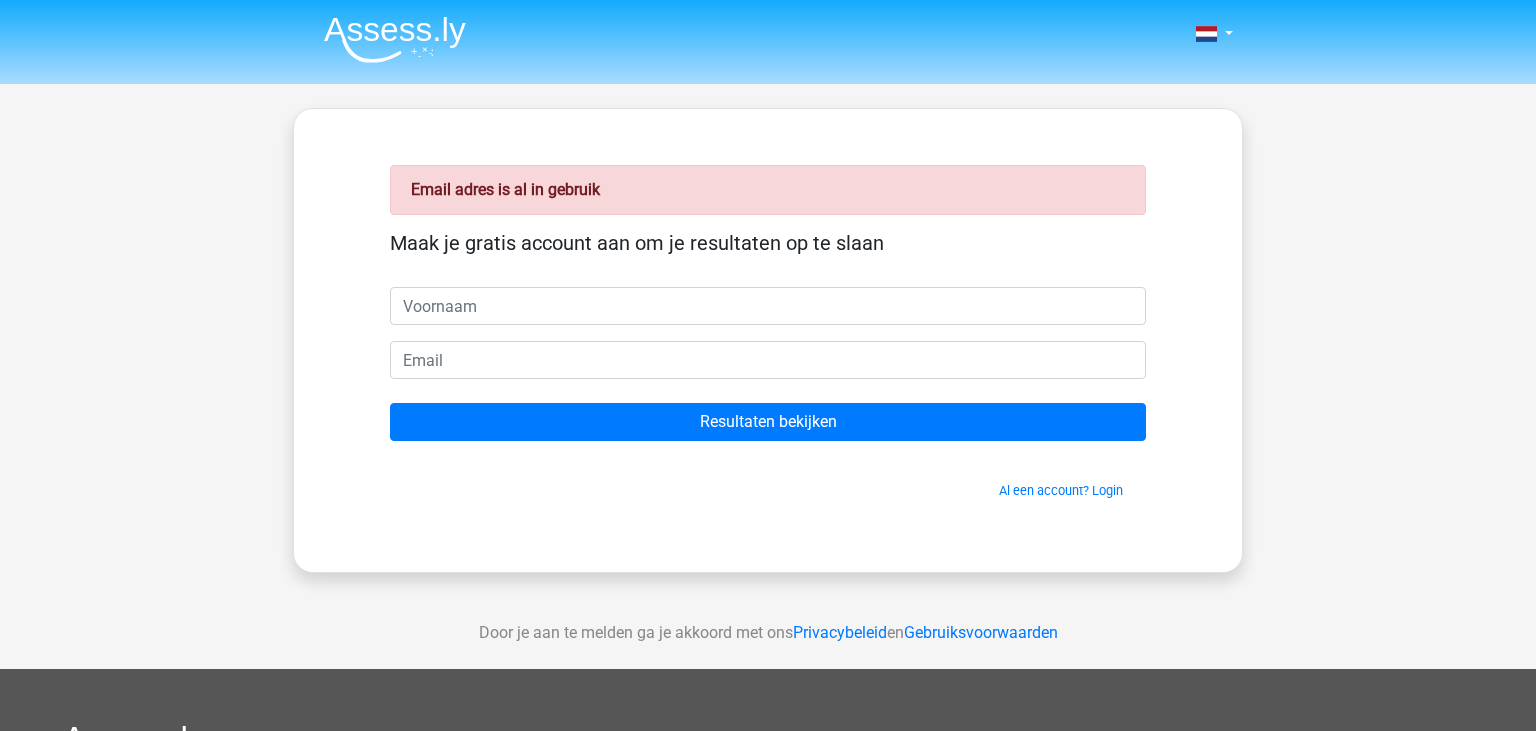 scroll, scrollTop: 0, scrollLeft: 0, axis: both 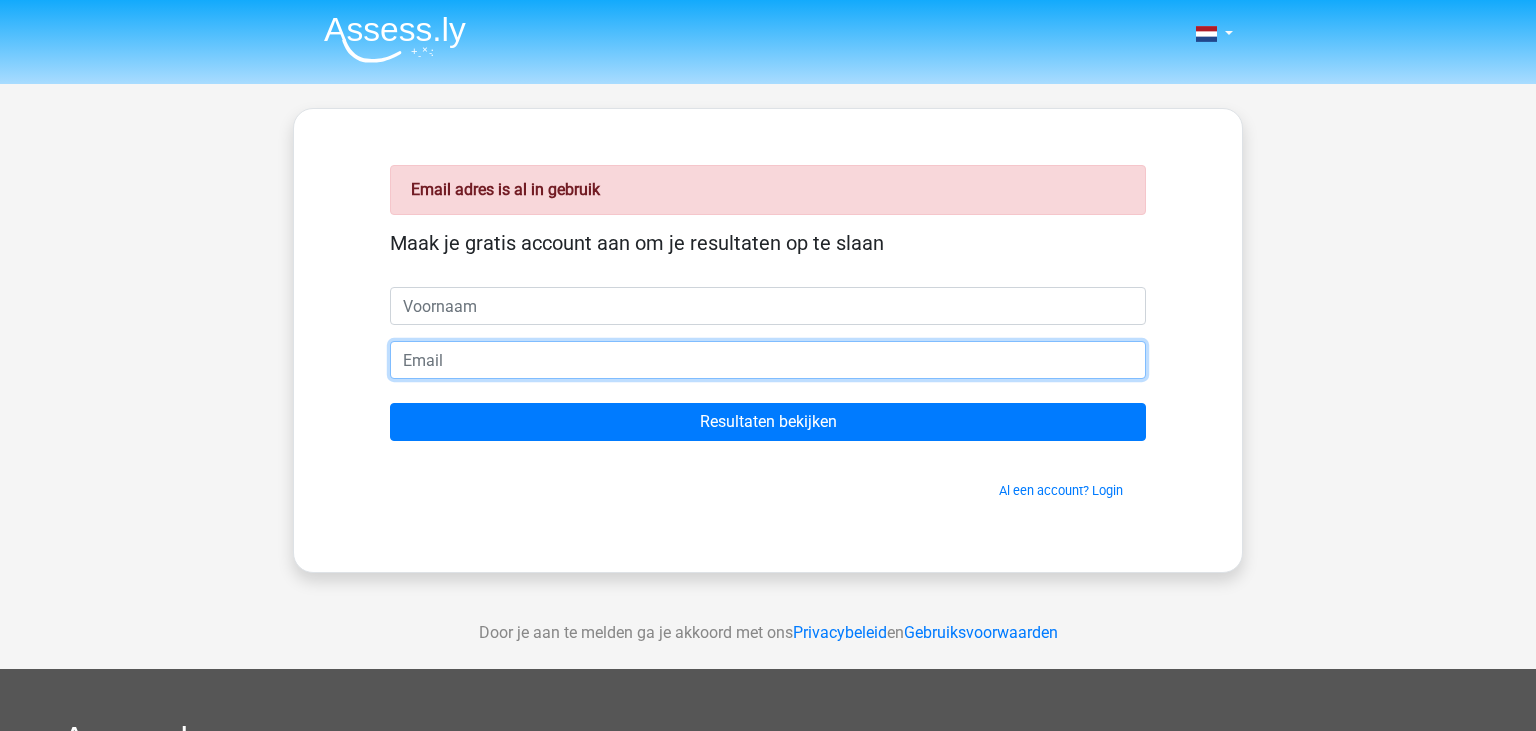 click at bounding box center (768, 360) 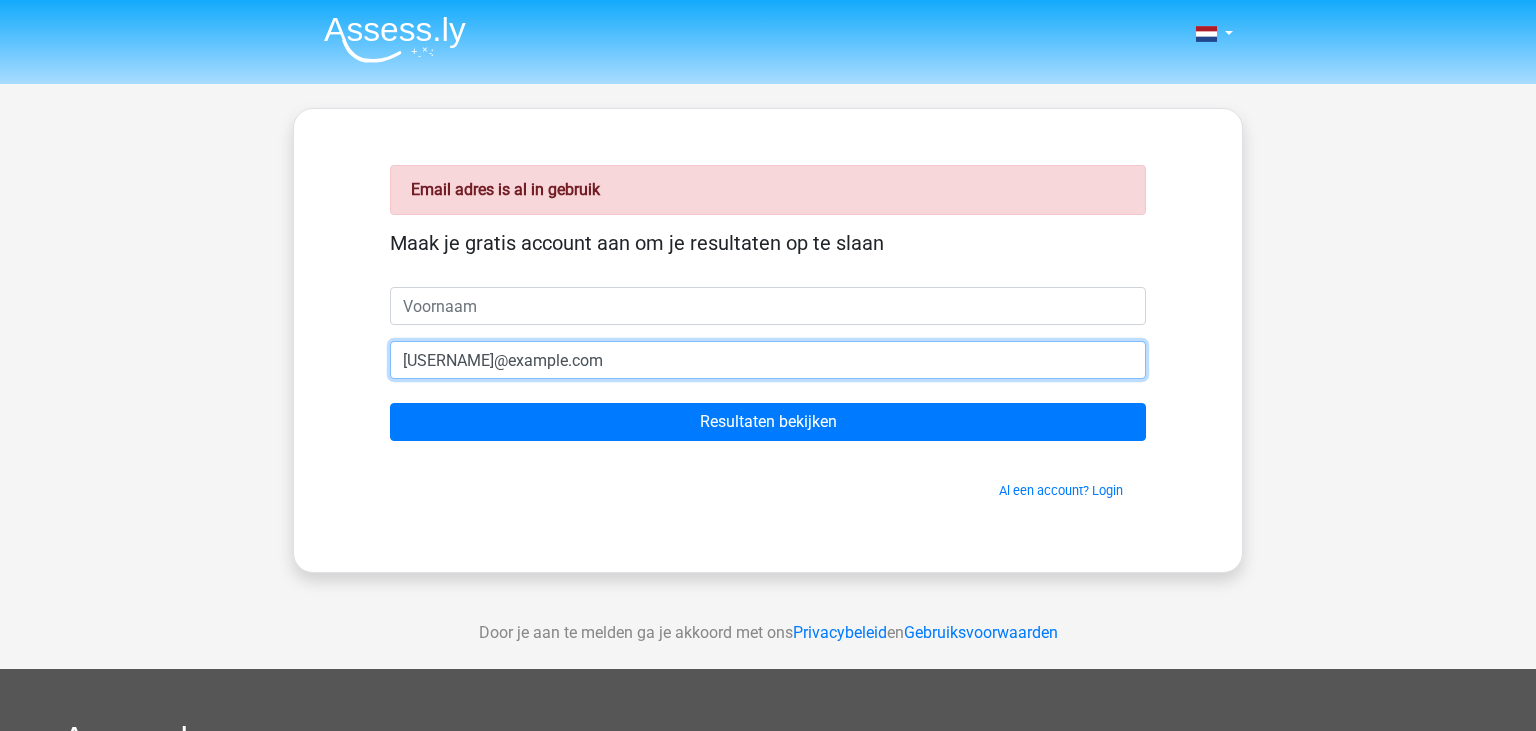 type on "[USERNAME]@example.com" 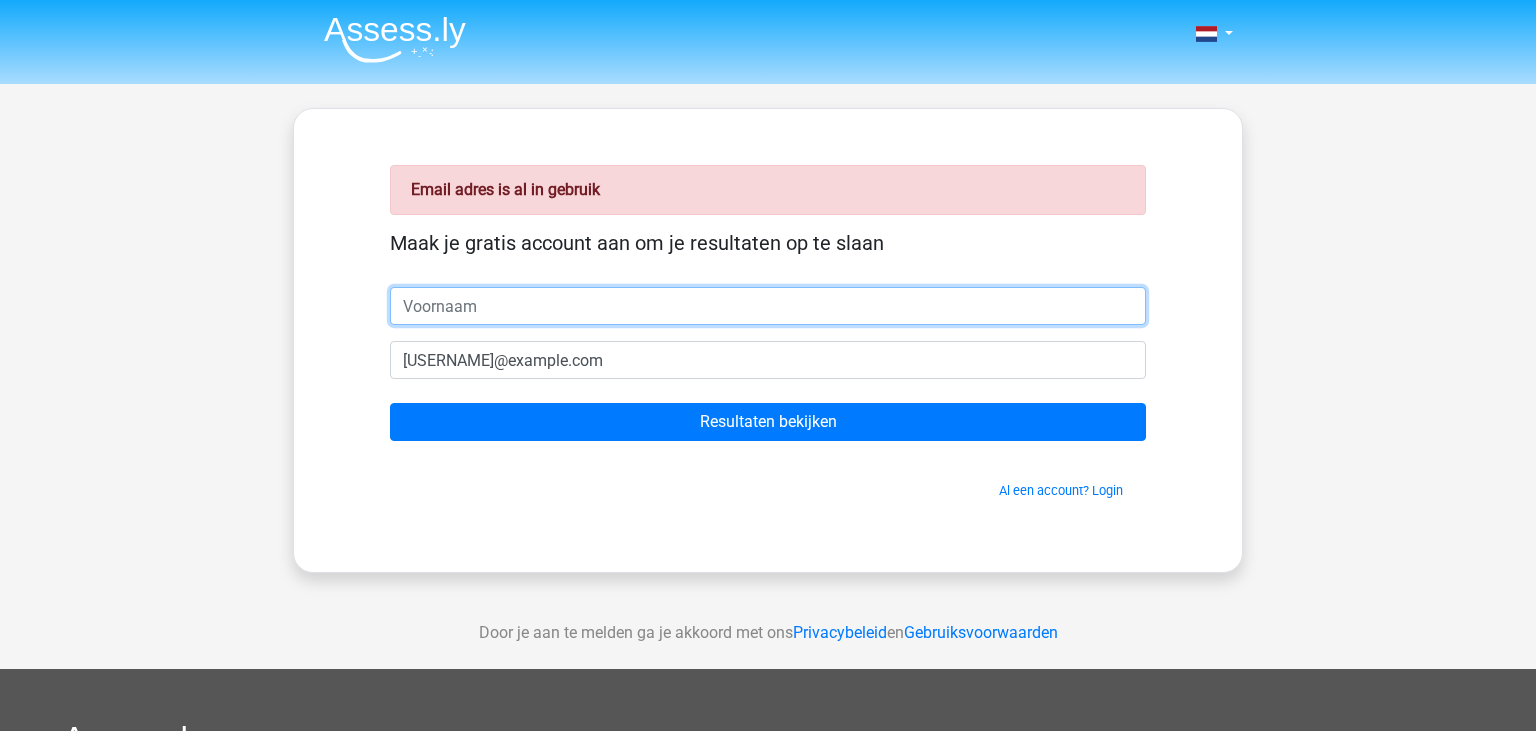click at bounding box center (768, 306) 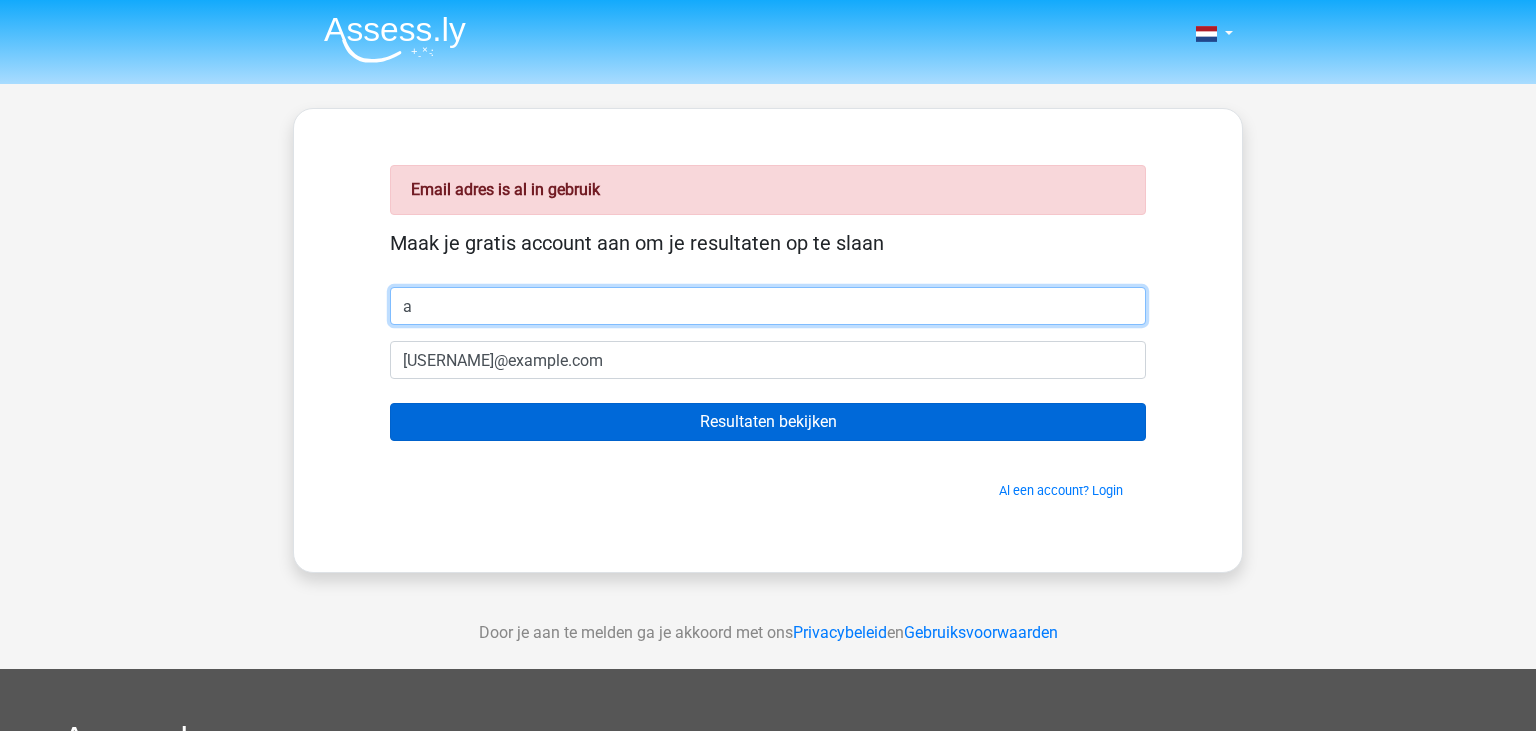 type on "a" 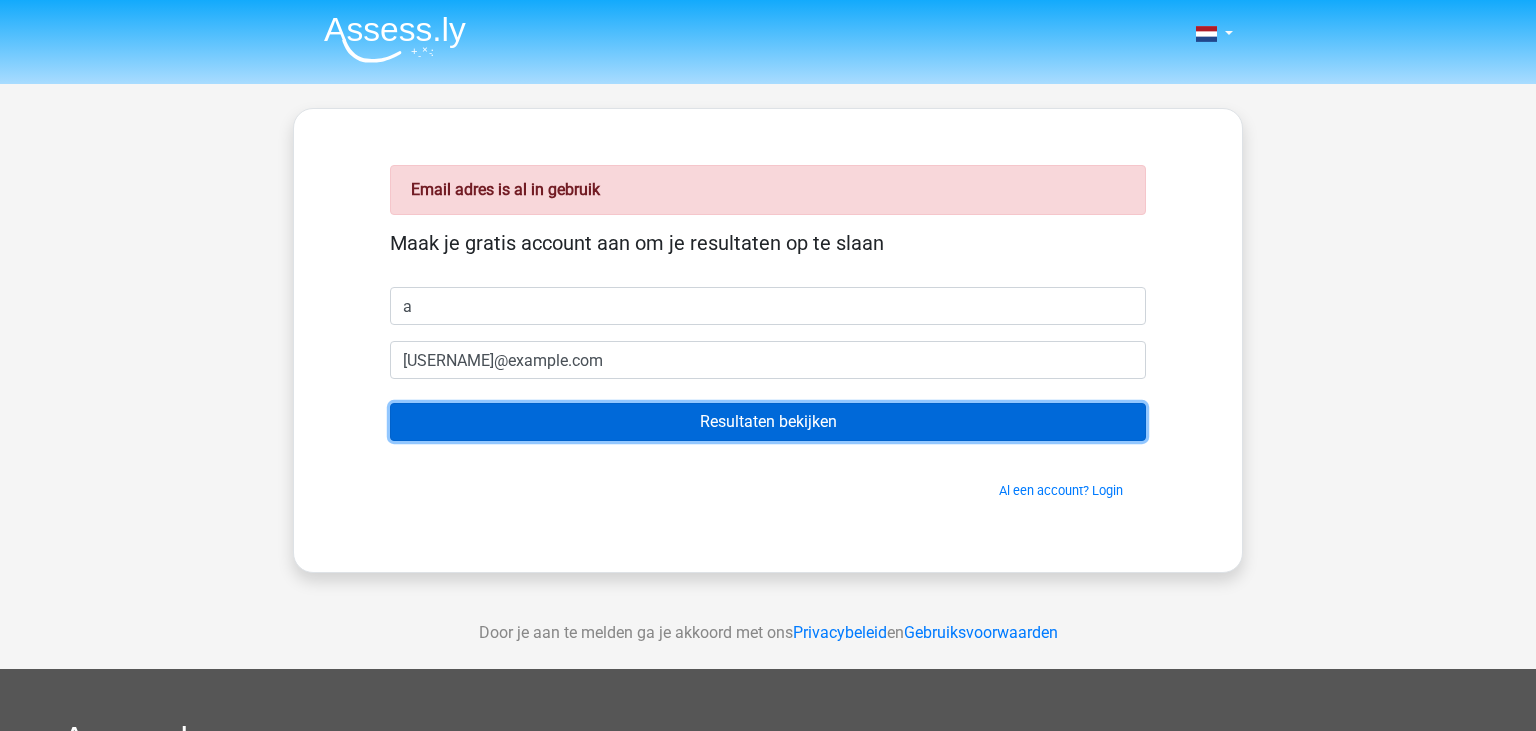 click on "Resultaten bekijken" at bounding box center (768, 422) 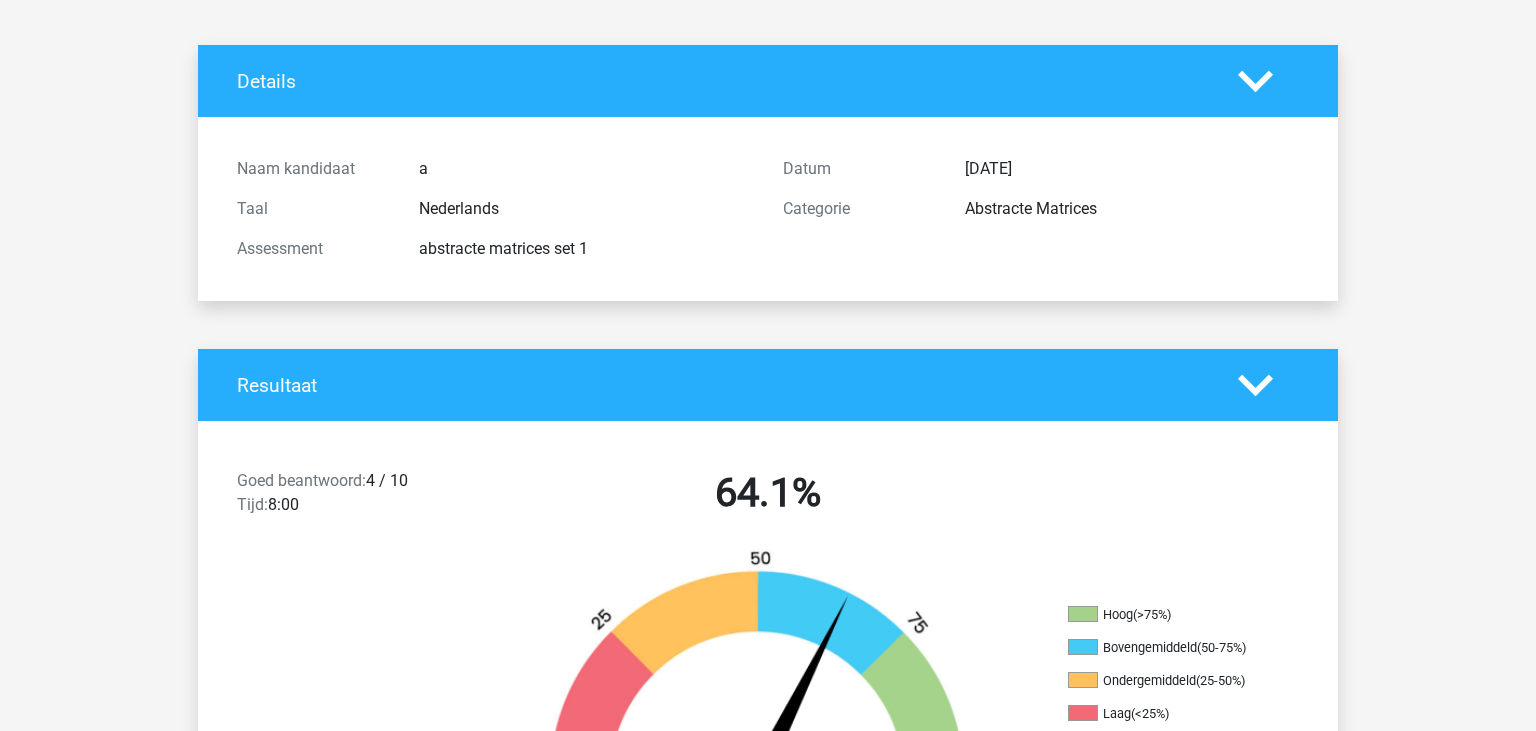 scroll, scrollTop: 0, scrollLeft: 0, axis: both 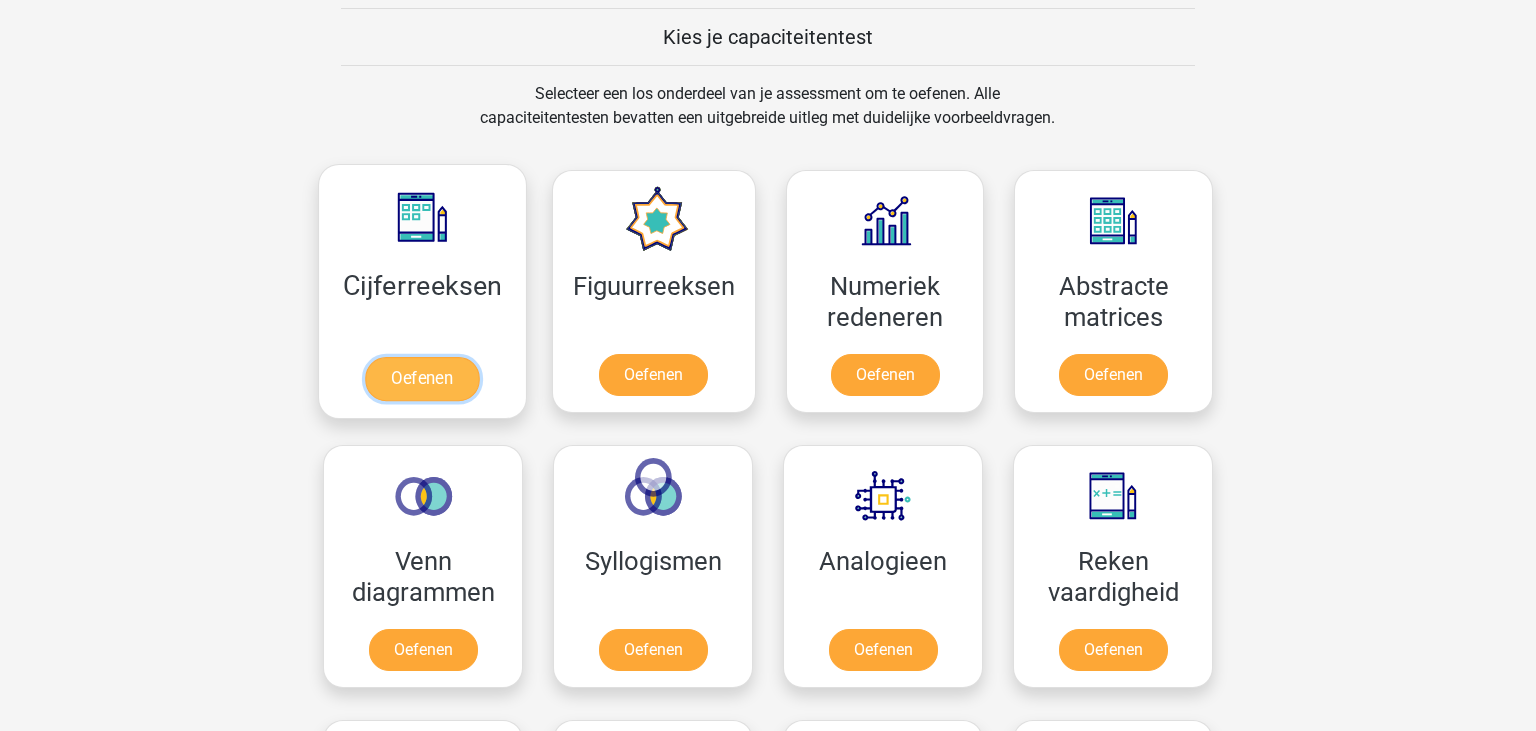 click on "Oefenen" at bounding box center [422, 379] 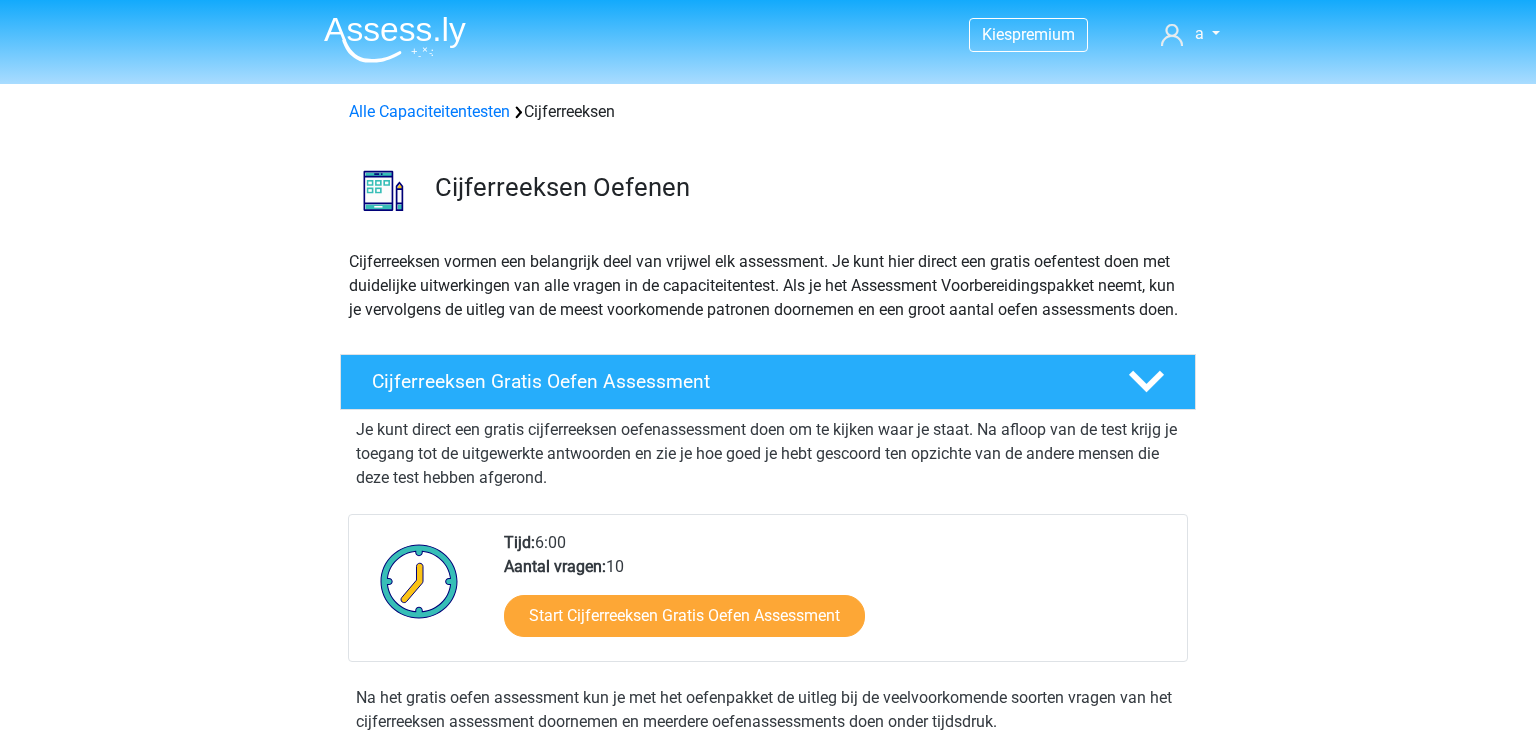scroll, scrollTop: 0, scrollLeft: 0, axis: both 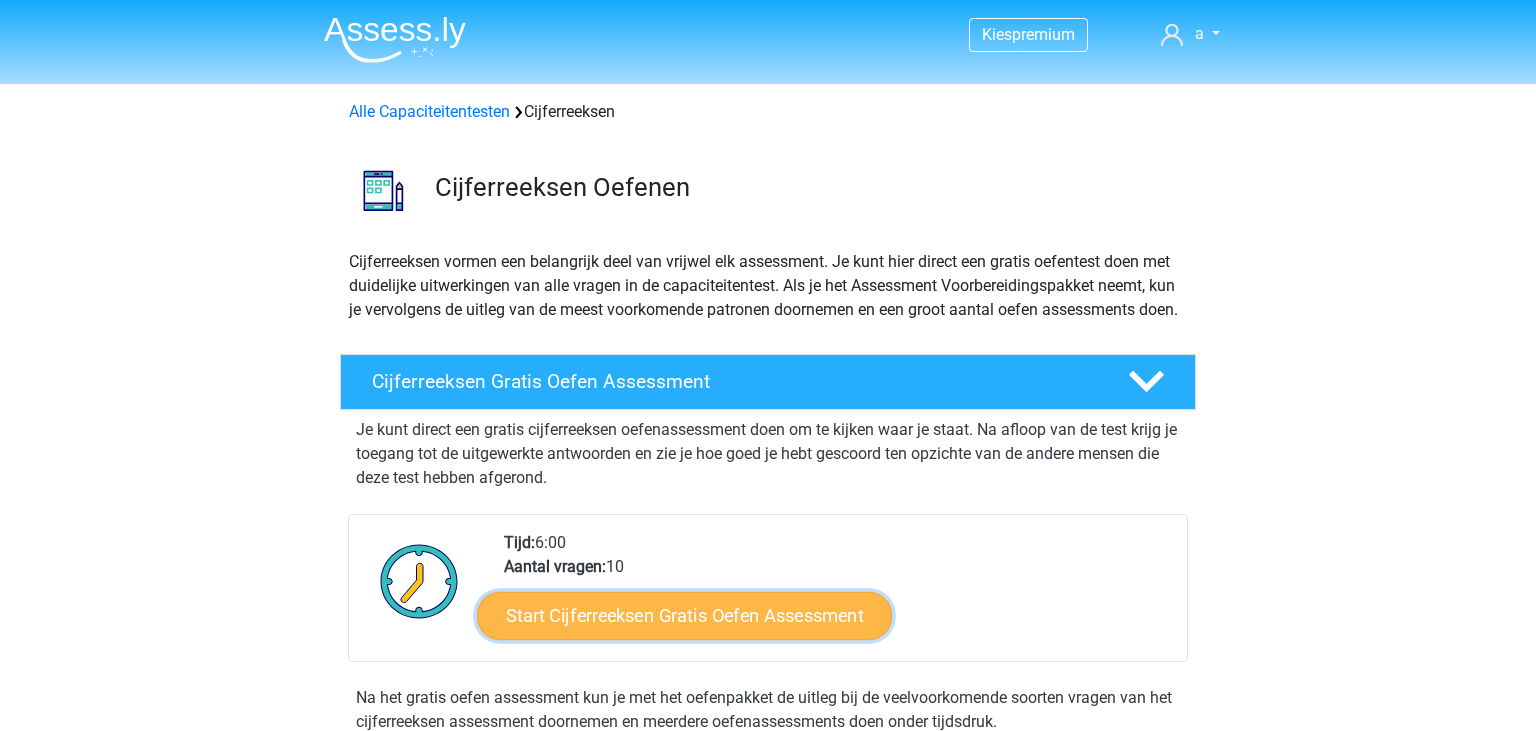 click on "Start Cijferreeksen
Gratis Oefen Assessment" at bounding box center [684, 615] 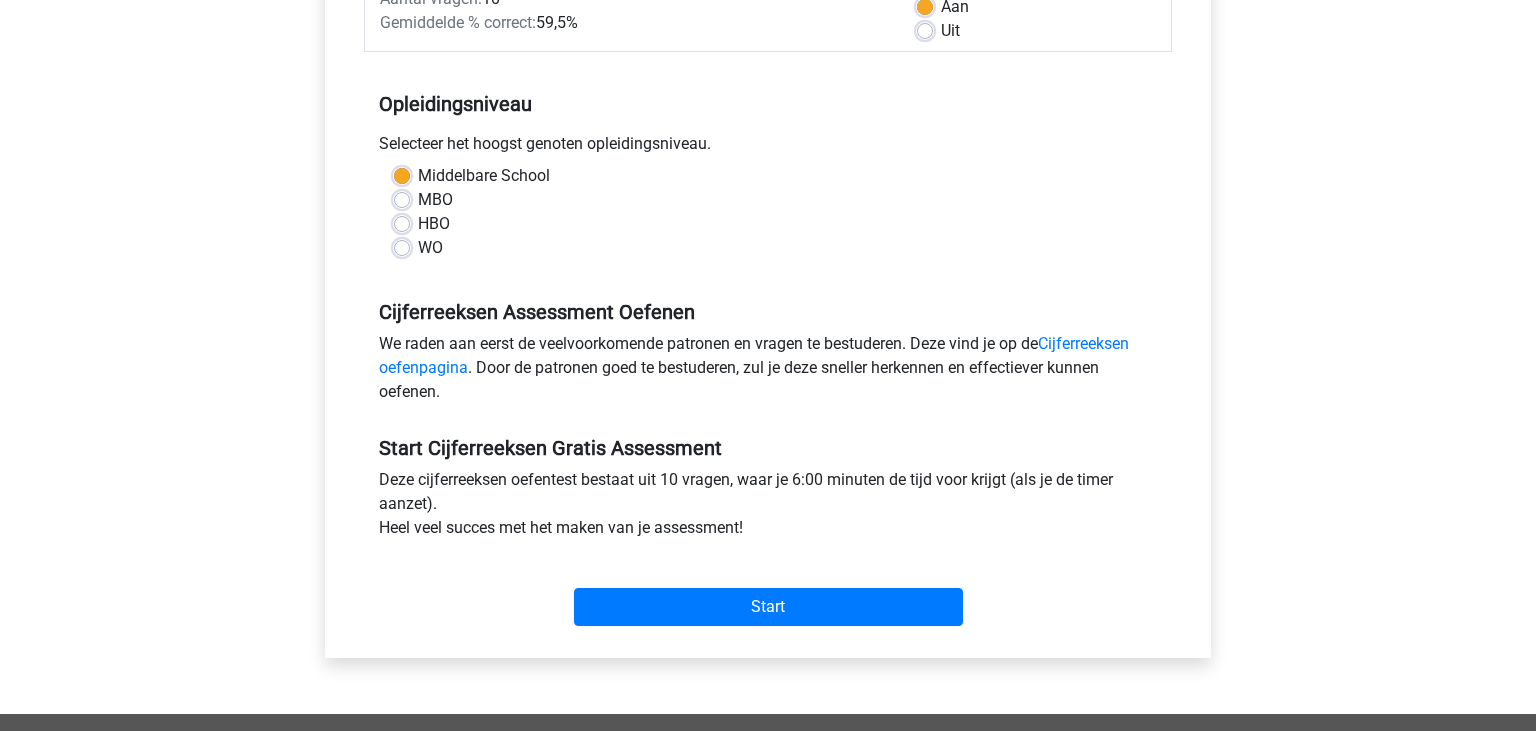 scroll, scrollTop: 416, scrollLeft: 0, axis: vertical 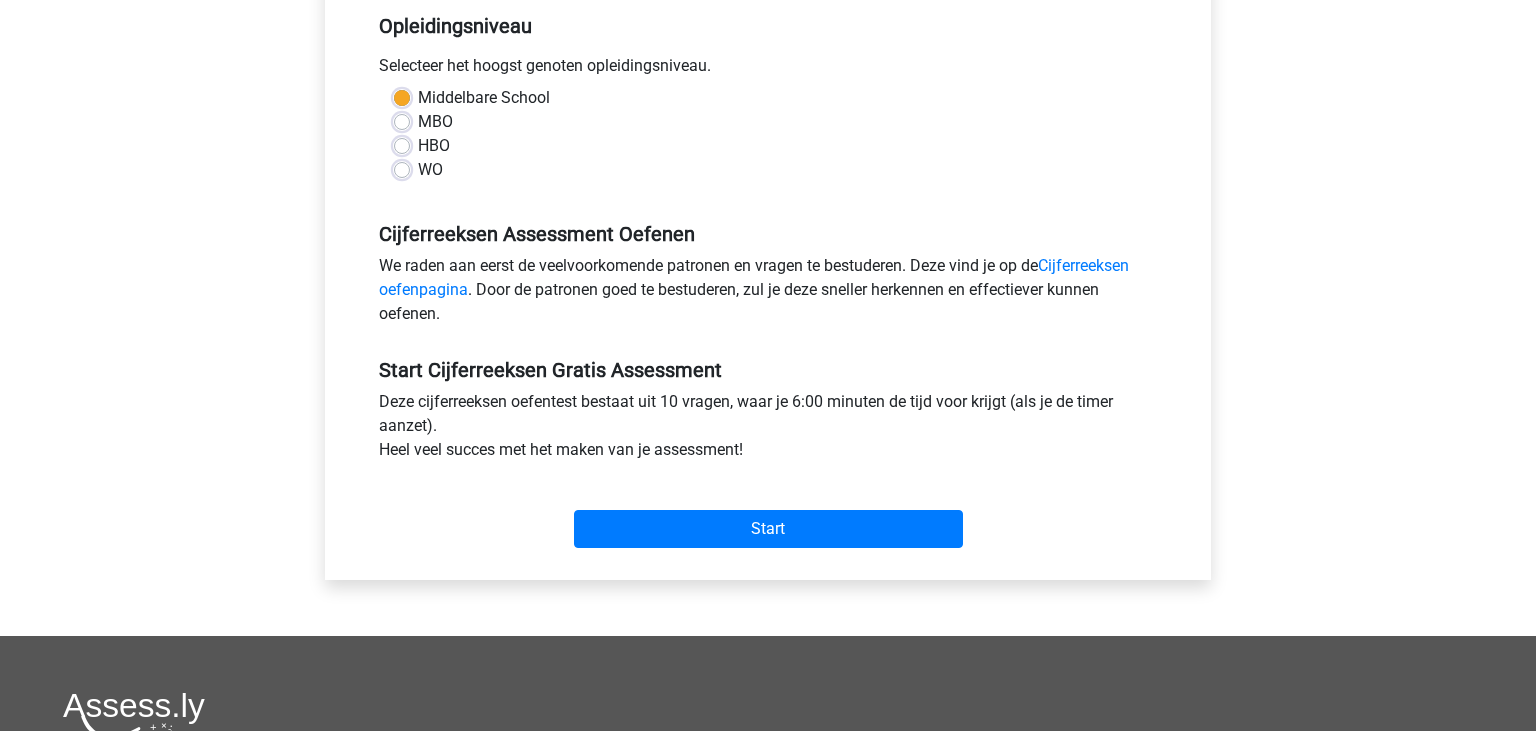 click on "Start" at bounding box center [768, 513] 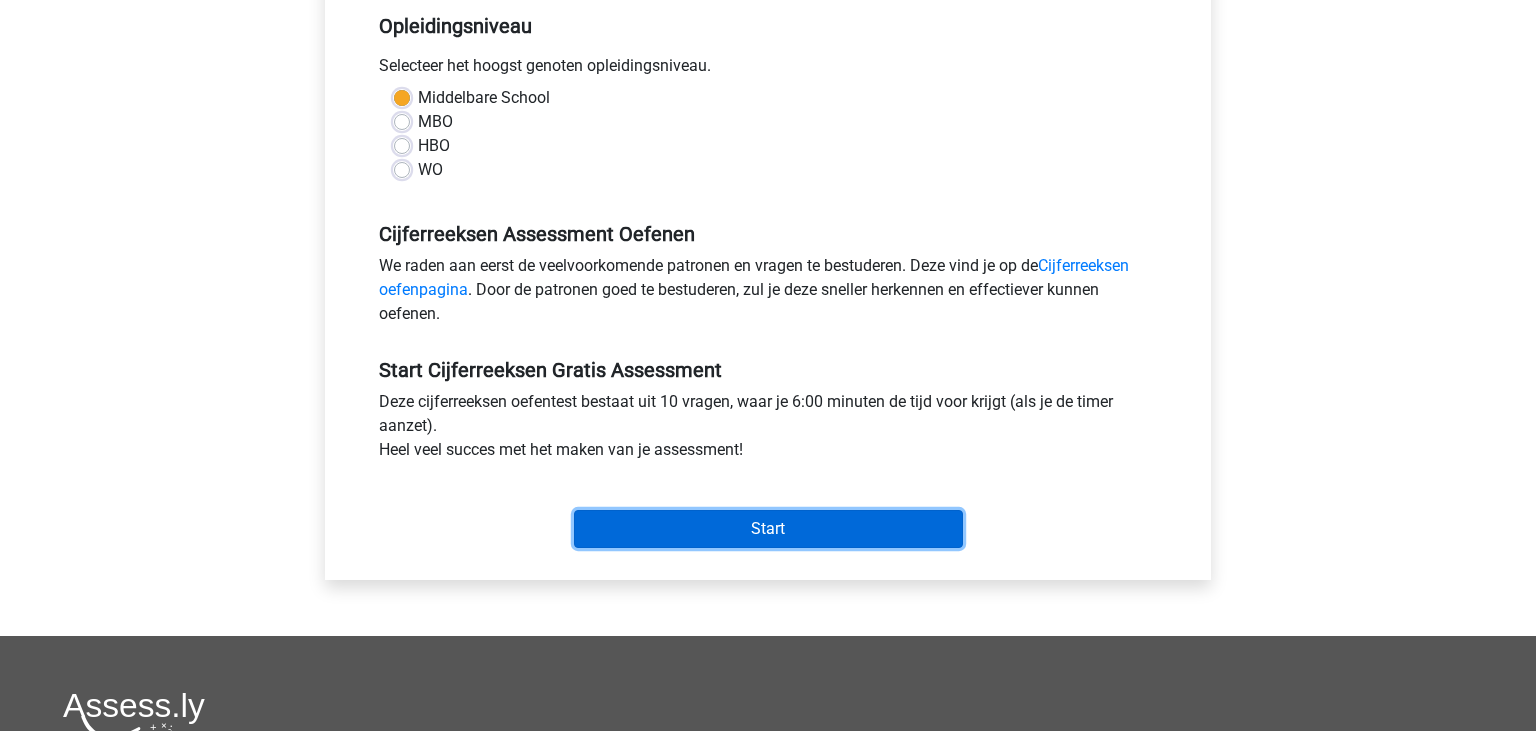 click on "Start" at bounding box center (768, 529) 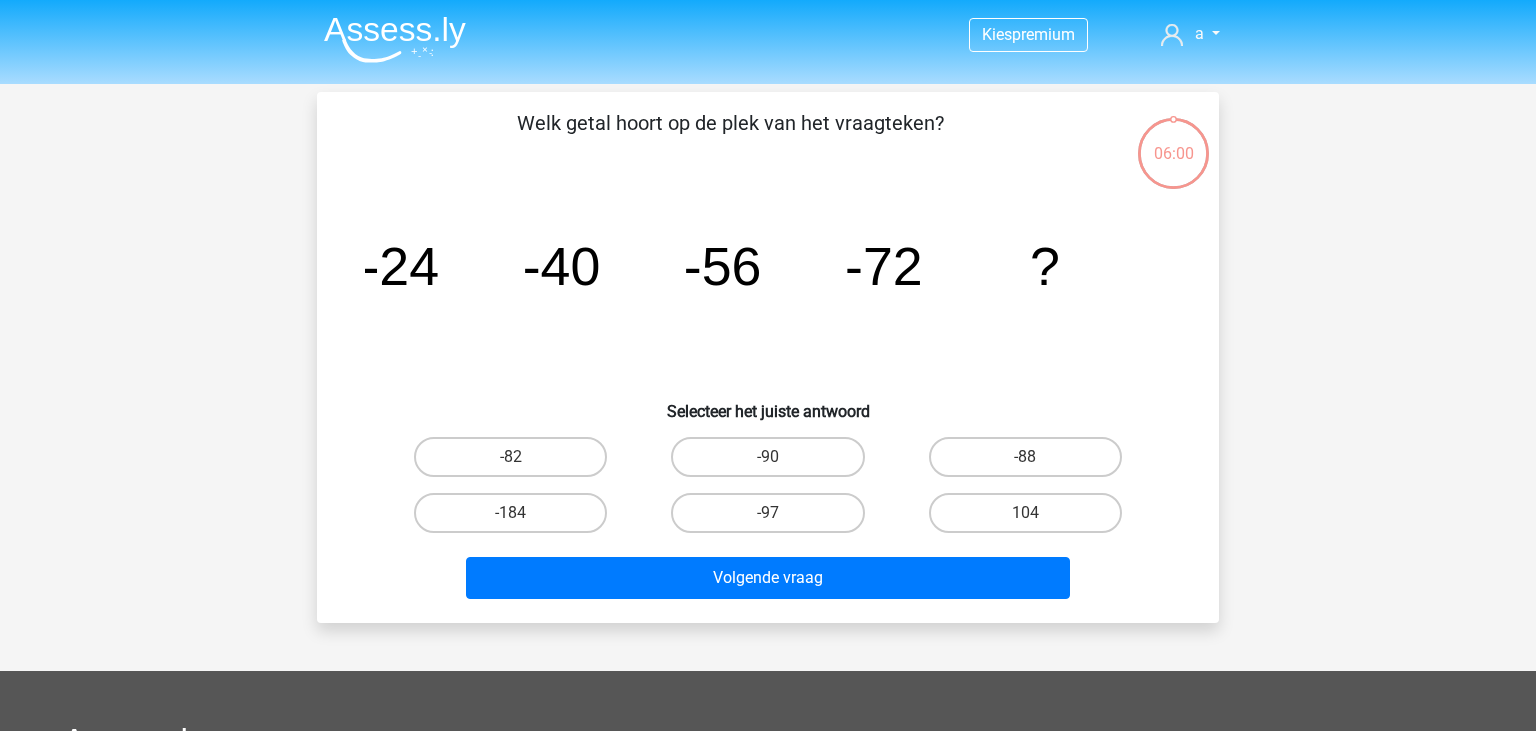 scroll, scrollTop: 0, scrollLeft: 0, axis: both 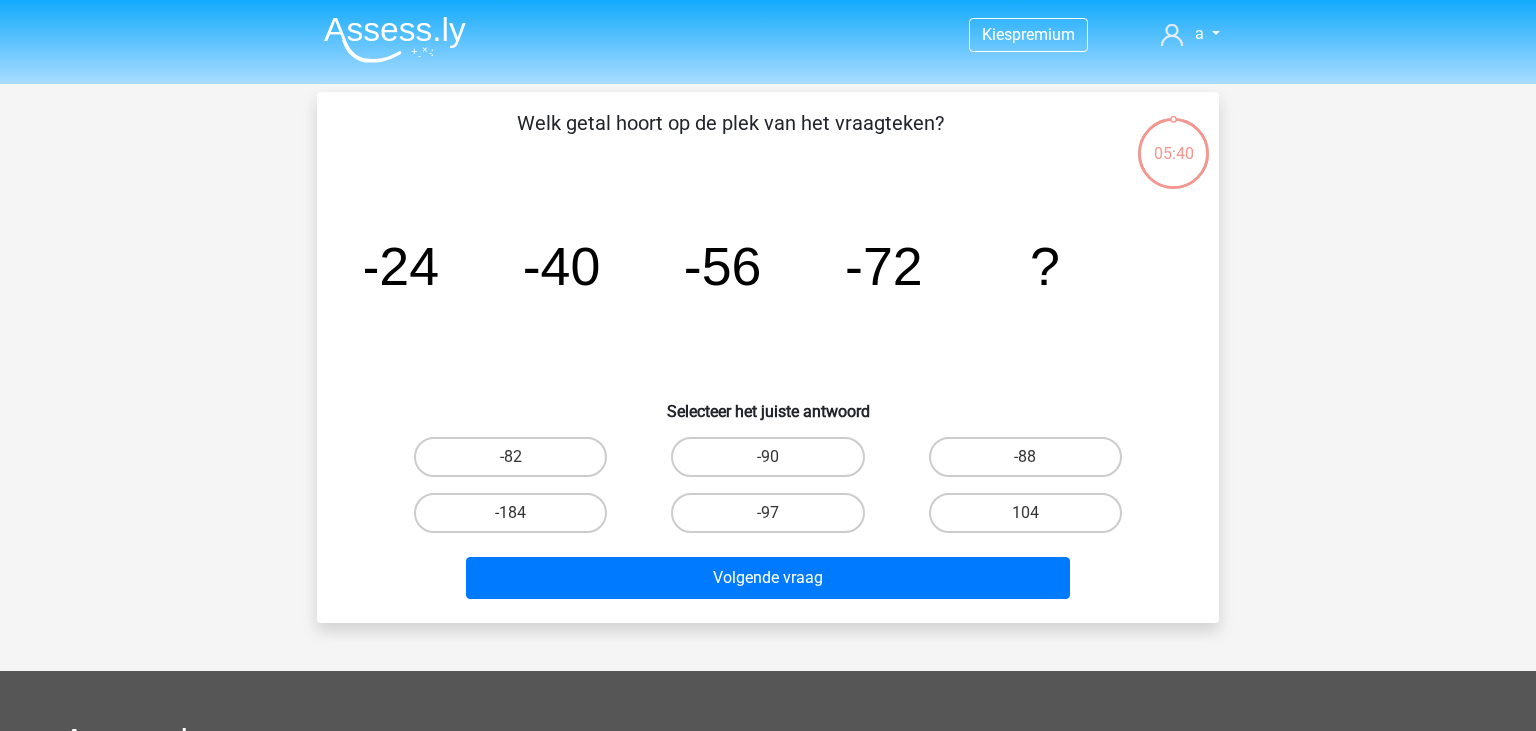 click on "104" at bounding box center (1025, 513) 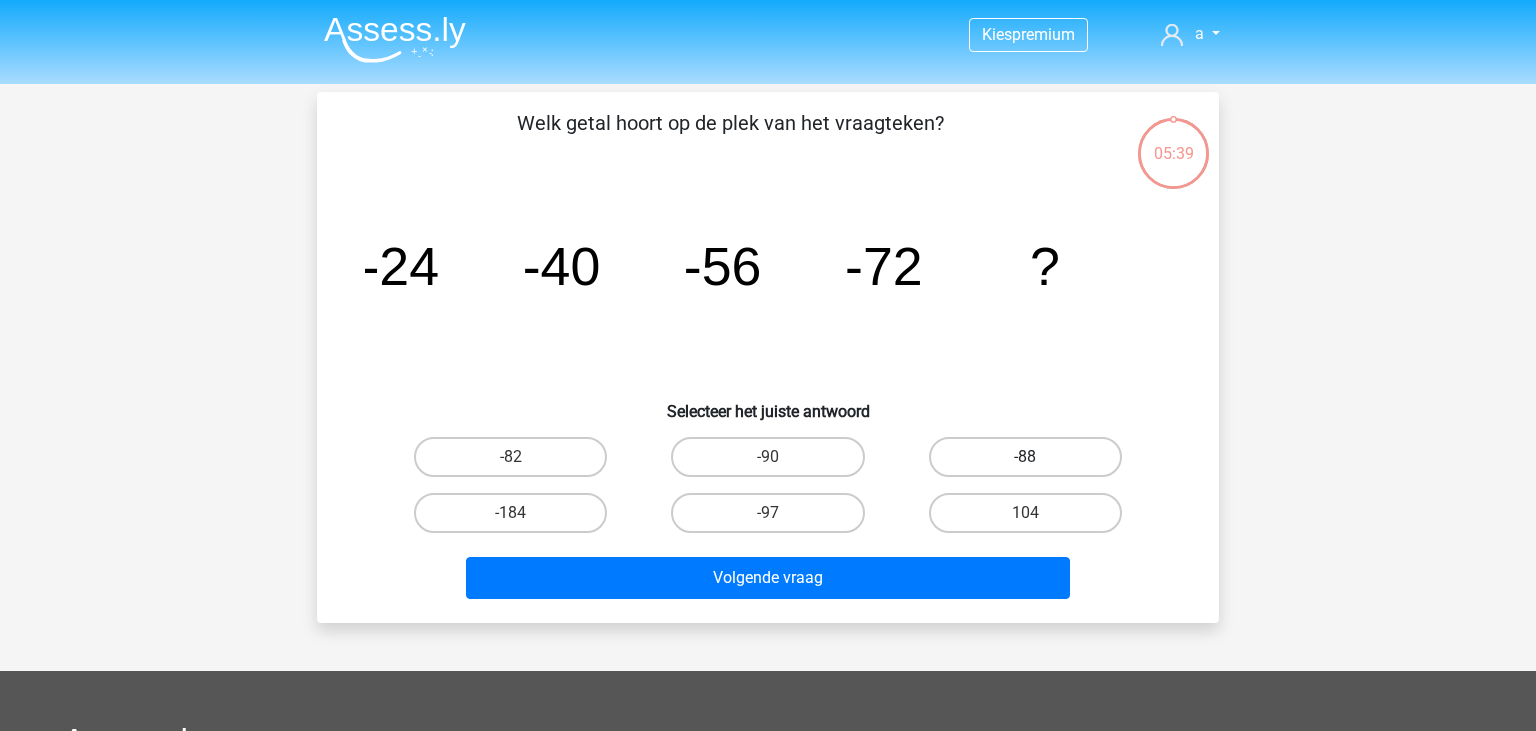 click on "-88" at bounding box center (1025, 457) 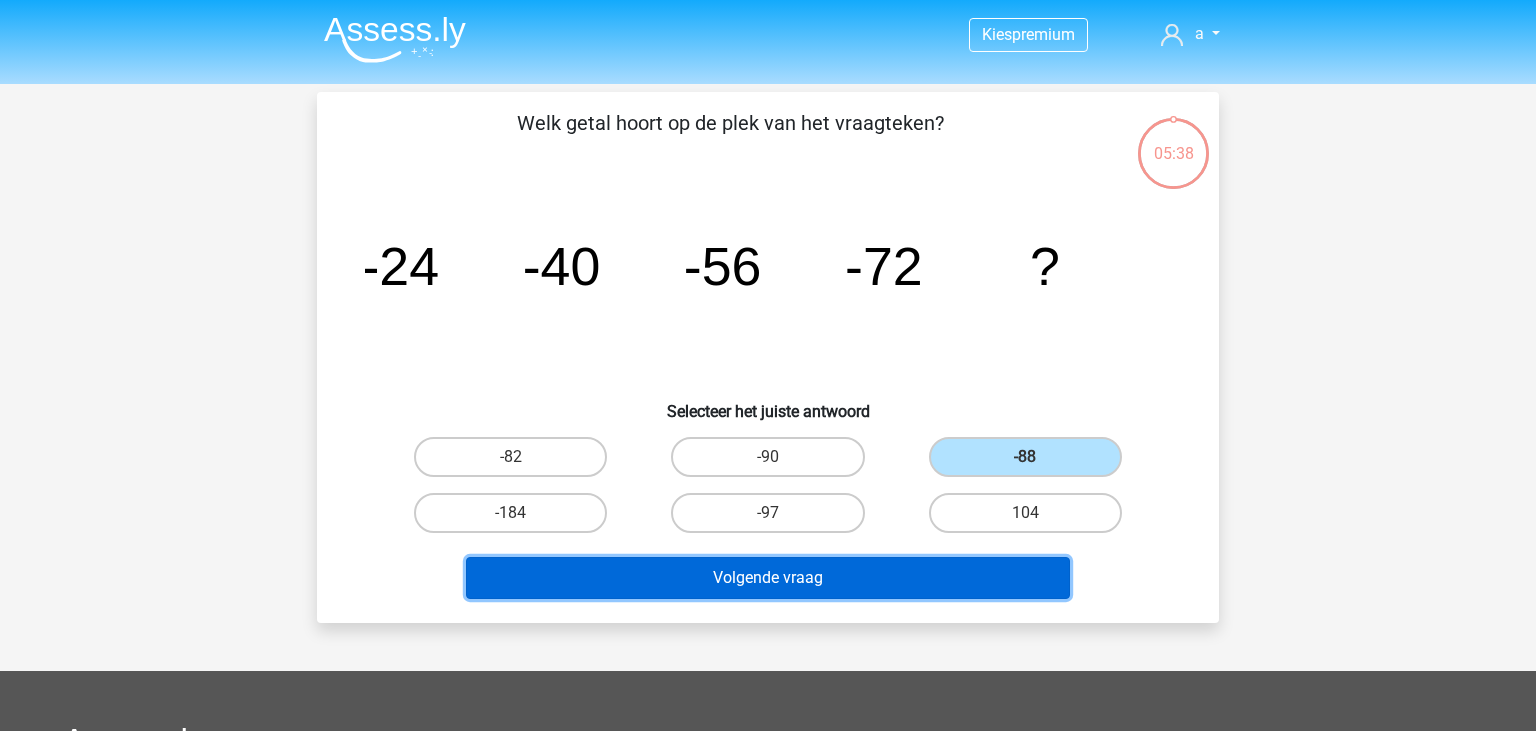 click on "Volgende vraag" at bounding box center (768, 578) 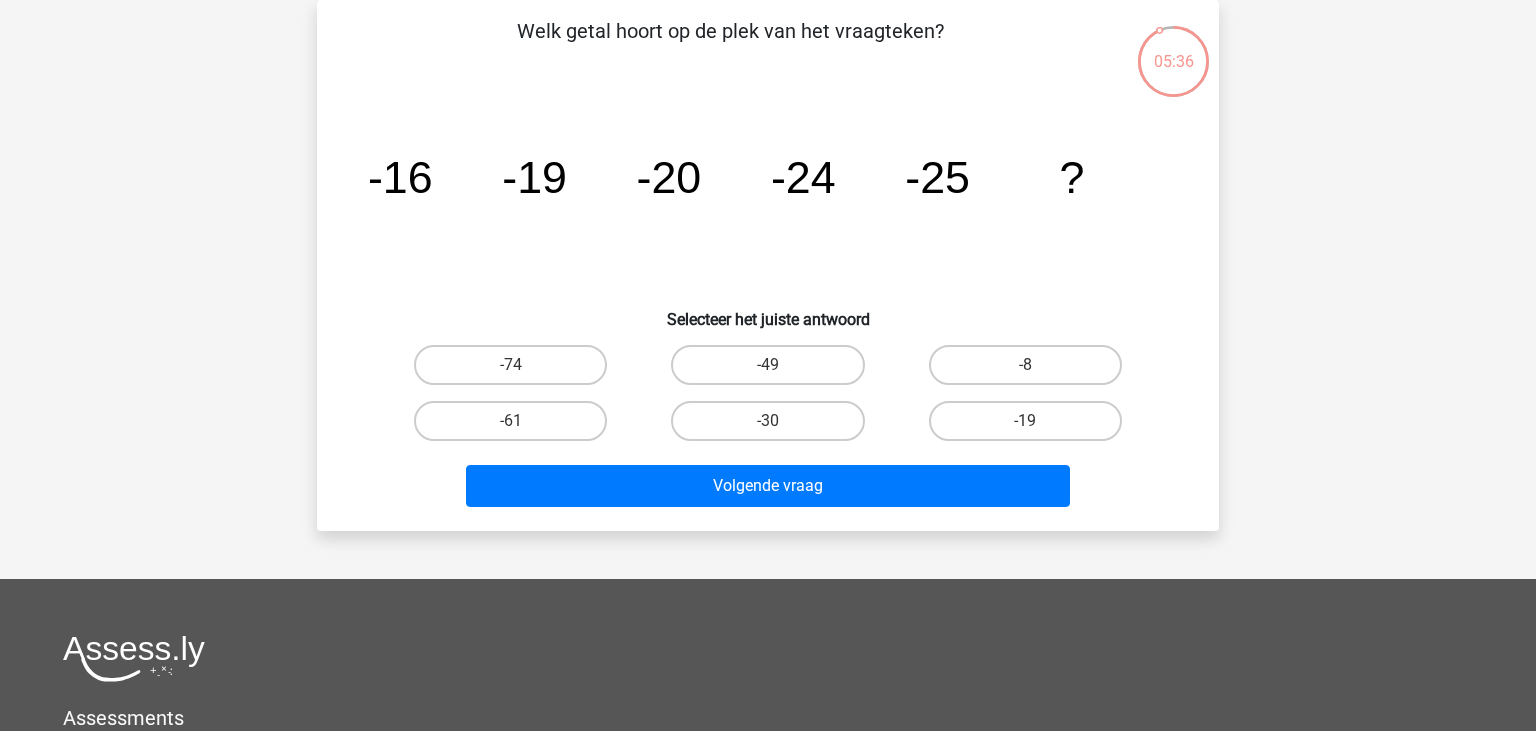 scroll, scrollTop: 91, scrollLeft: 0, axis: vertical 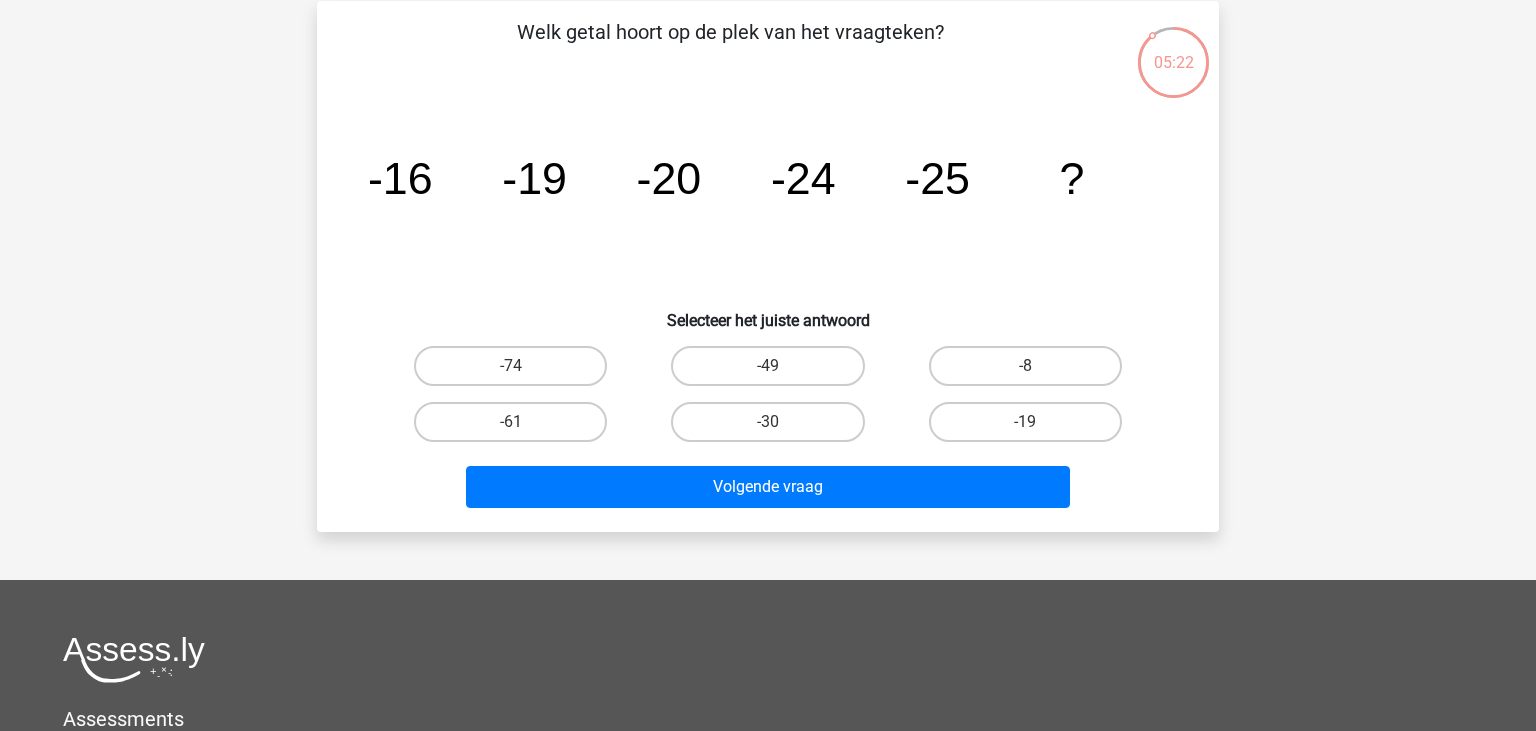 click on "-25" 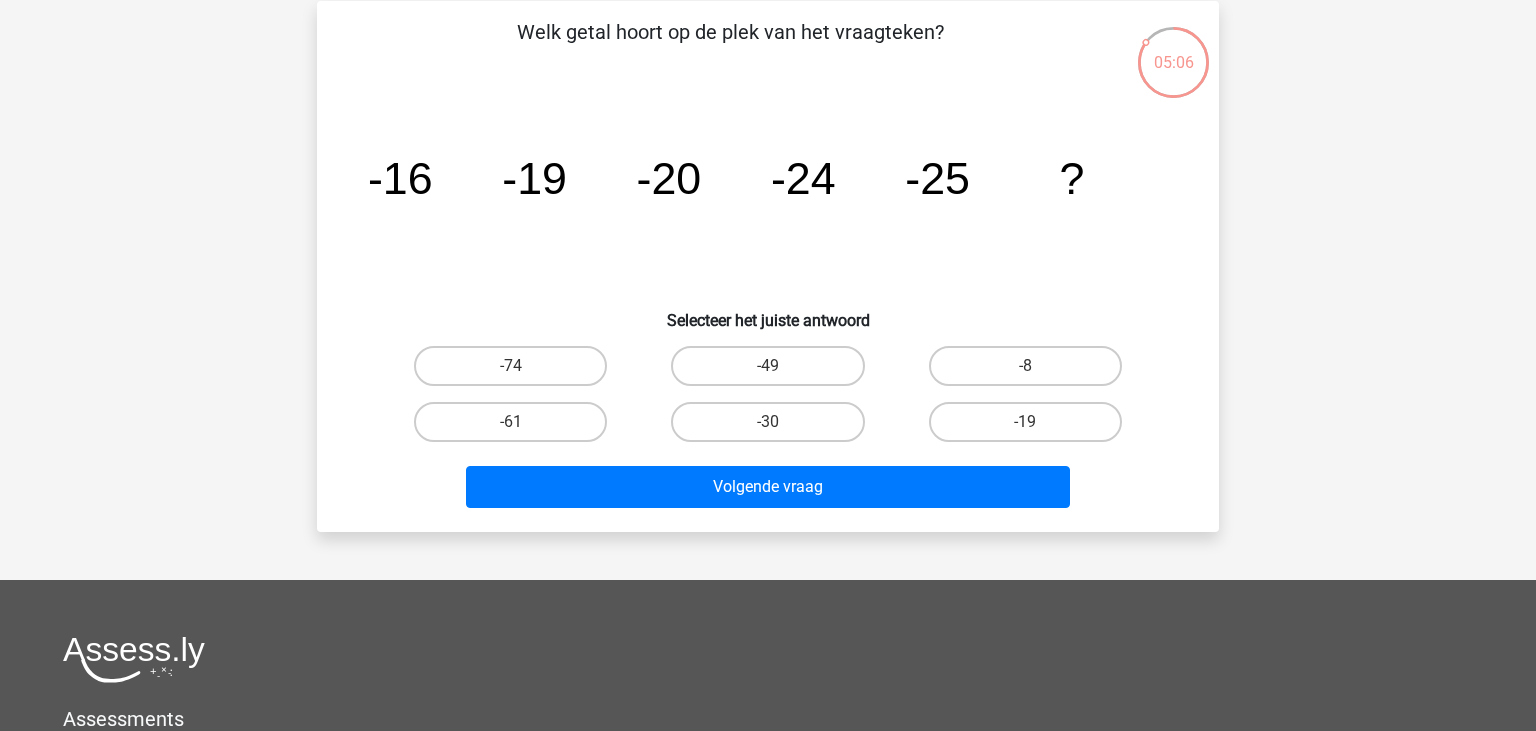 click on "-30" at bounding box center [767, 422] 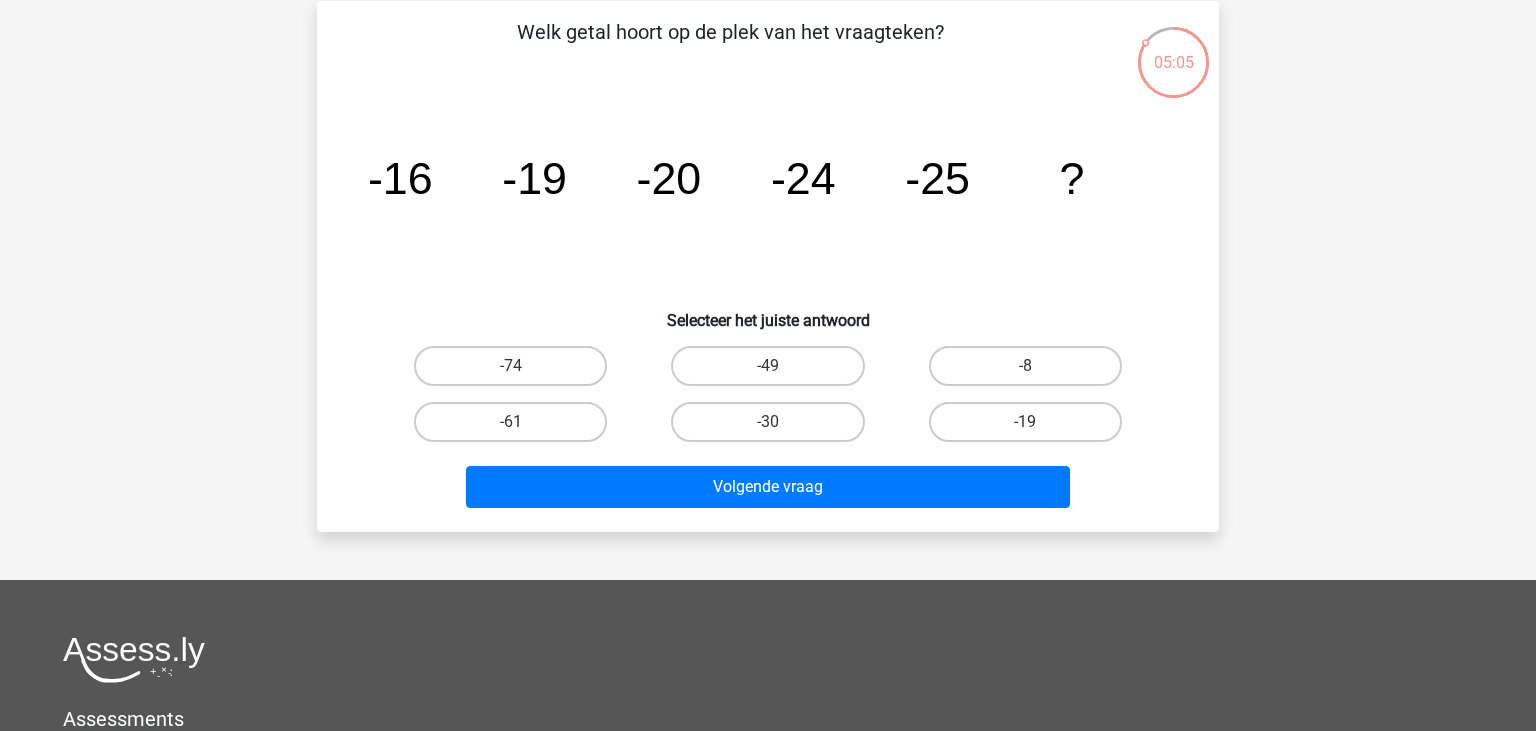 click on "-30" at bounding box center (767, 422) 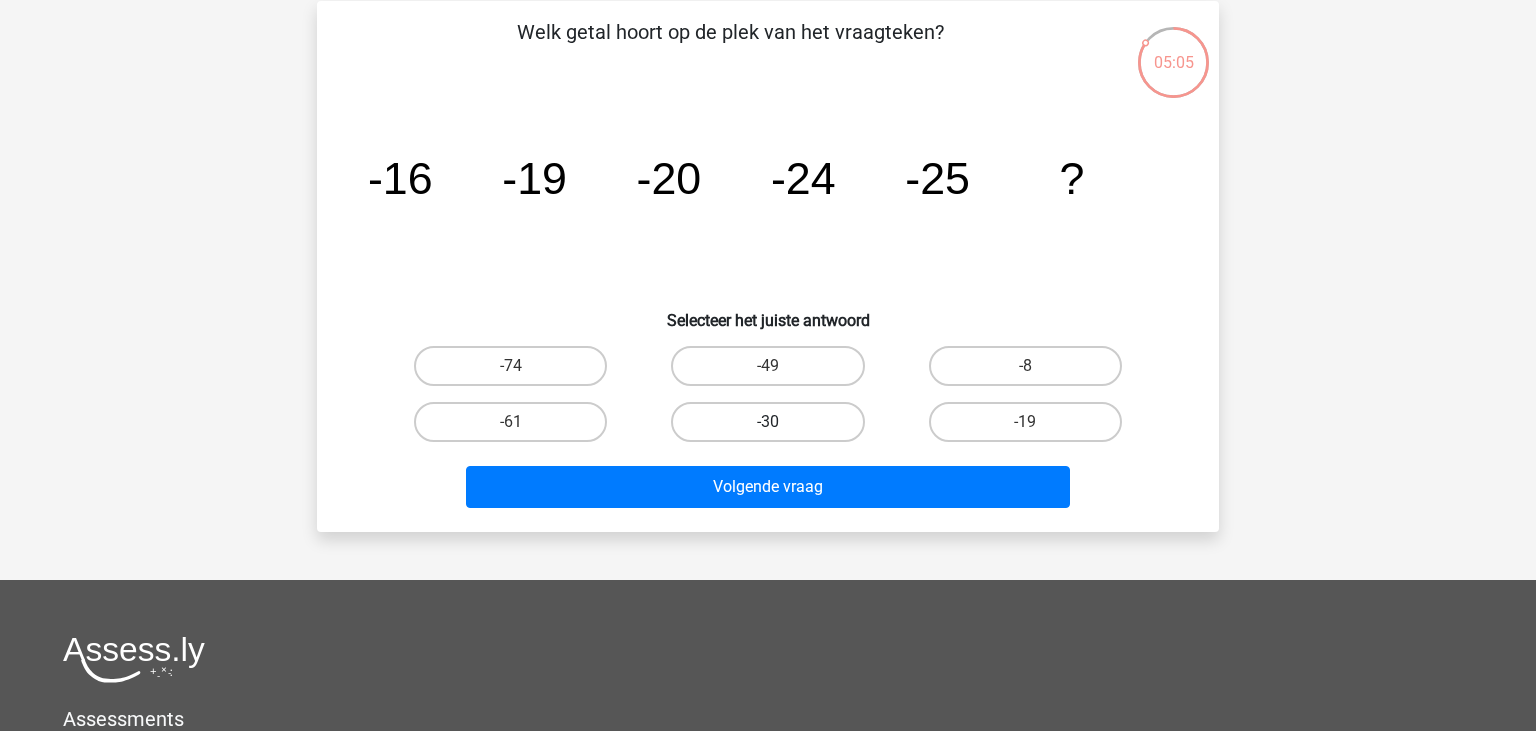 click on "-30" at bounding box center [767, 422] 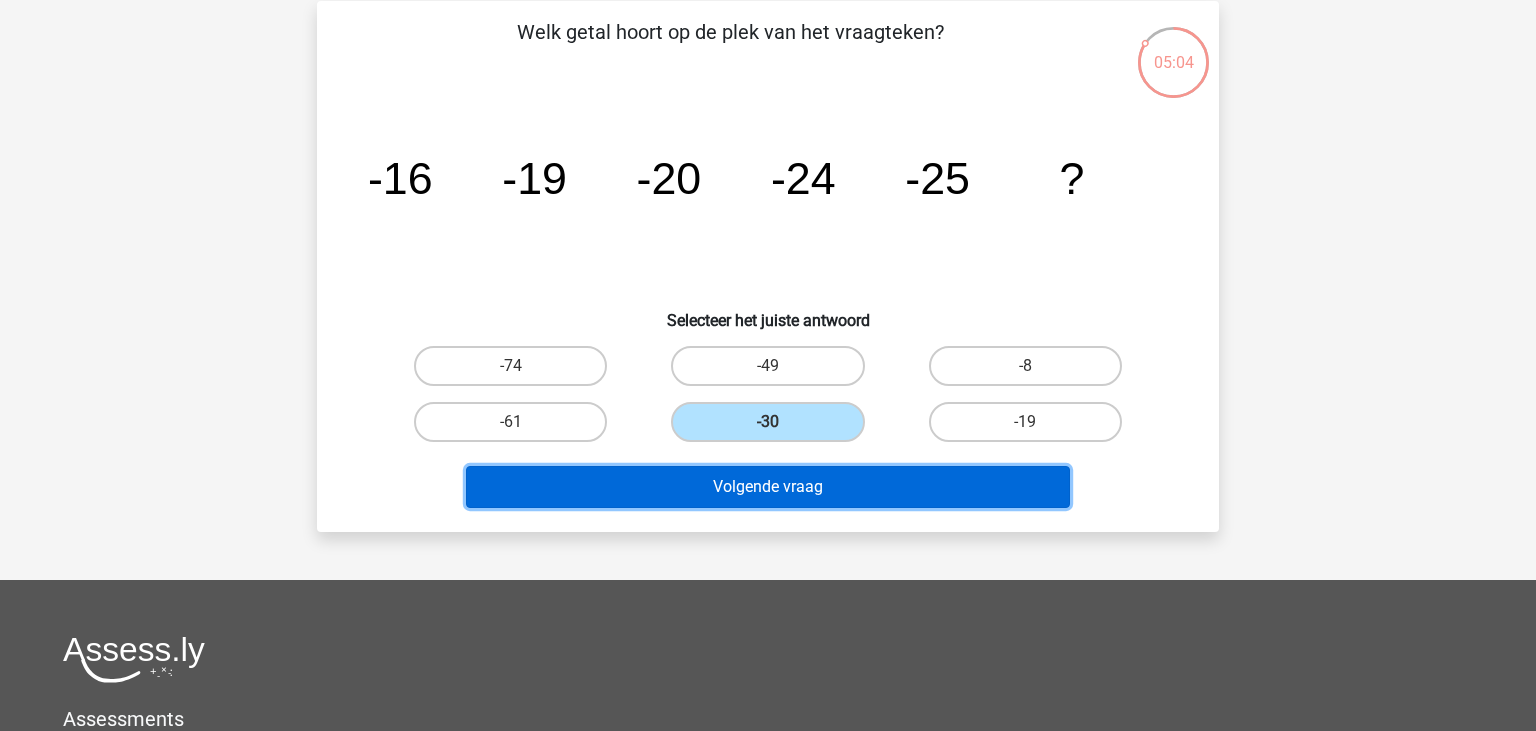 click on "Volgende vraag" at bounding box center (768, 487) 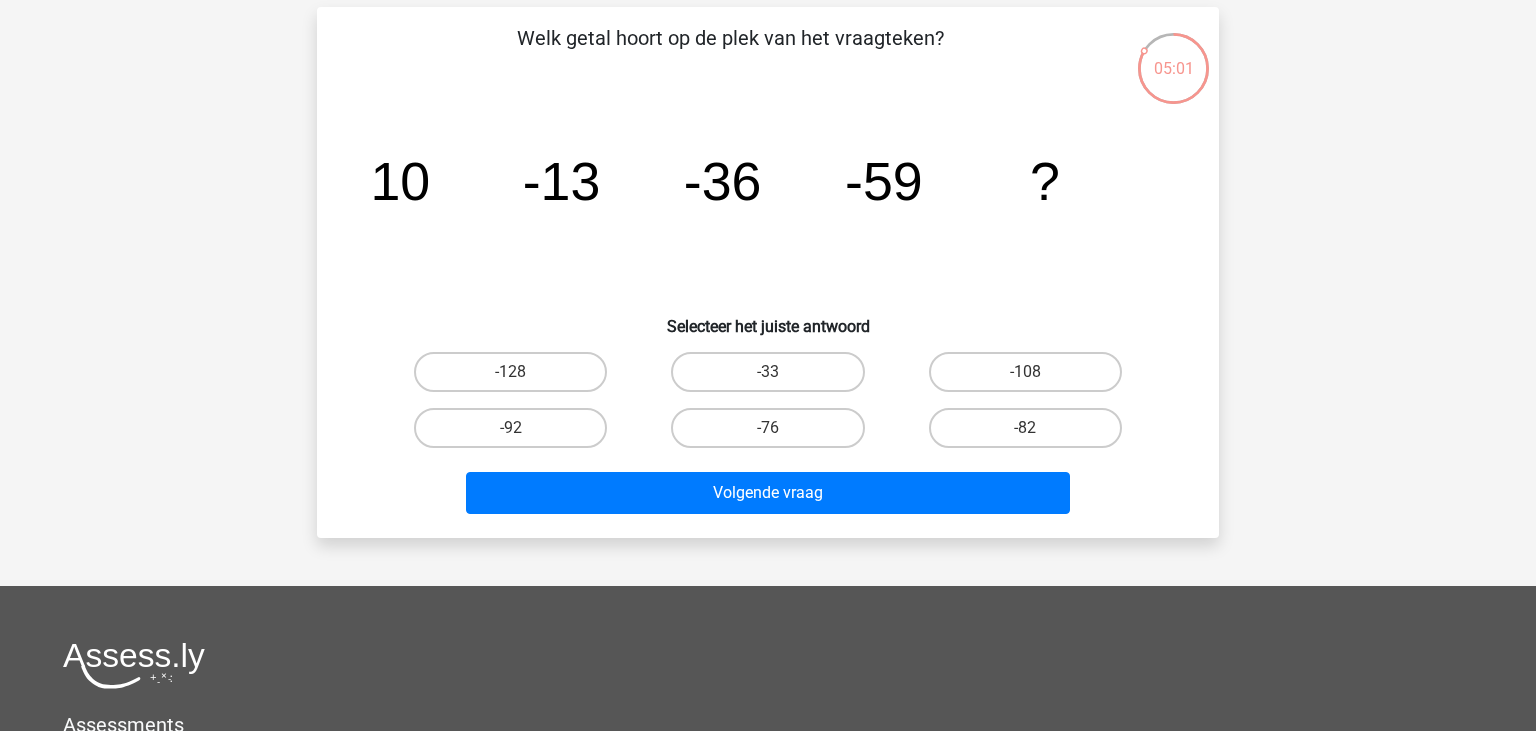 scroll, scrollTop: 84, scrollLeft: 0, axis: vertical 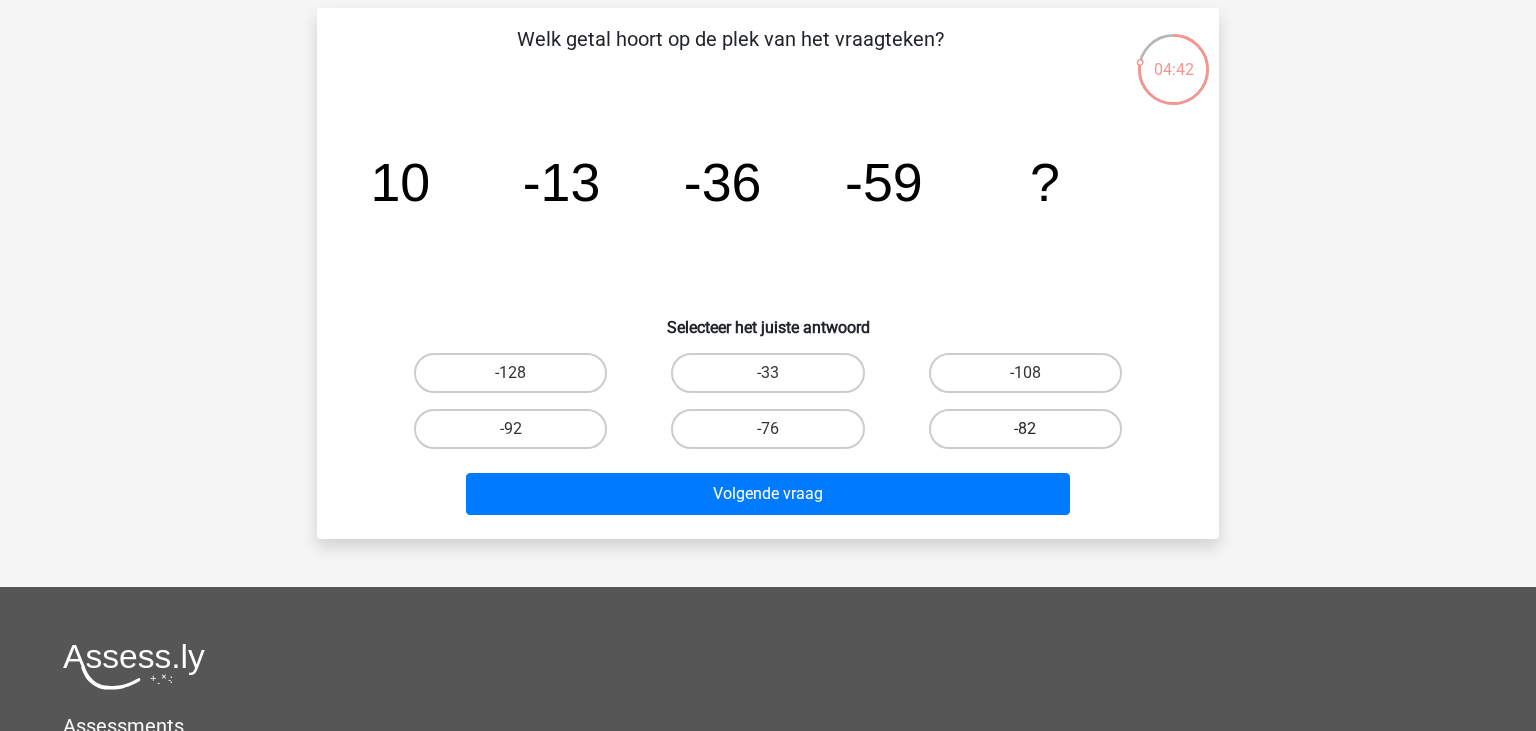 click on "-82" at bounding box center (1025, 429) 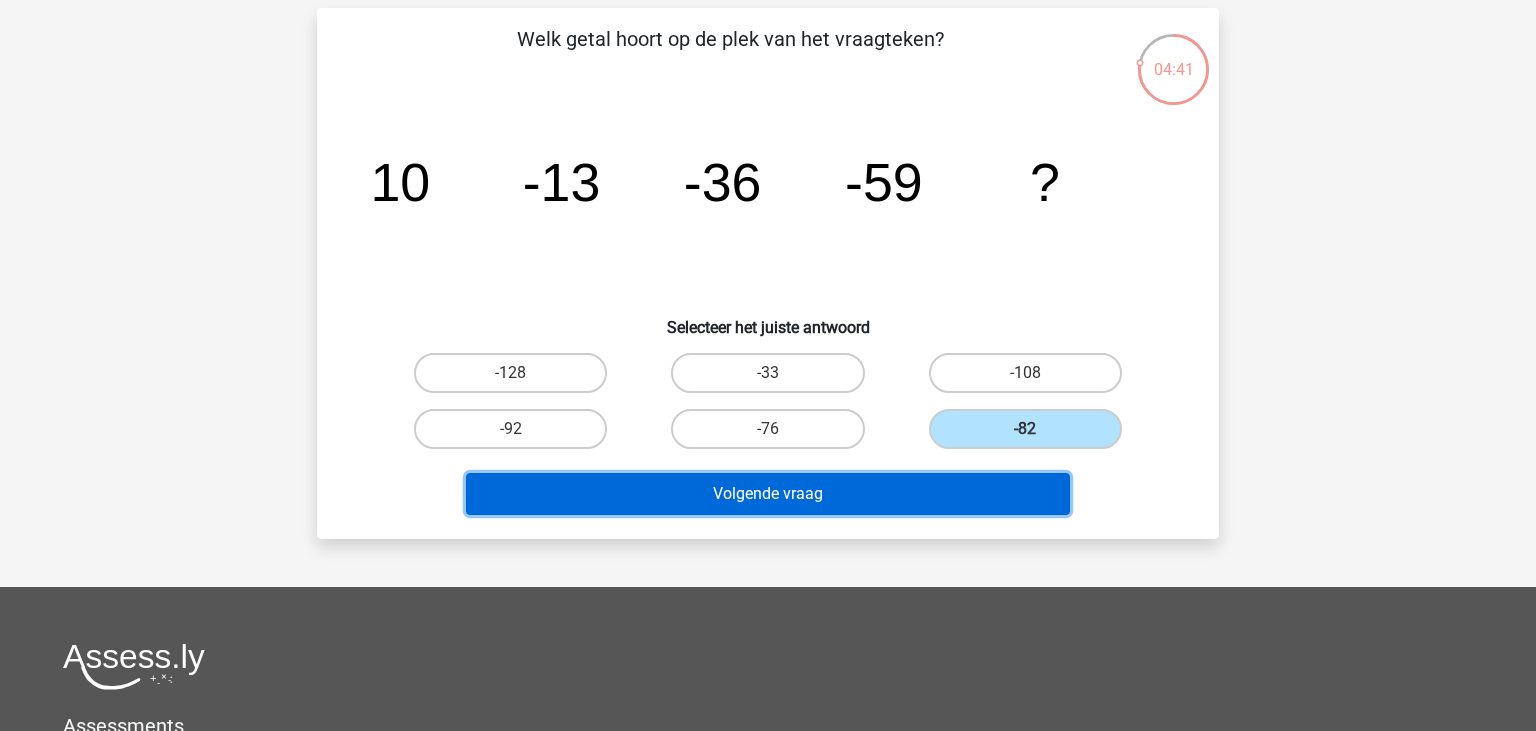 click on "Volgende vraag" at bounding box center (768, 494) 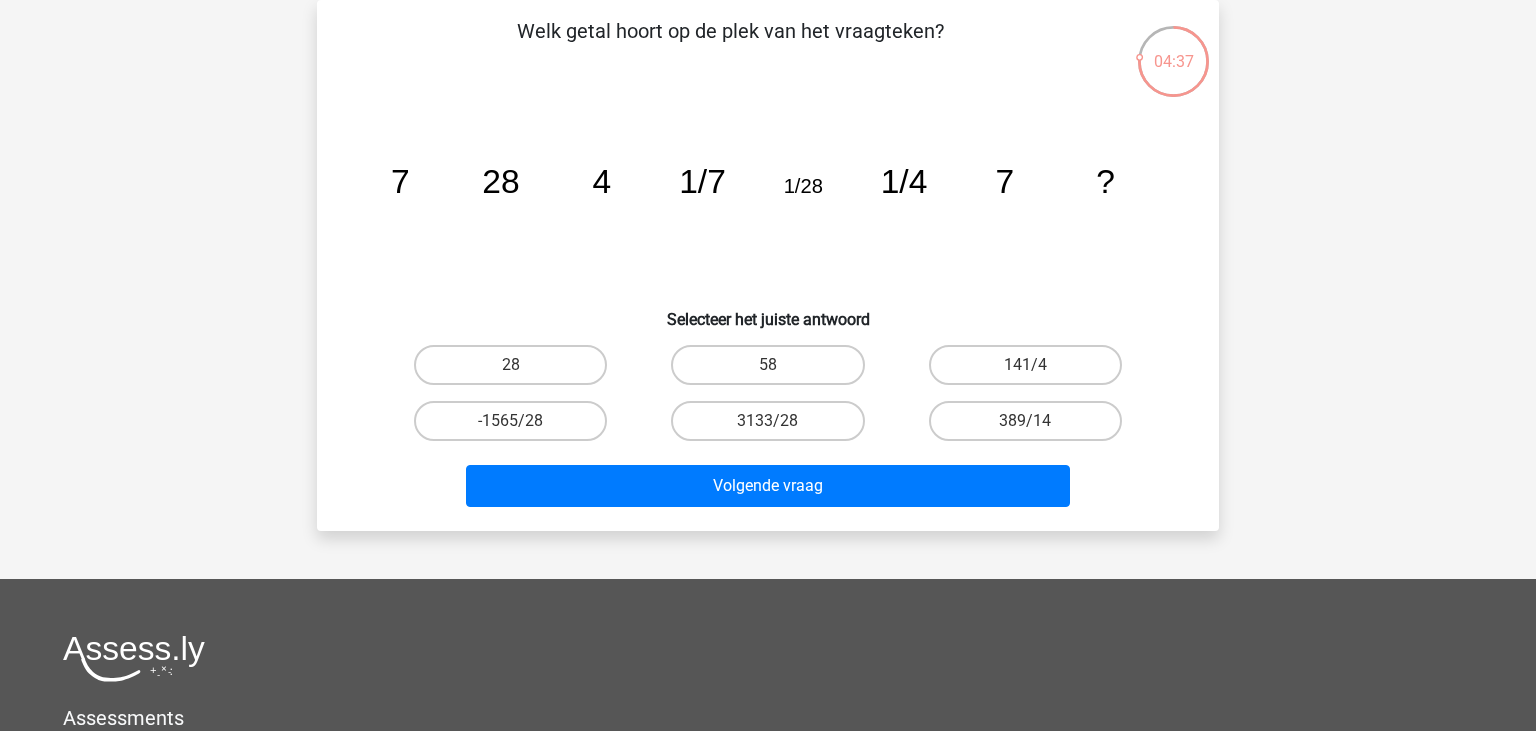 scroll, scrollTop: 0, scrollLeft: 0, axis: both 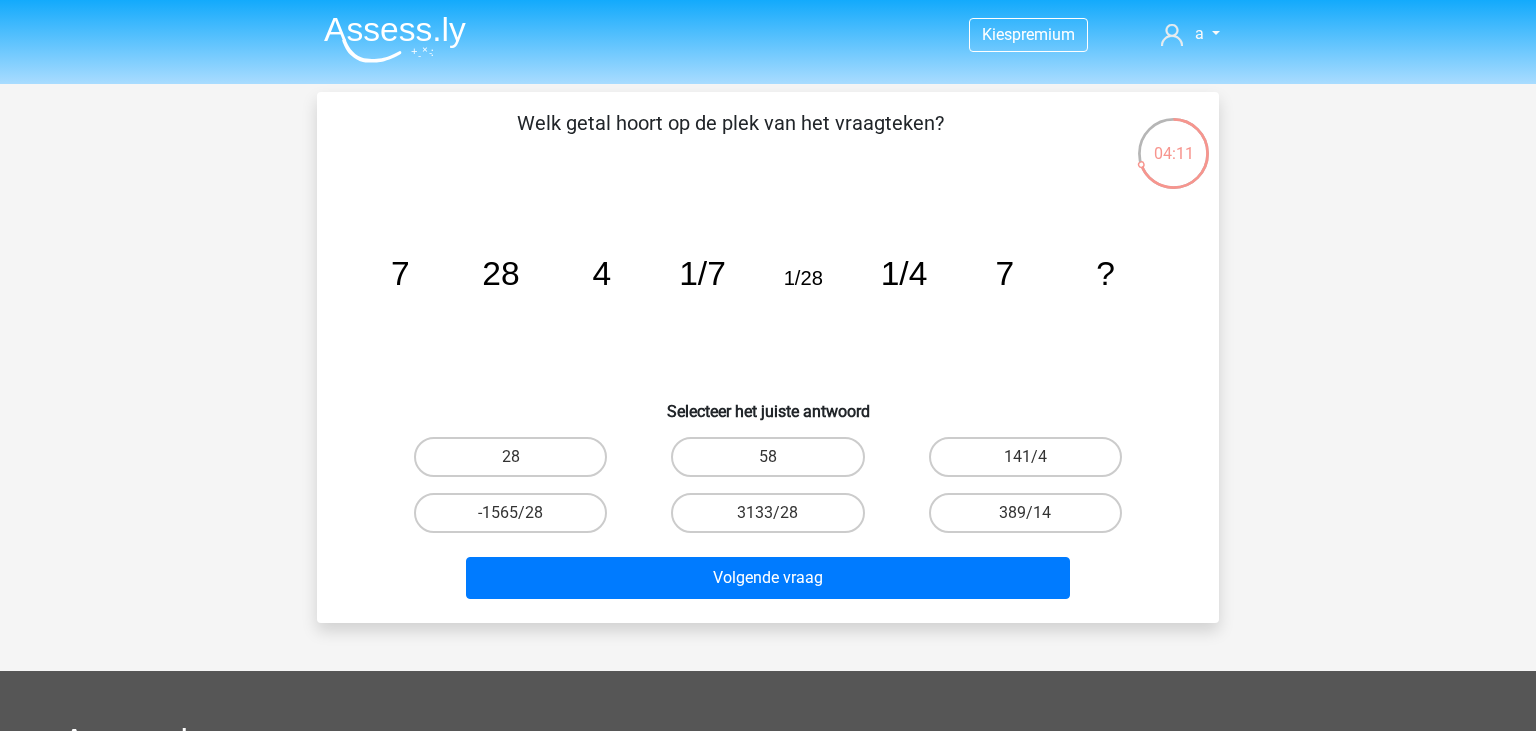 click on "-1565/28" at bounding box center [510, 513] 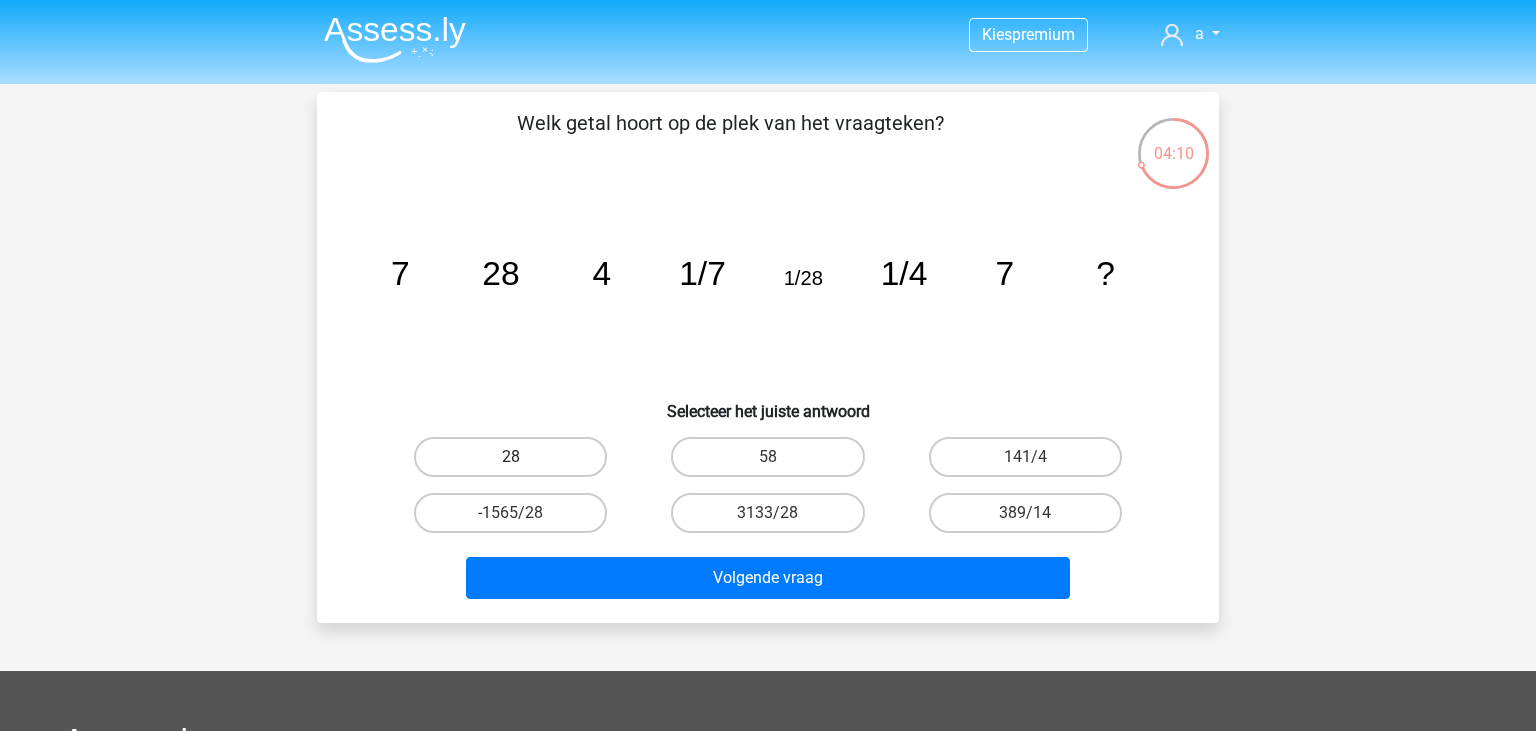 click on "28" at bounding box center [510, 457] 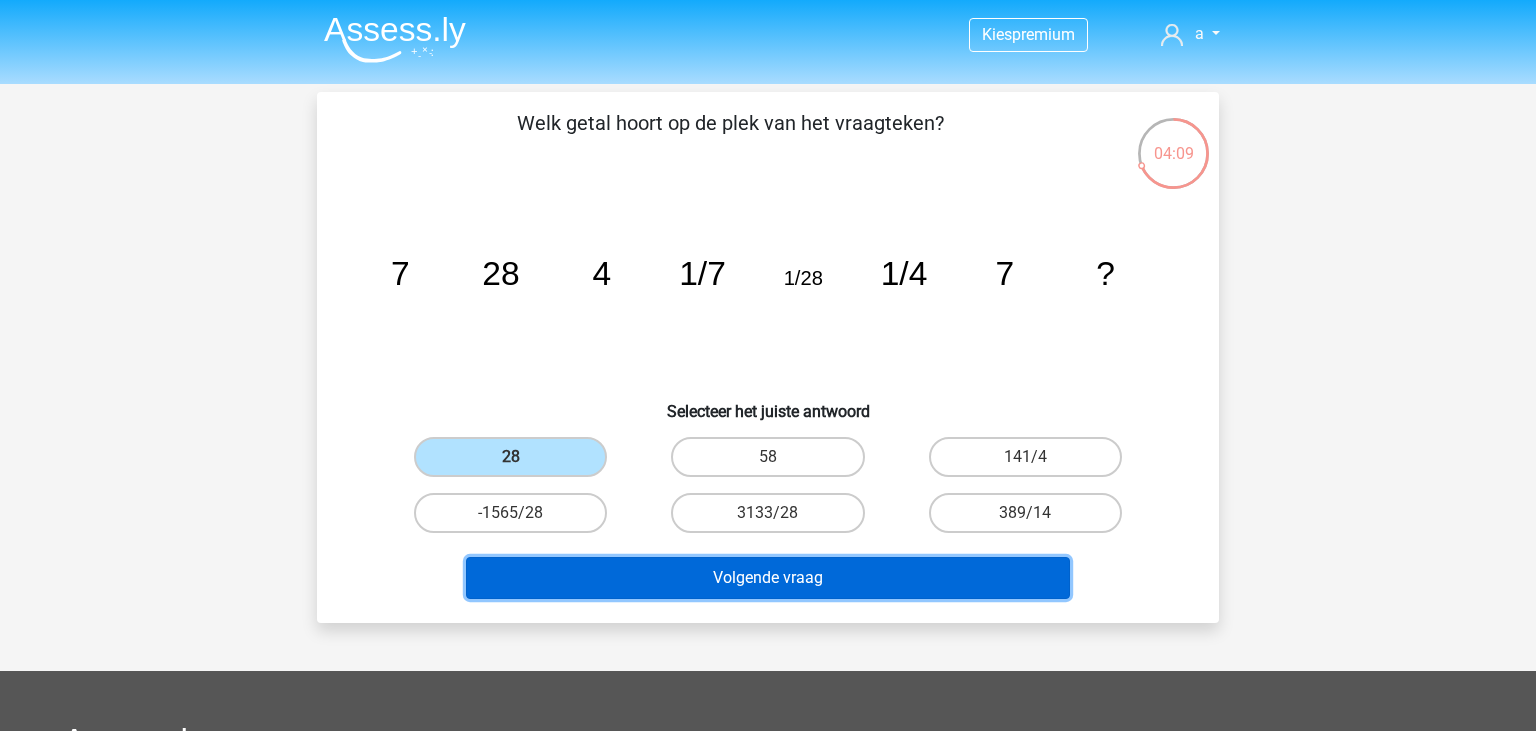 click on "Volgende vraag" at bounding box center [768, 578] 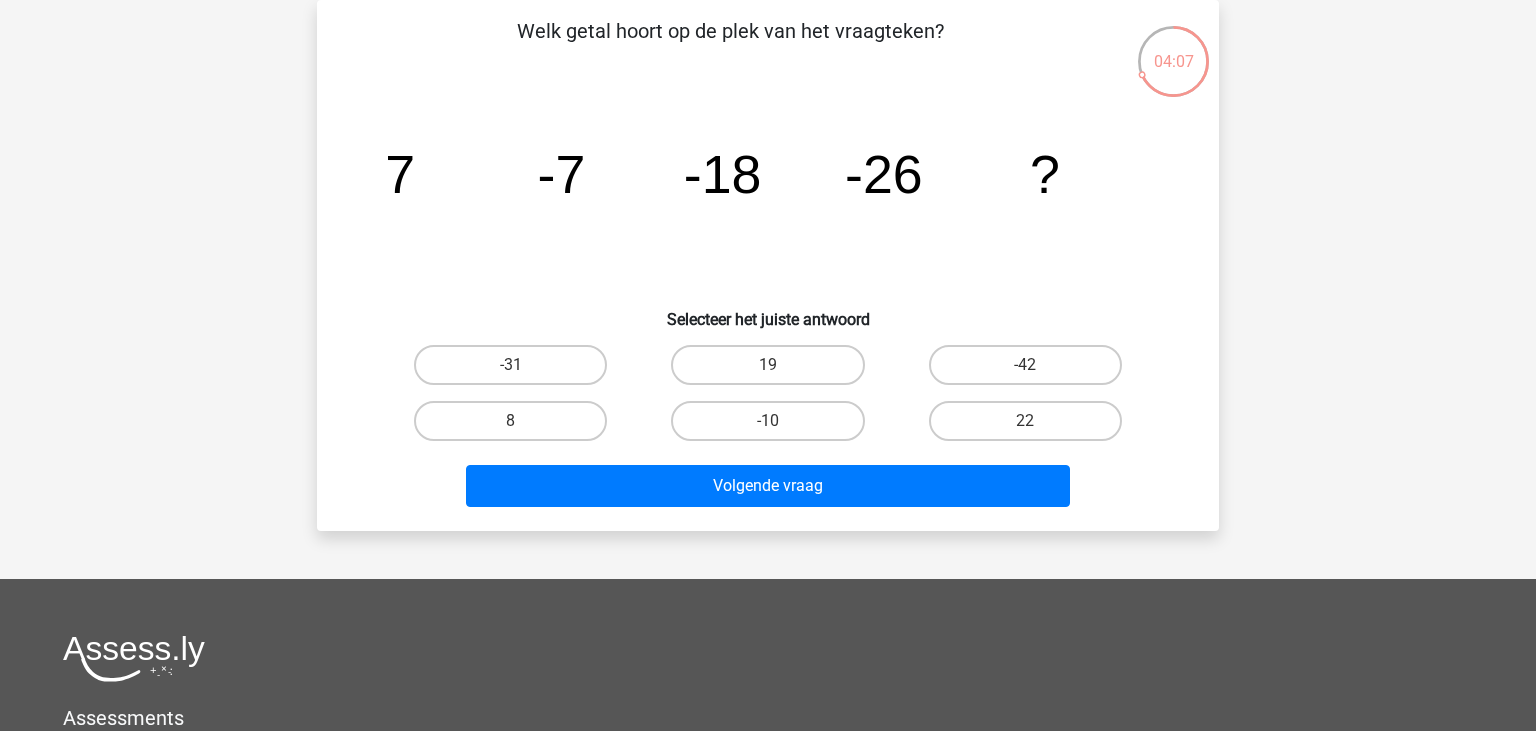 scroll, scrollTop: 0, scrollLeft: 0, axis: both 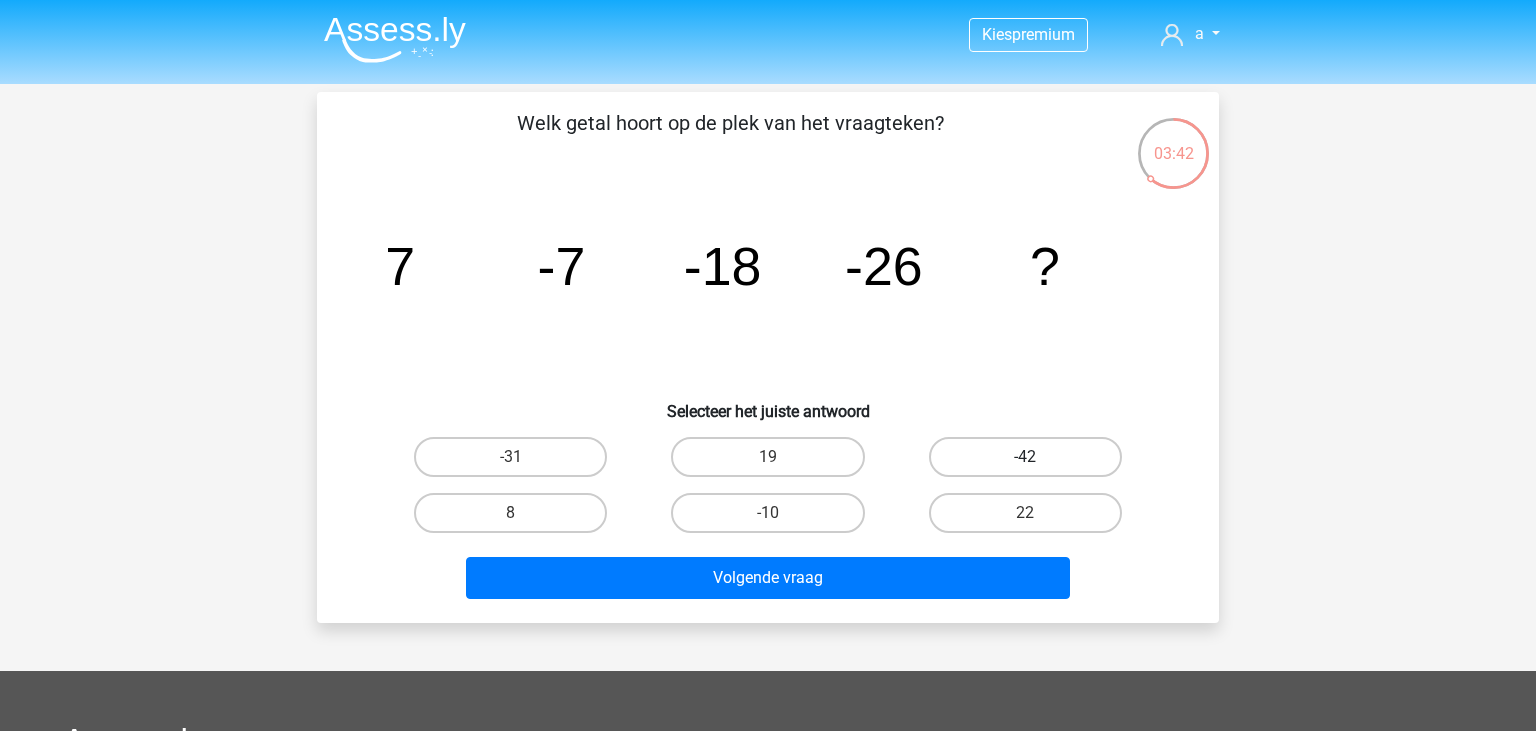 click on "-42" at bounding box center (1025, 457) 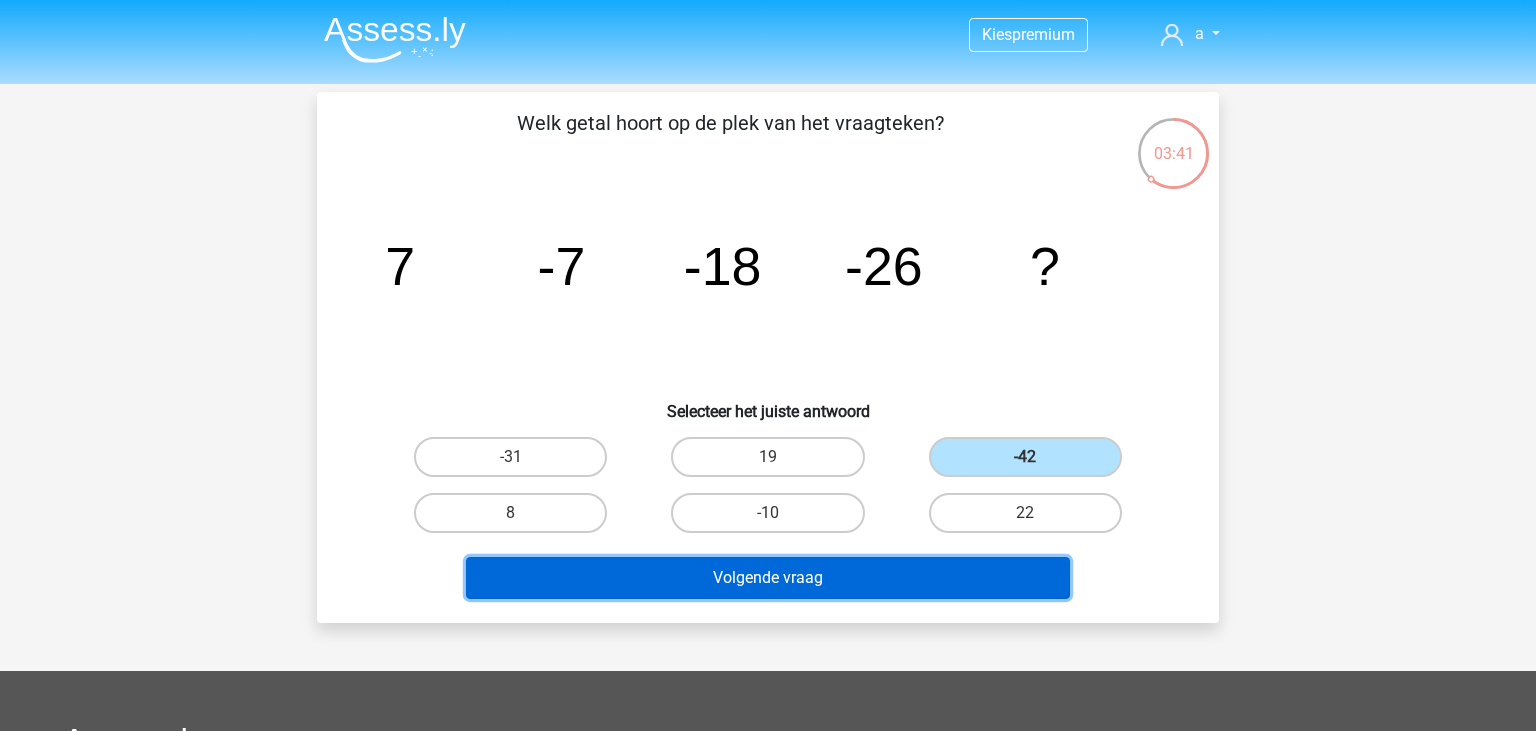 click on "Volgende vraag" at bounding box center [768, 578] 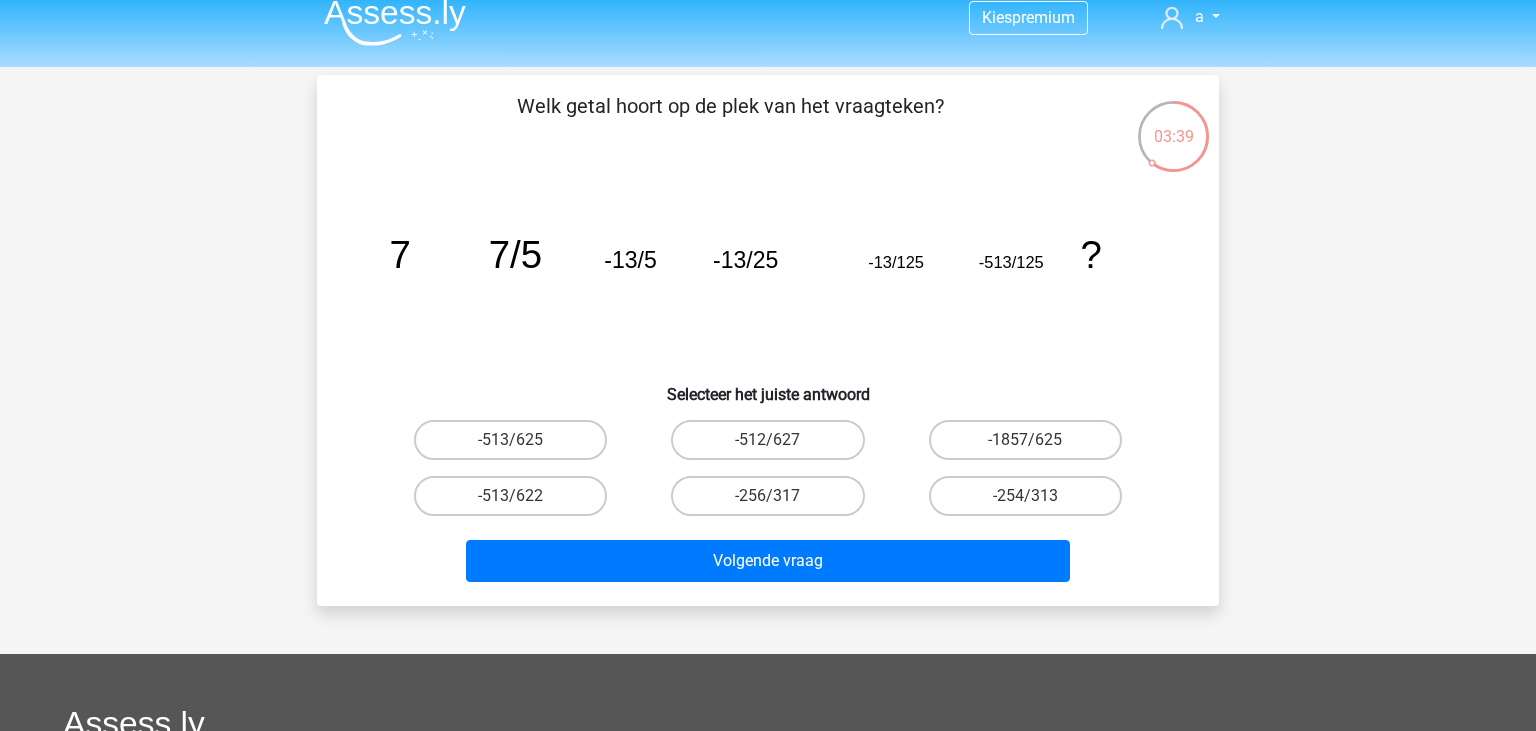 scroll, scrollTop: 13, scrollLeft: 0, axis: vertical 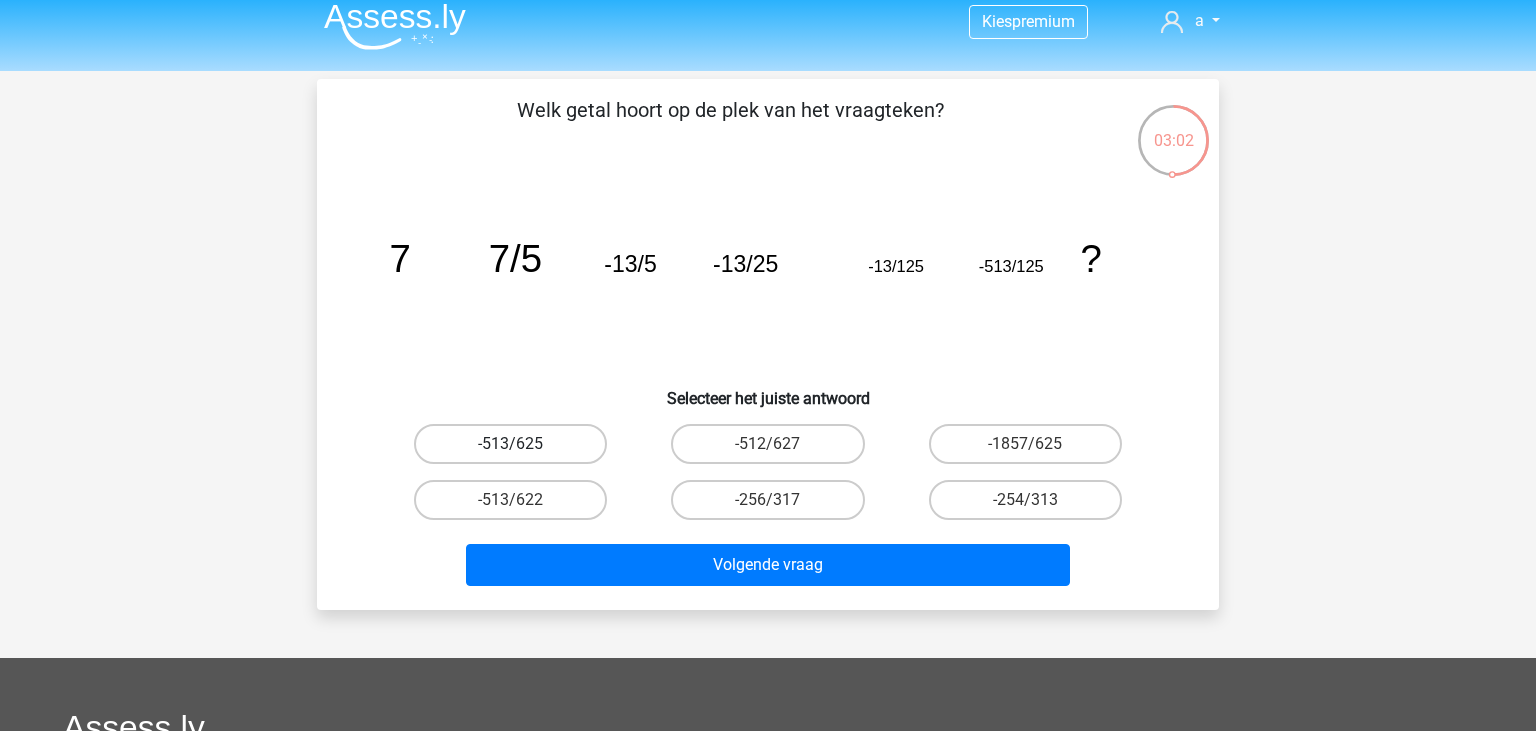 click on "-513/625" at bounding box center (510, 444) 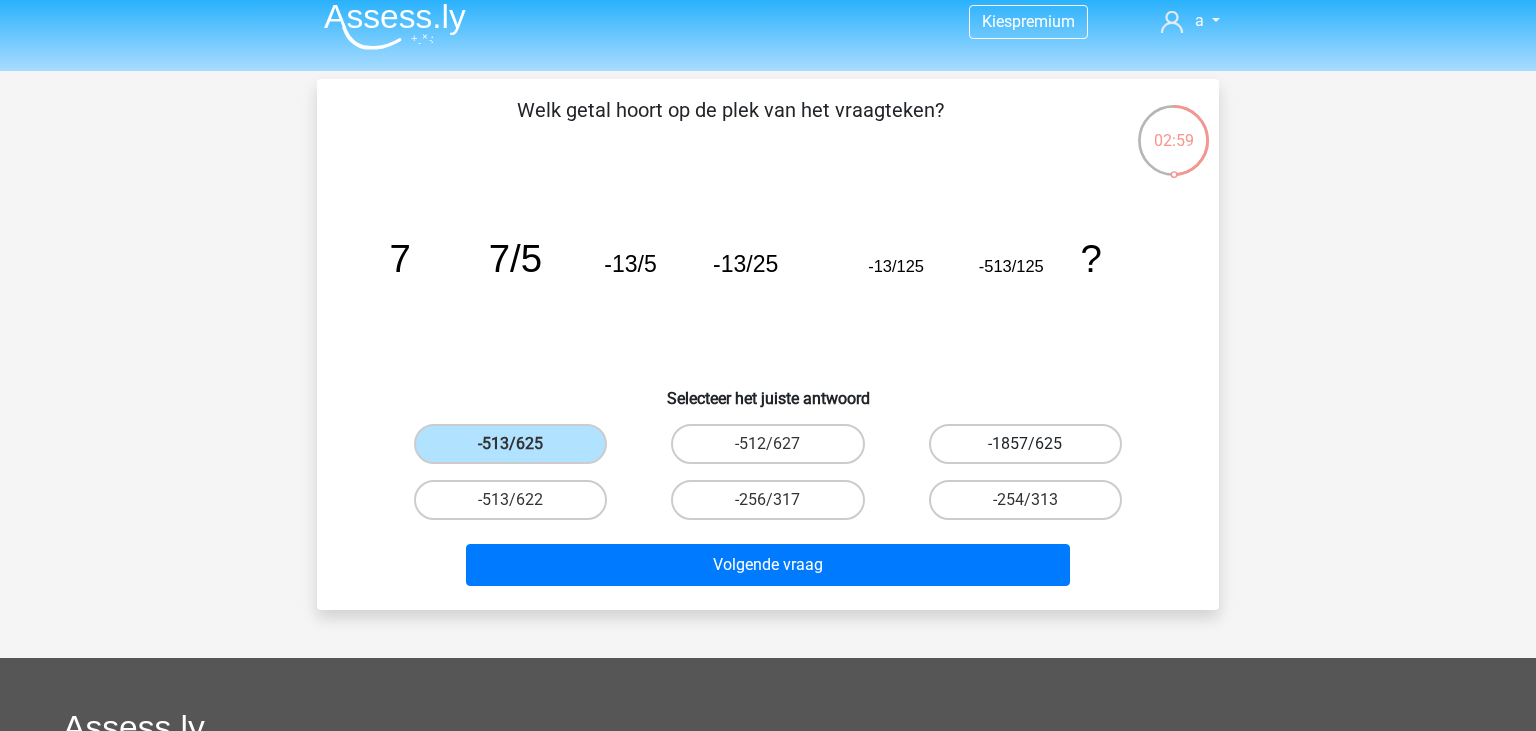 click on "-1857/625" at bounding box center (1025, 444) 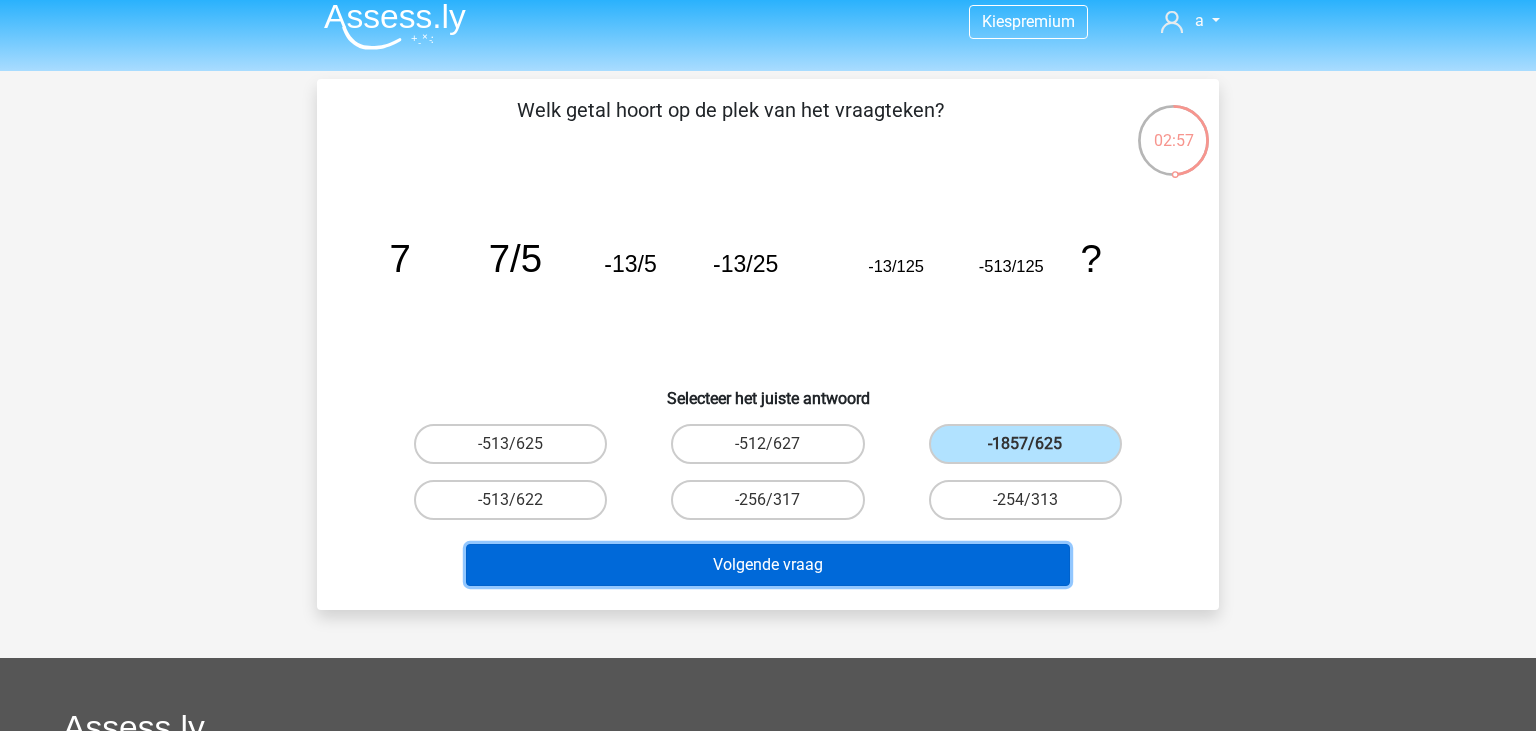 click on "Volgende vraag" at bounding box center [768, 565] 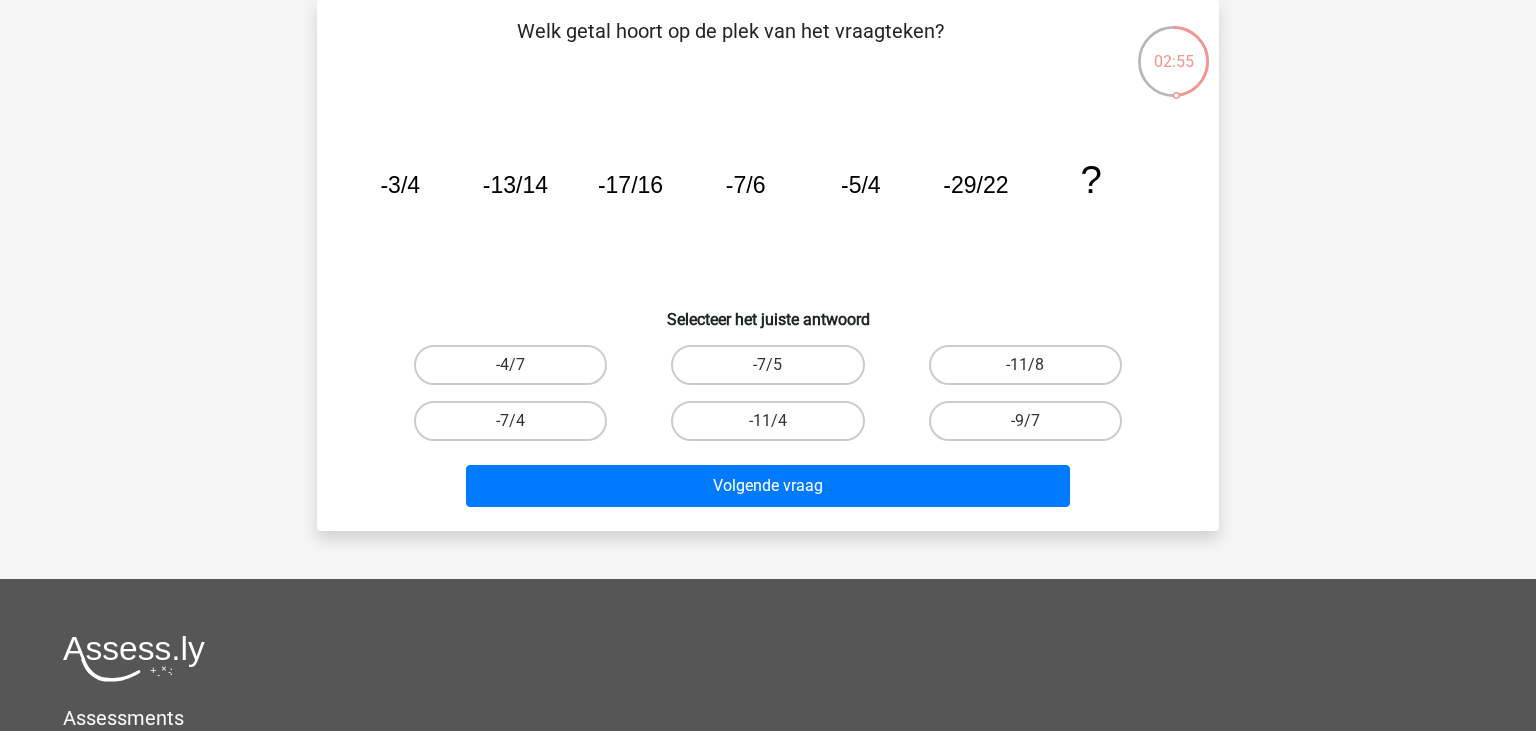 scroll, scrollTop: 72, scrollLeft: 0, axis: vertical 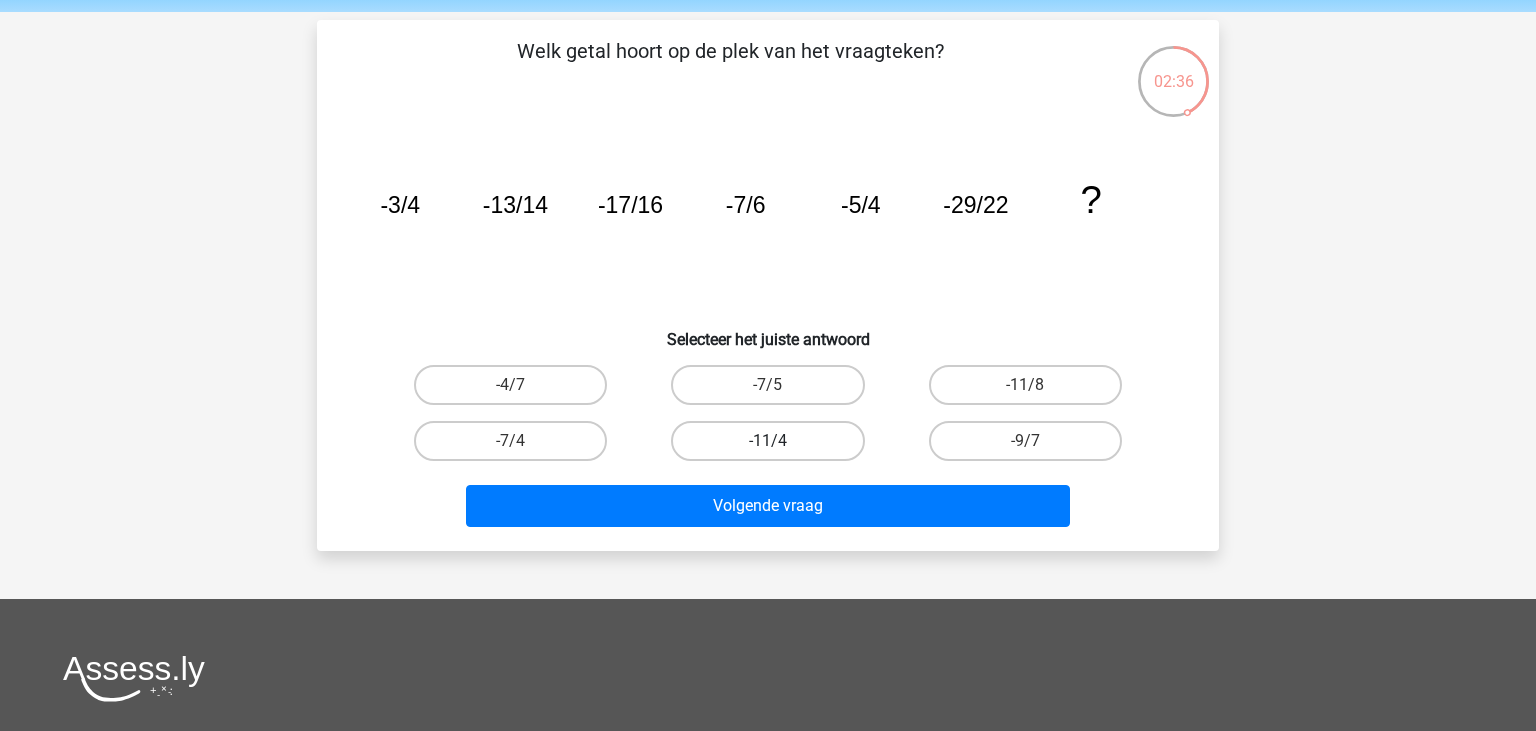 click on "-11/4" at bounding box center (767, 441) 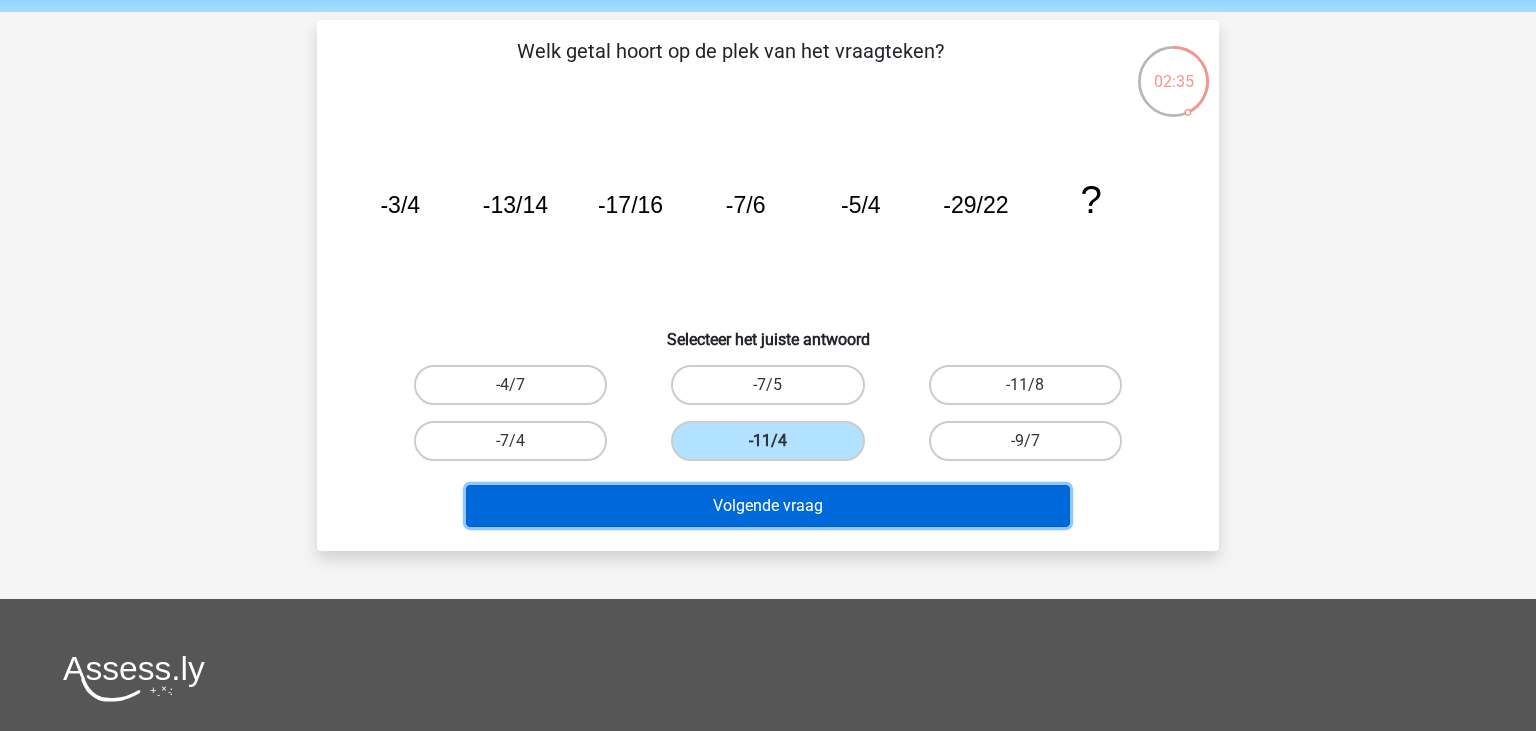 click on "Volgende vraag" at bounding box center [768, 506] 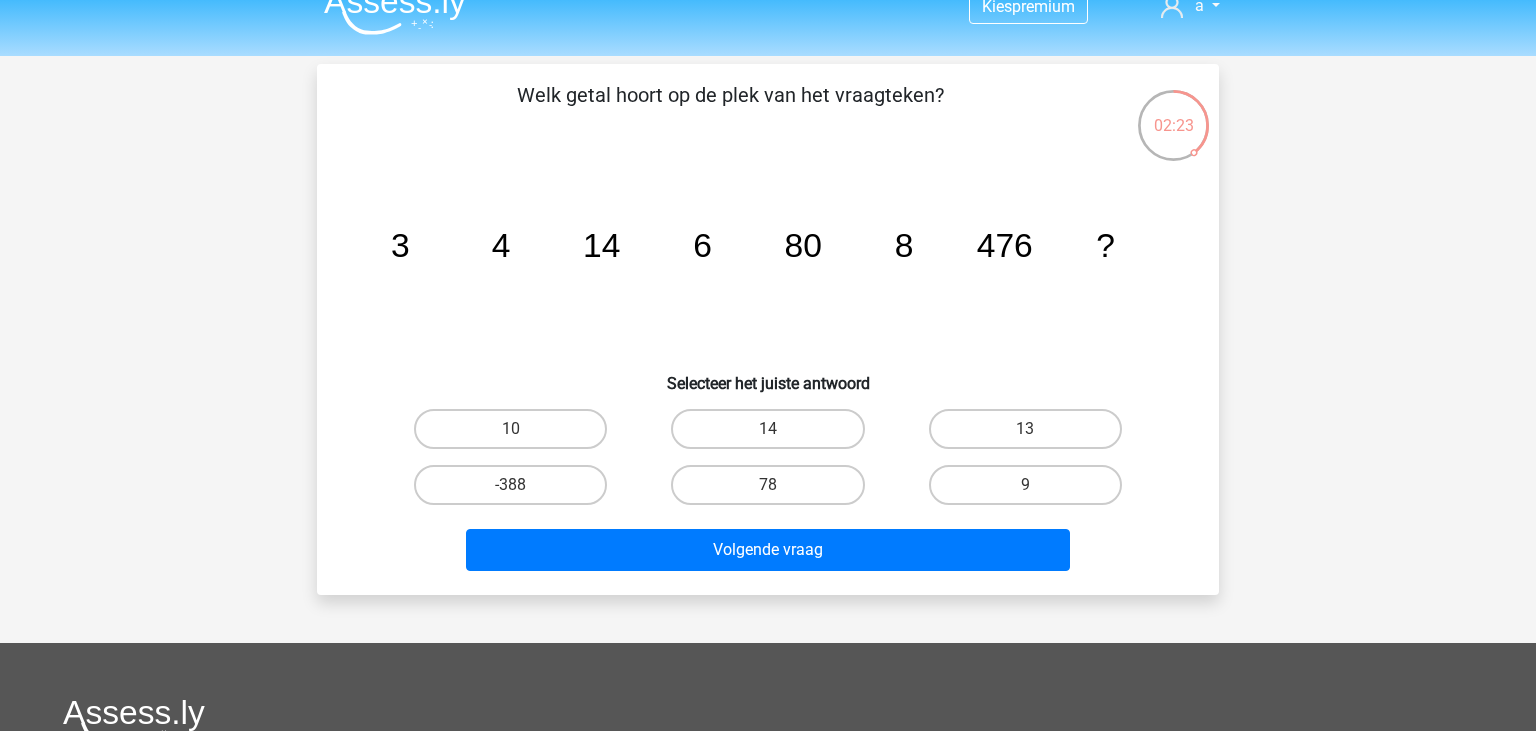 scroll, scrollTop: 18, scrollLeft: 0, axis: vertical 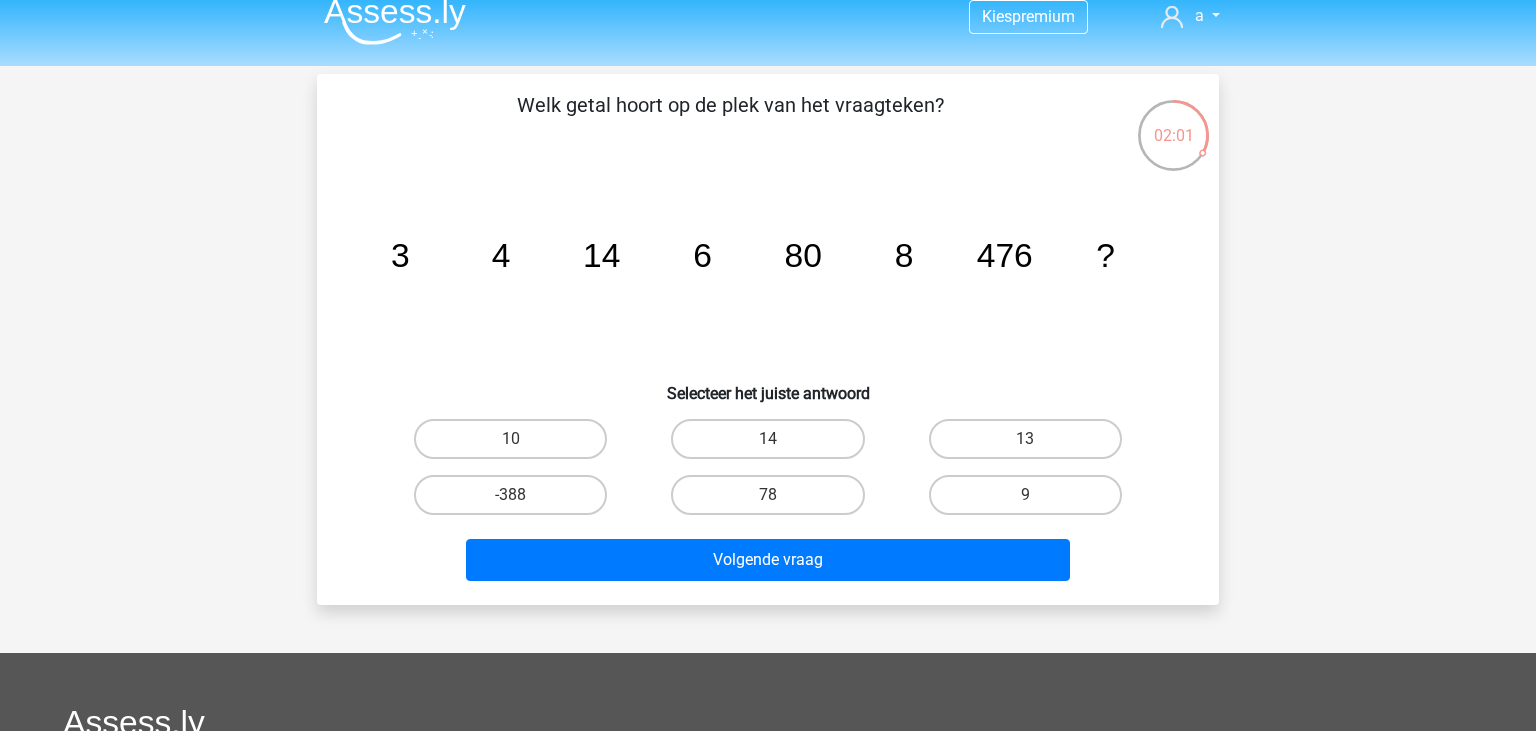 click on "10" at bounding box center [517, 445] 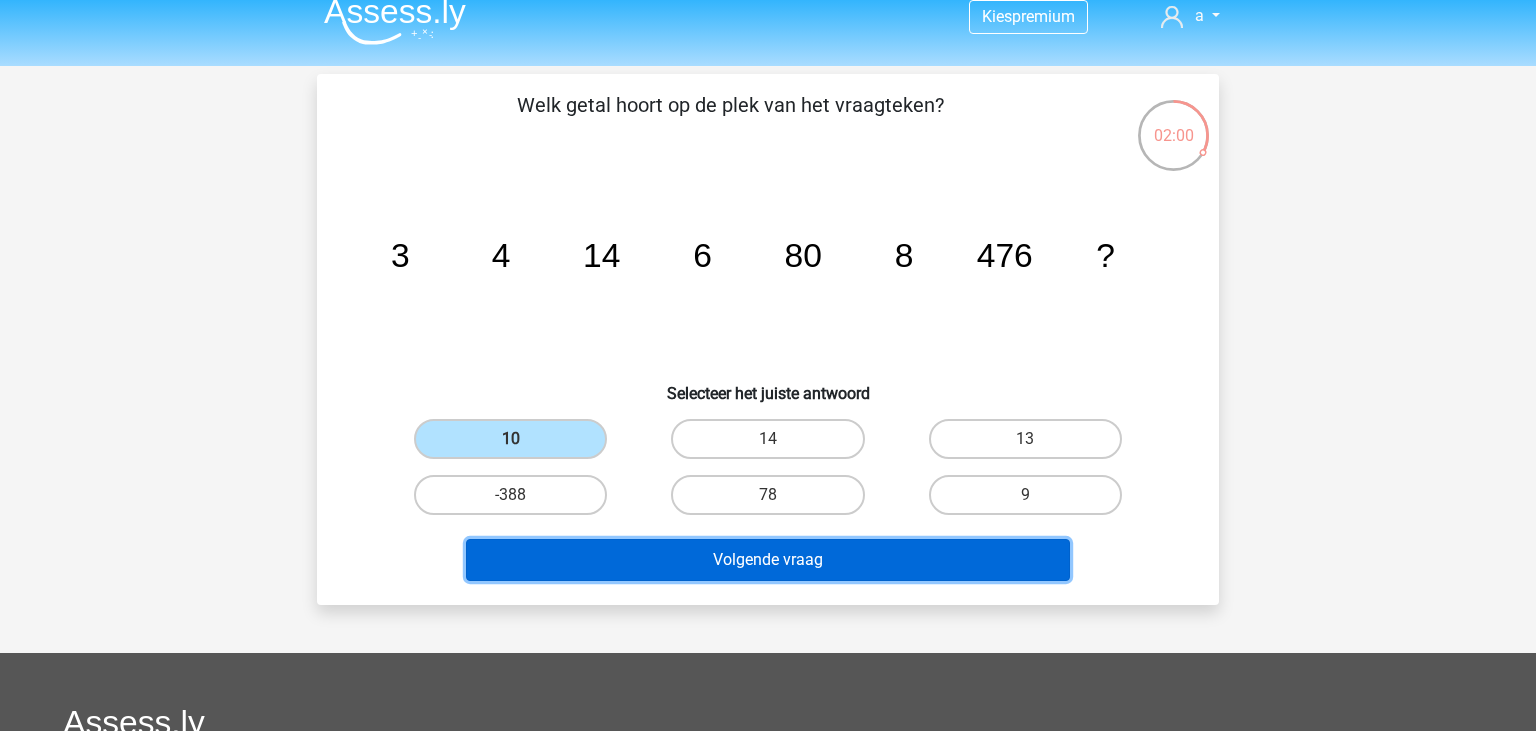 click on "Volgende vraag" at bounding box center [768, 560] 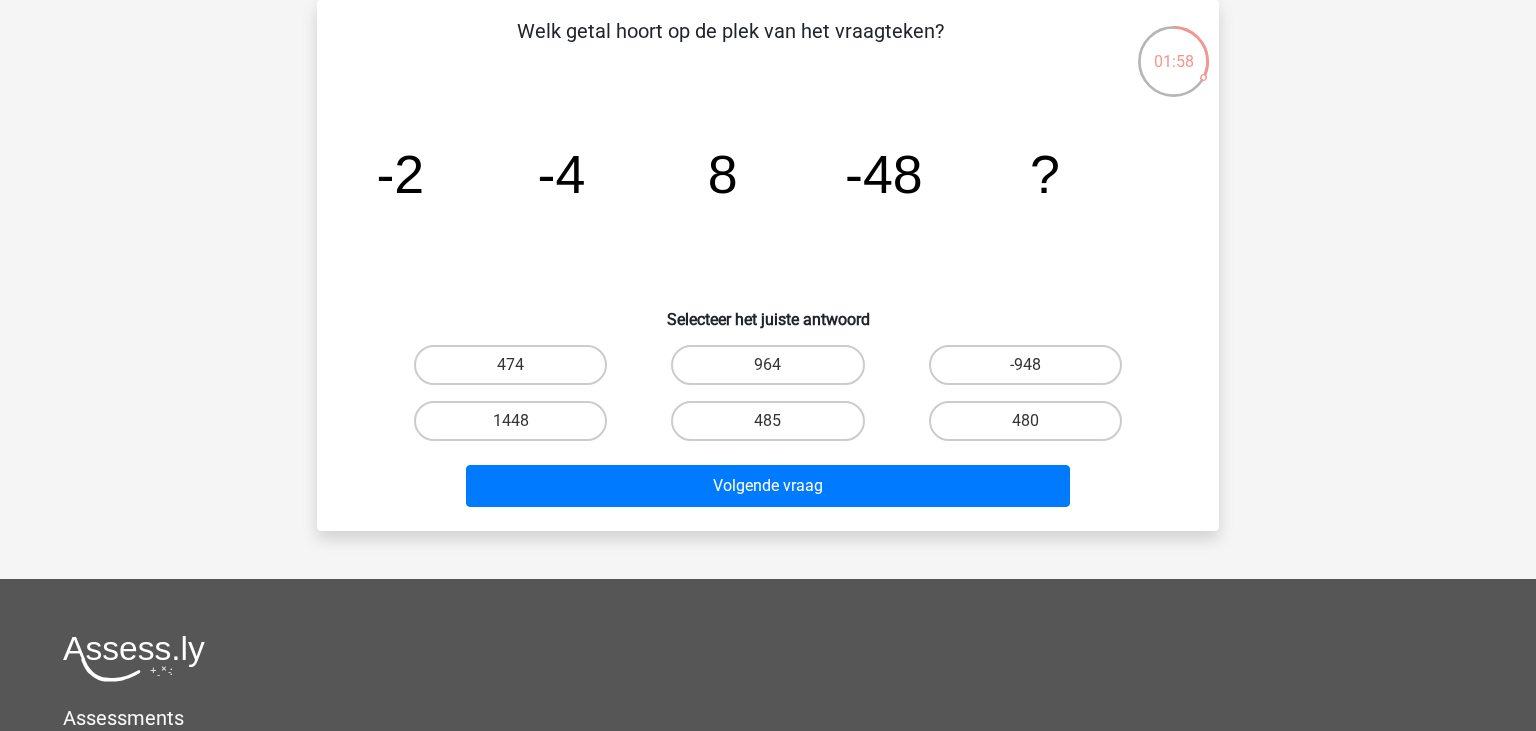 scroll, scrollTop: 80, scrollLeft: 0, axis: vertical 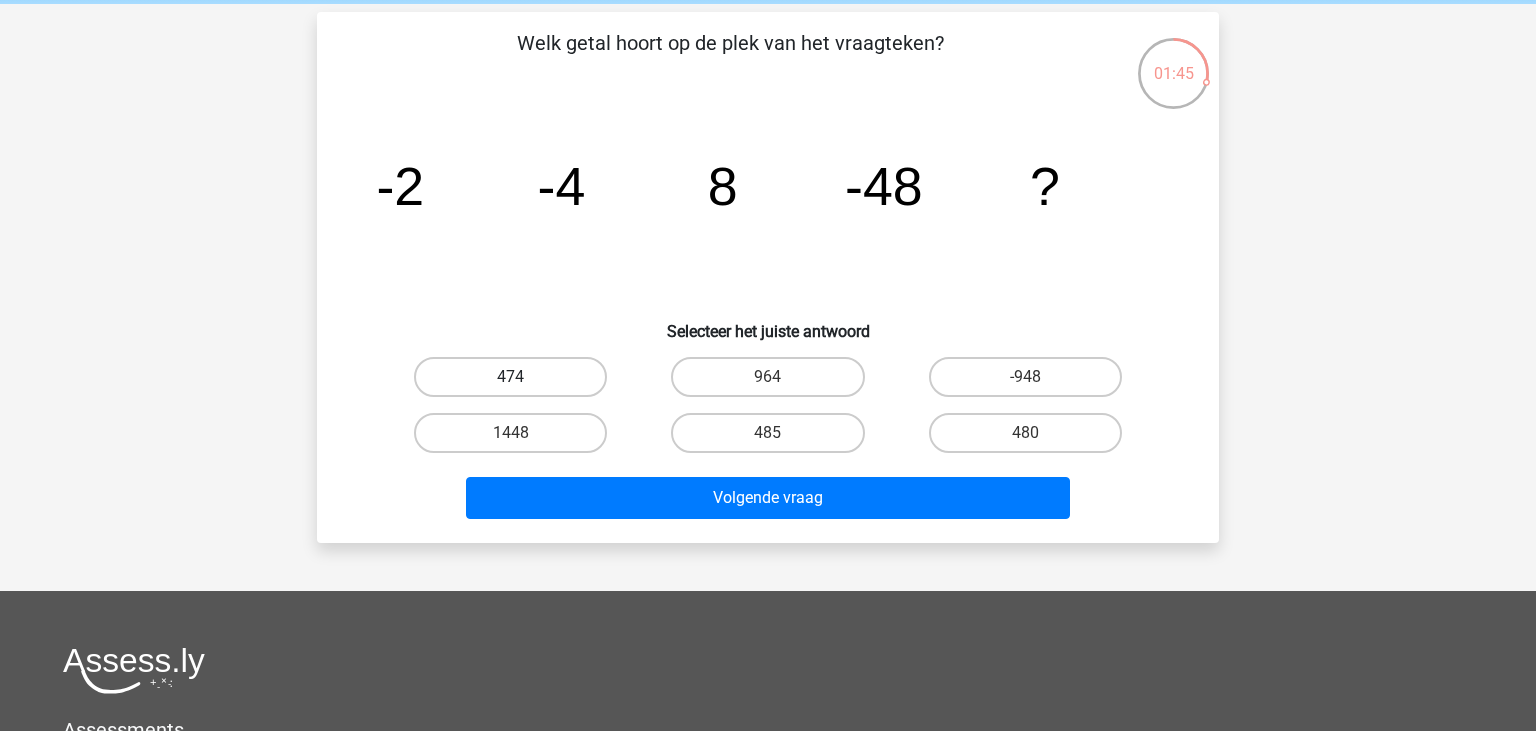 click on "474" at bounding box center (510, 377) 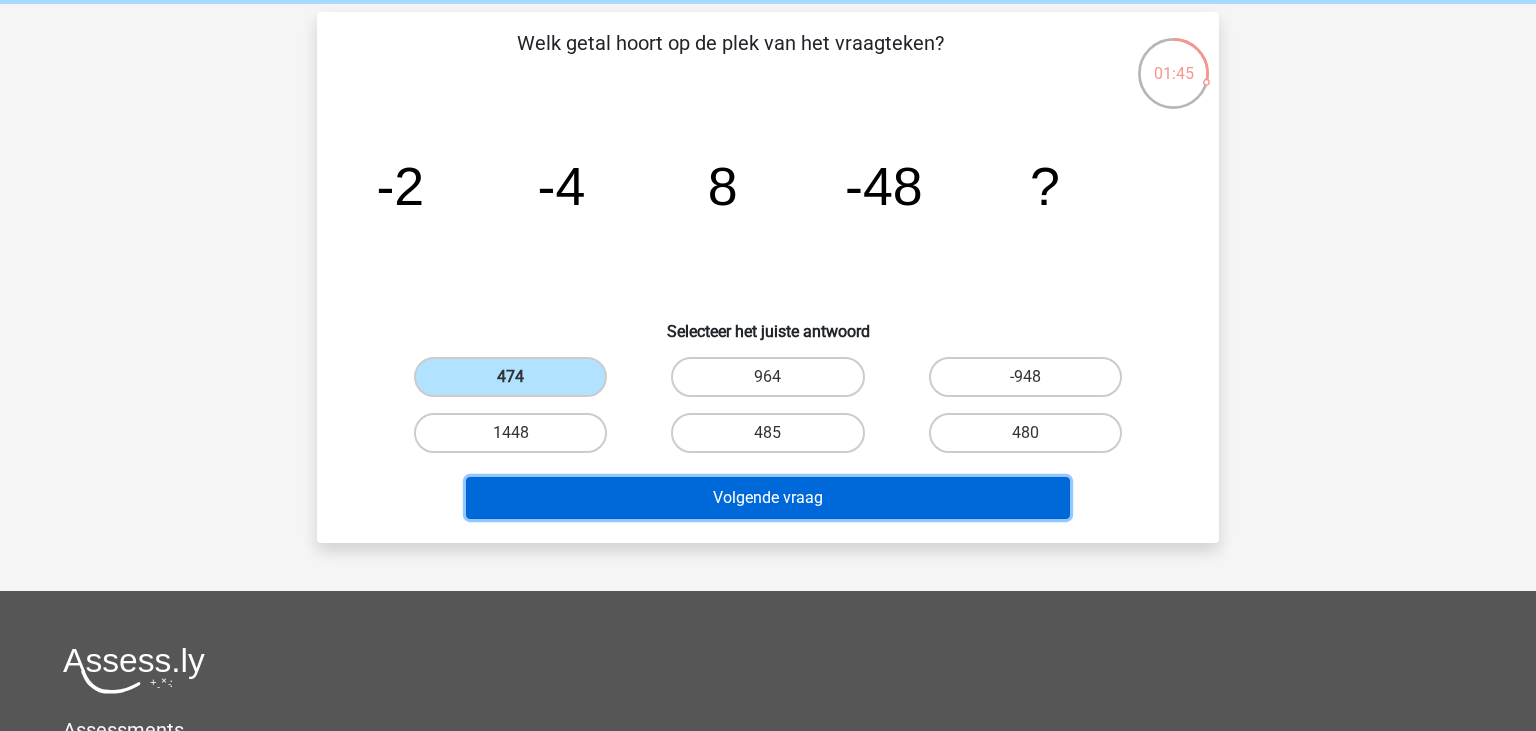click on "Volgende vraag" at bounding box center [768, 498] 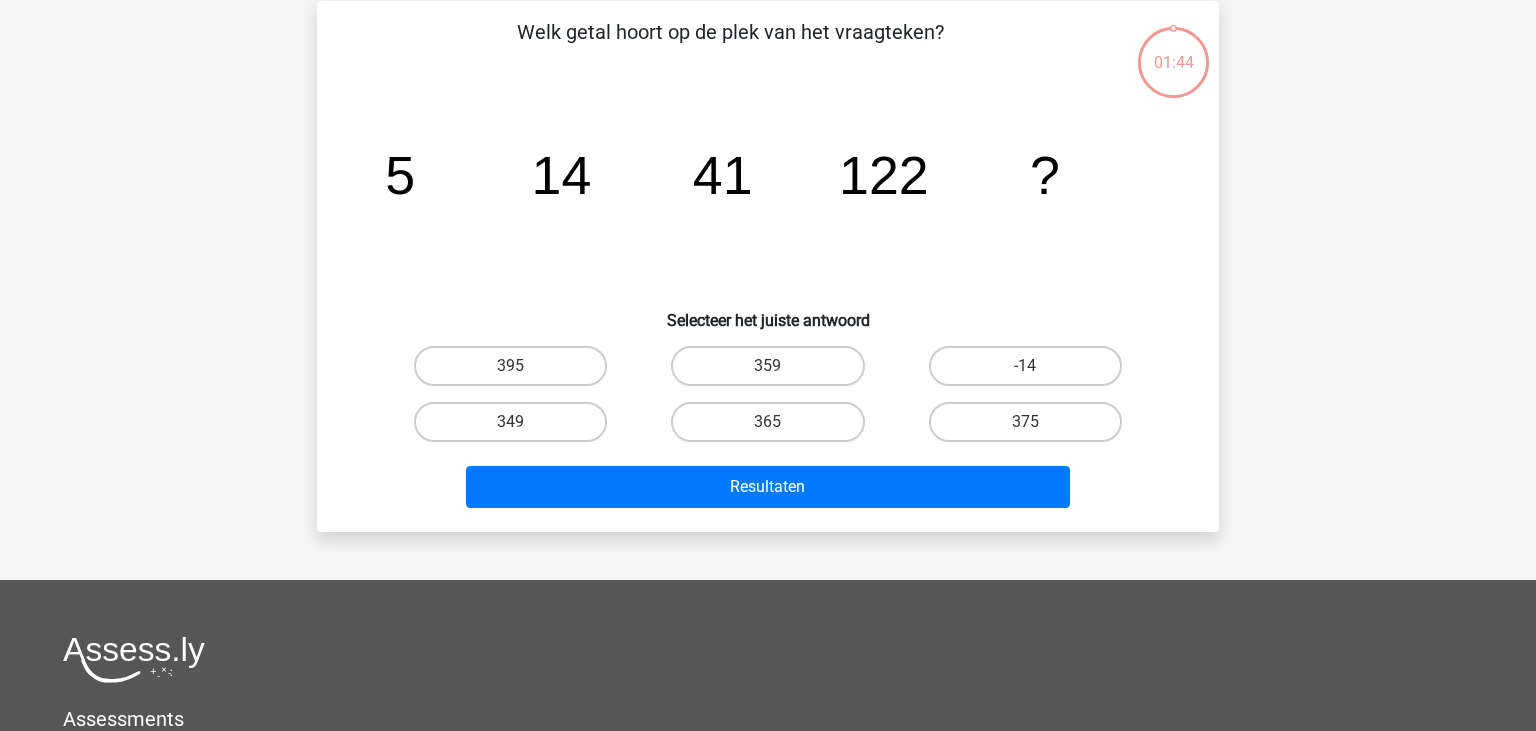 scroll, scrollTop: 92, scrollLeft: 0, axis: vertical 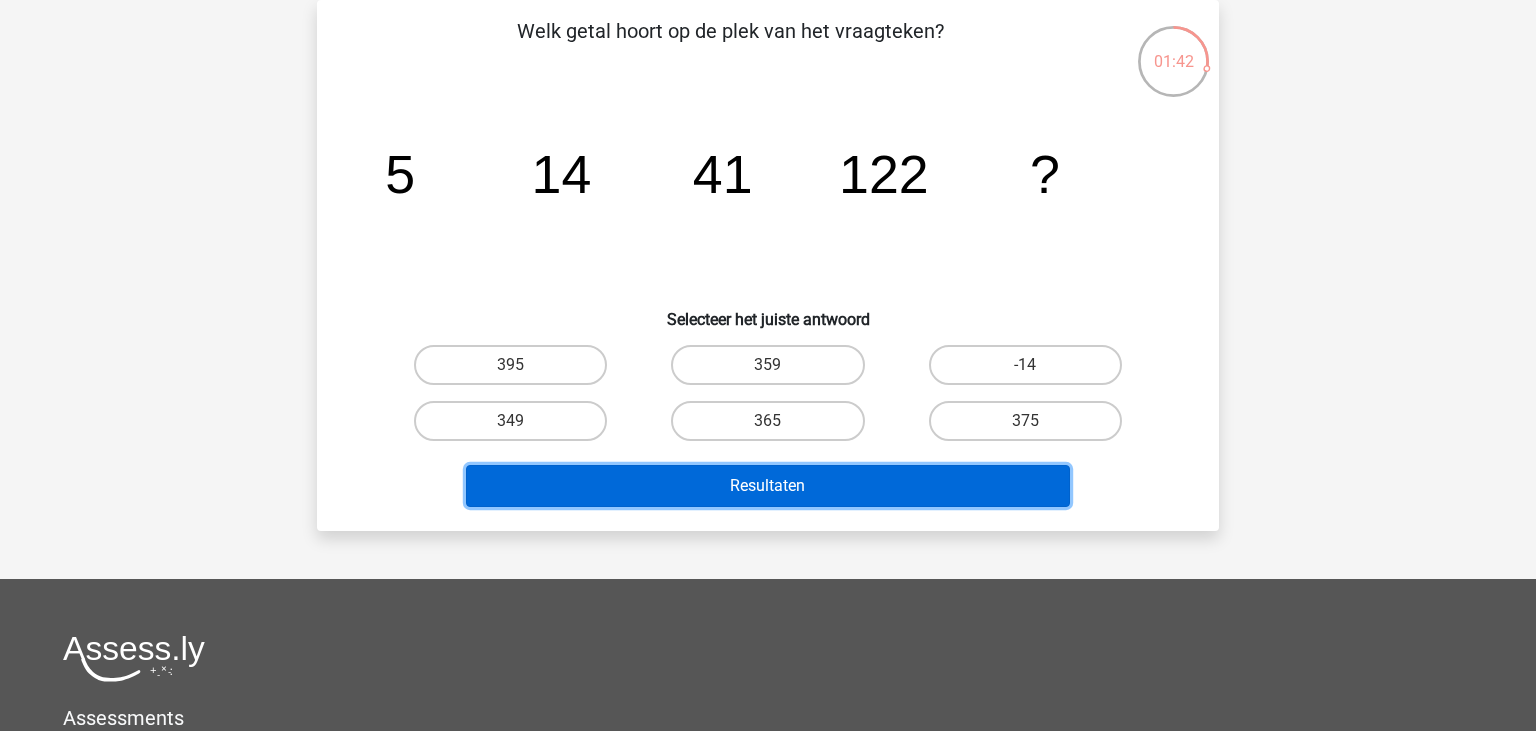 click on "Resultaten" at bounding box center (768, 486) 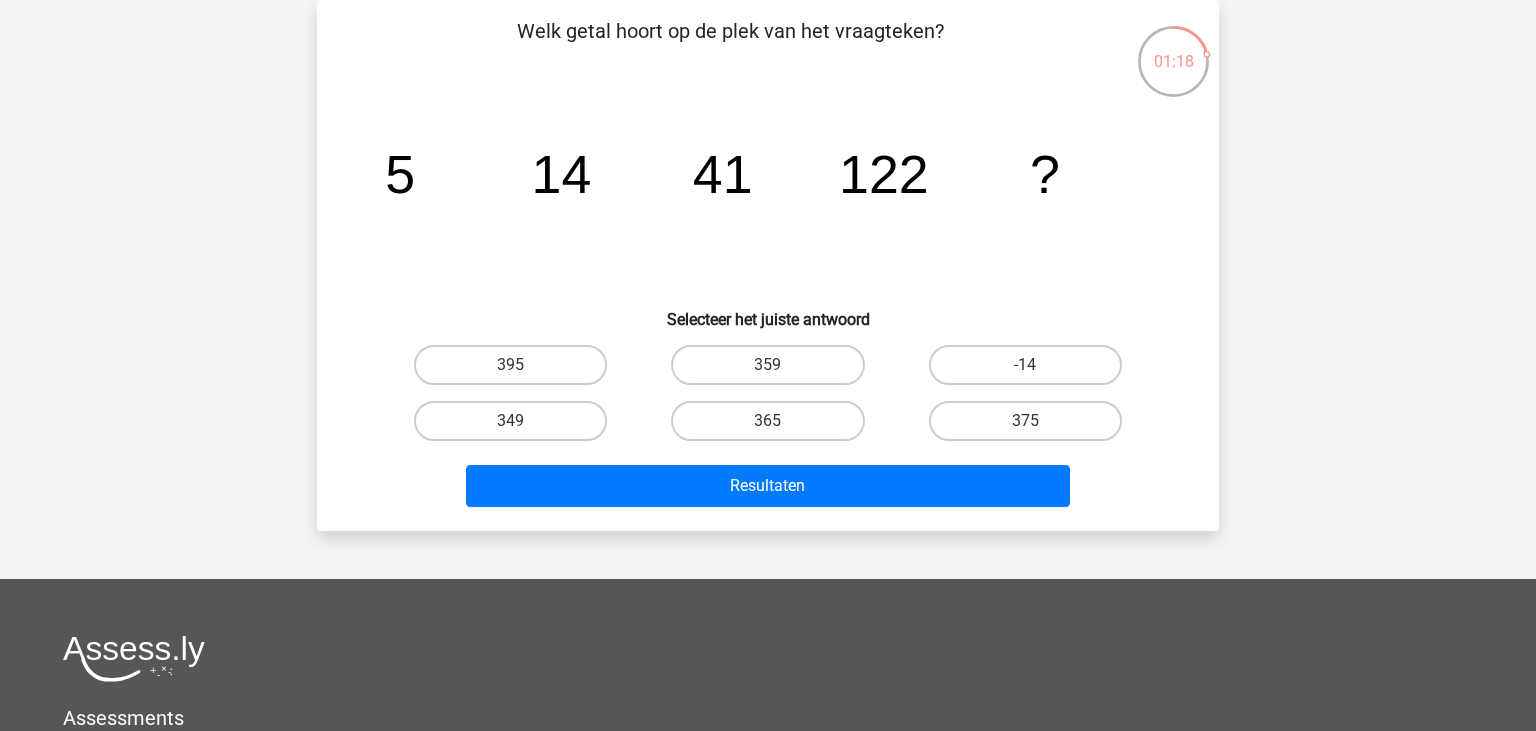 click on "image/svg+xml
5
14
41
122
?" 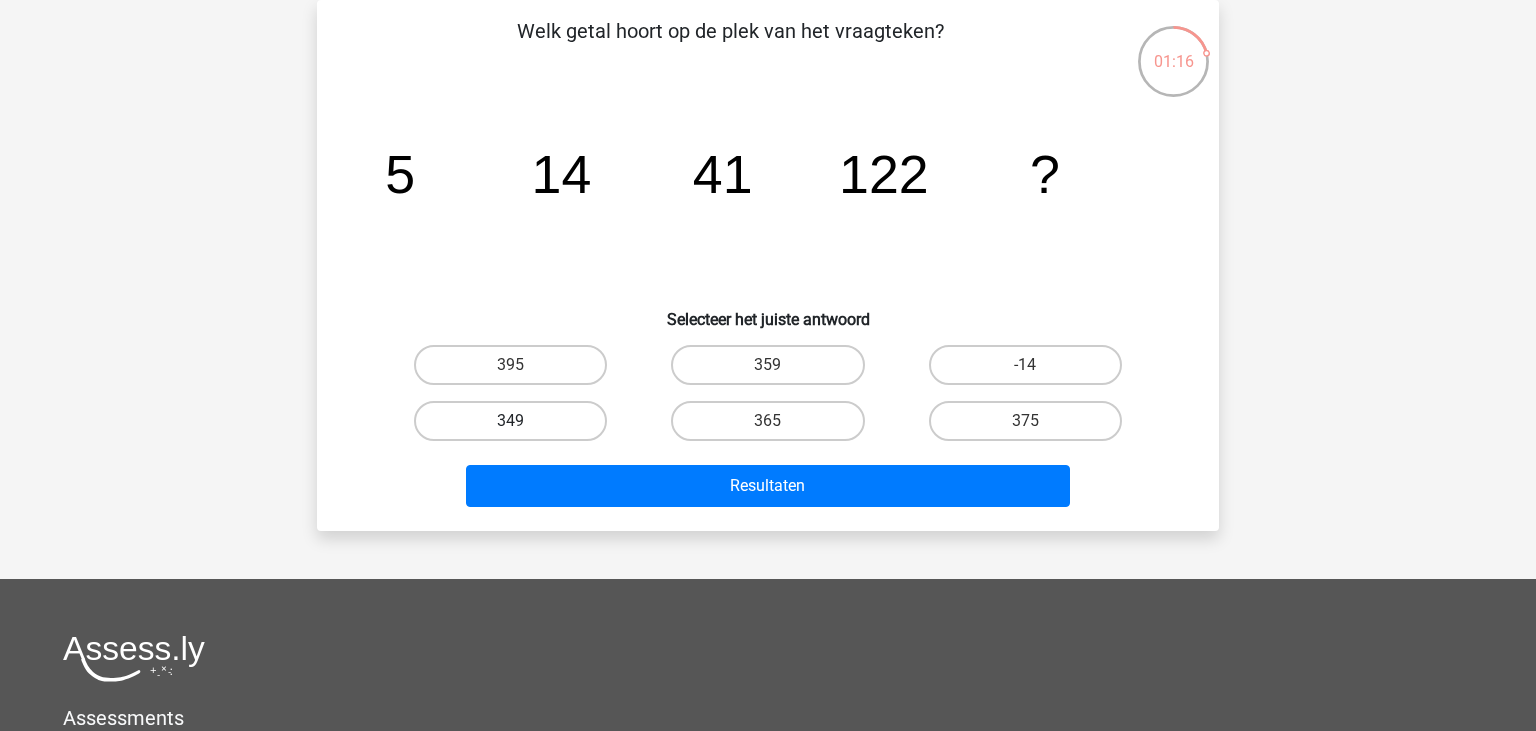 click on "349" at bounding box center [510, 421] 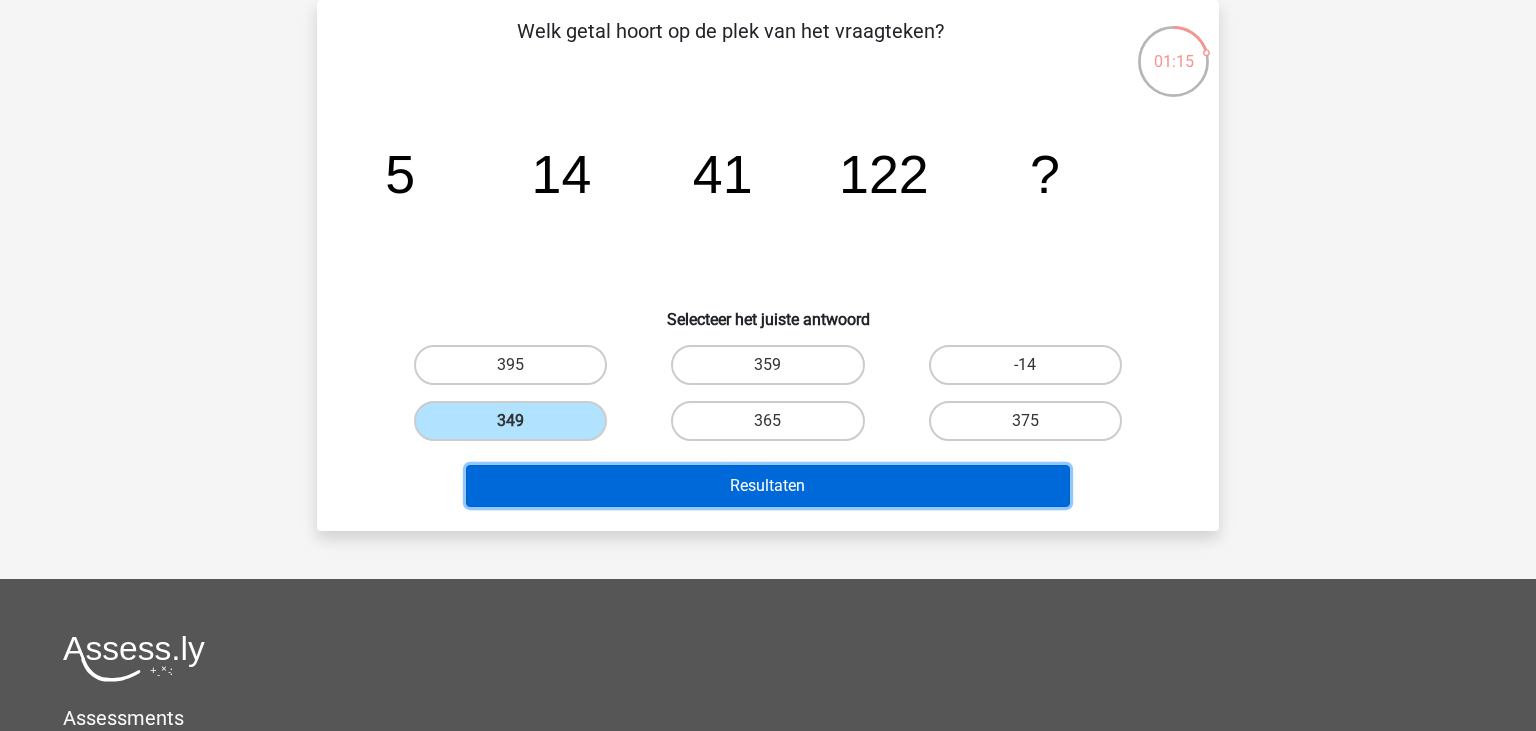 click on "Resultaten" at bounding box center (768, 486) 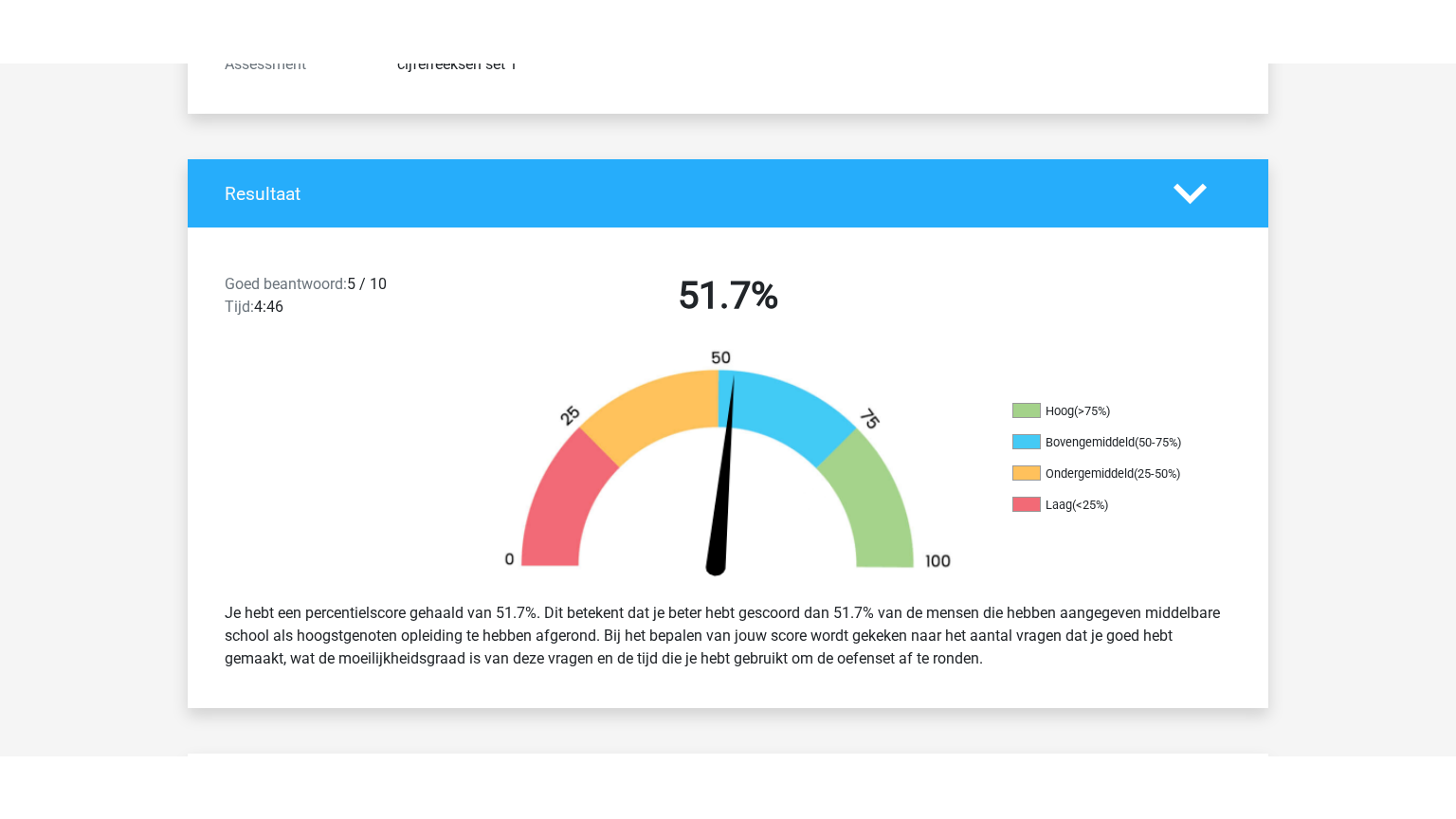 scroll, scrollTop: 333, scrollLeft: 0, axis: vertical 